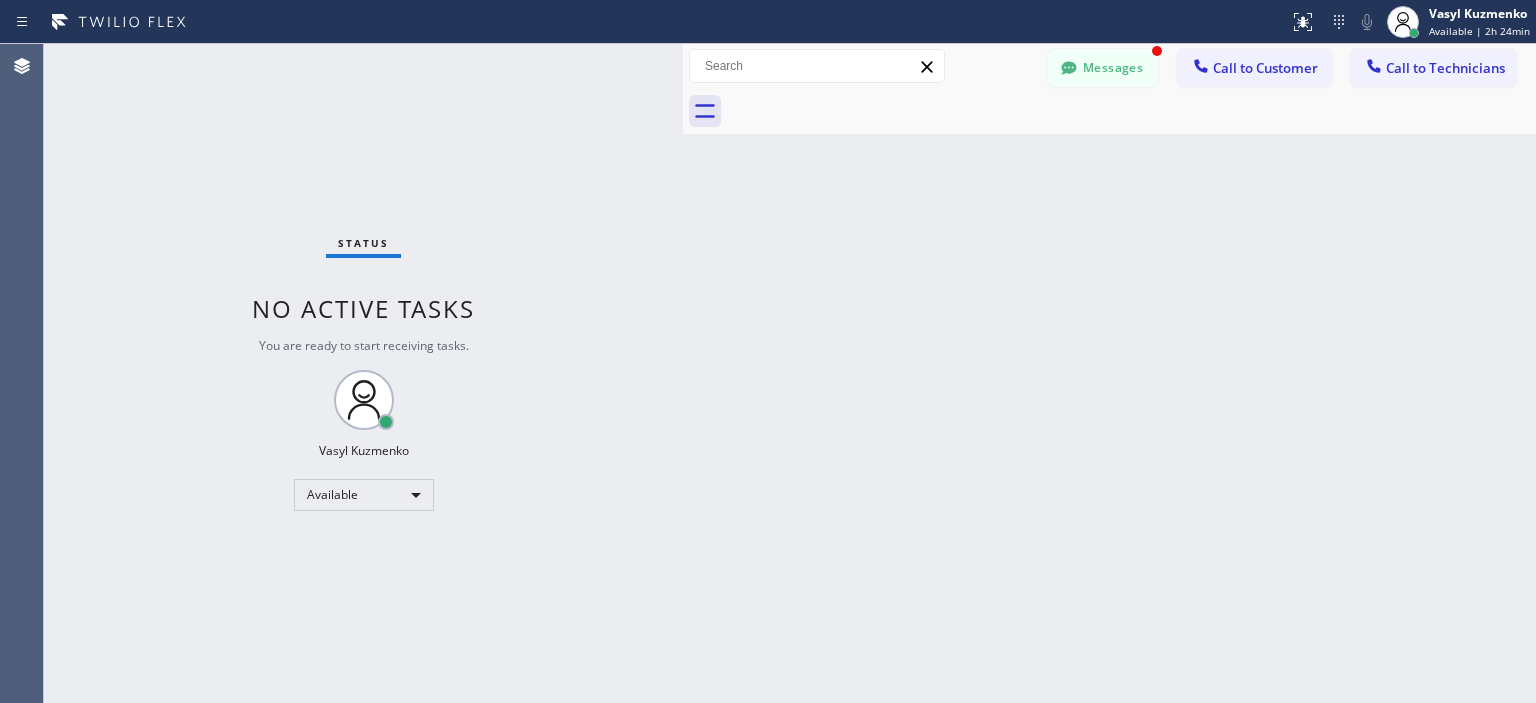 scroll, scrollTop: 0, scrollLeft: 0, axis: both 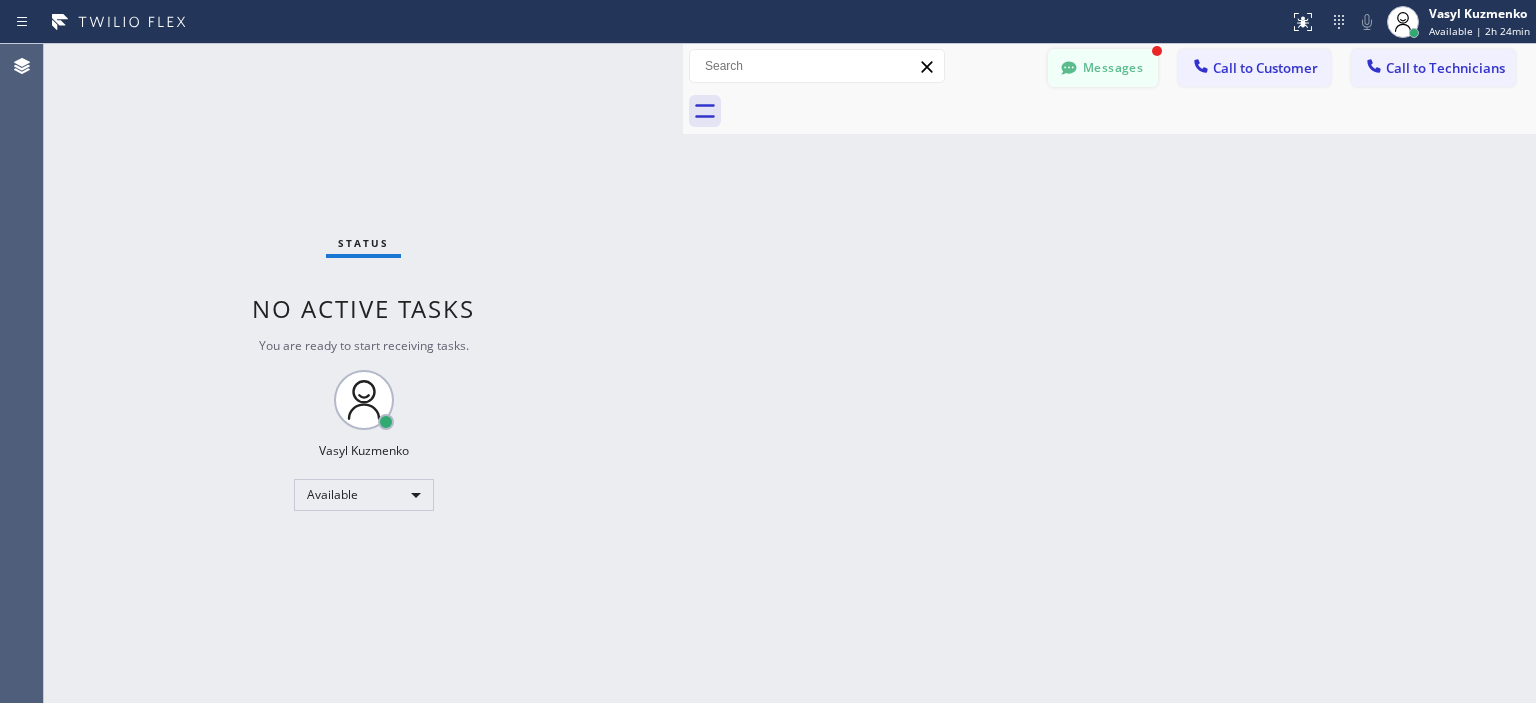 click on "Messages" at bounding box center (1103, 68) 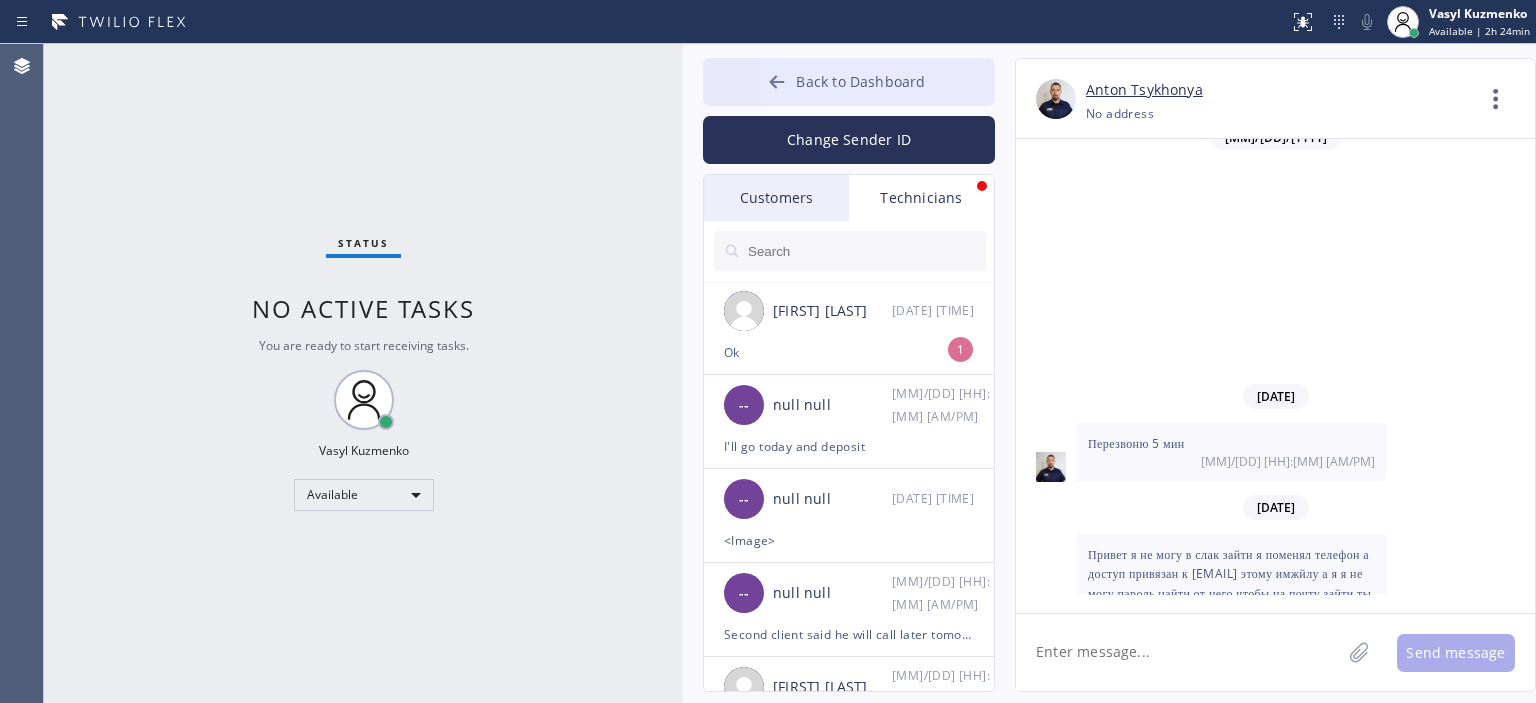 click 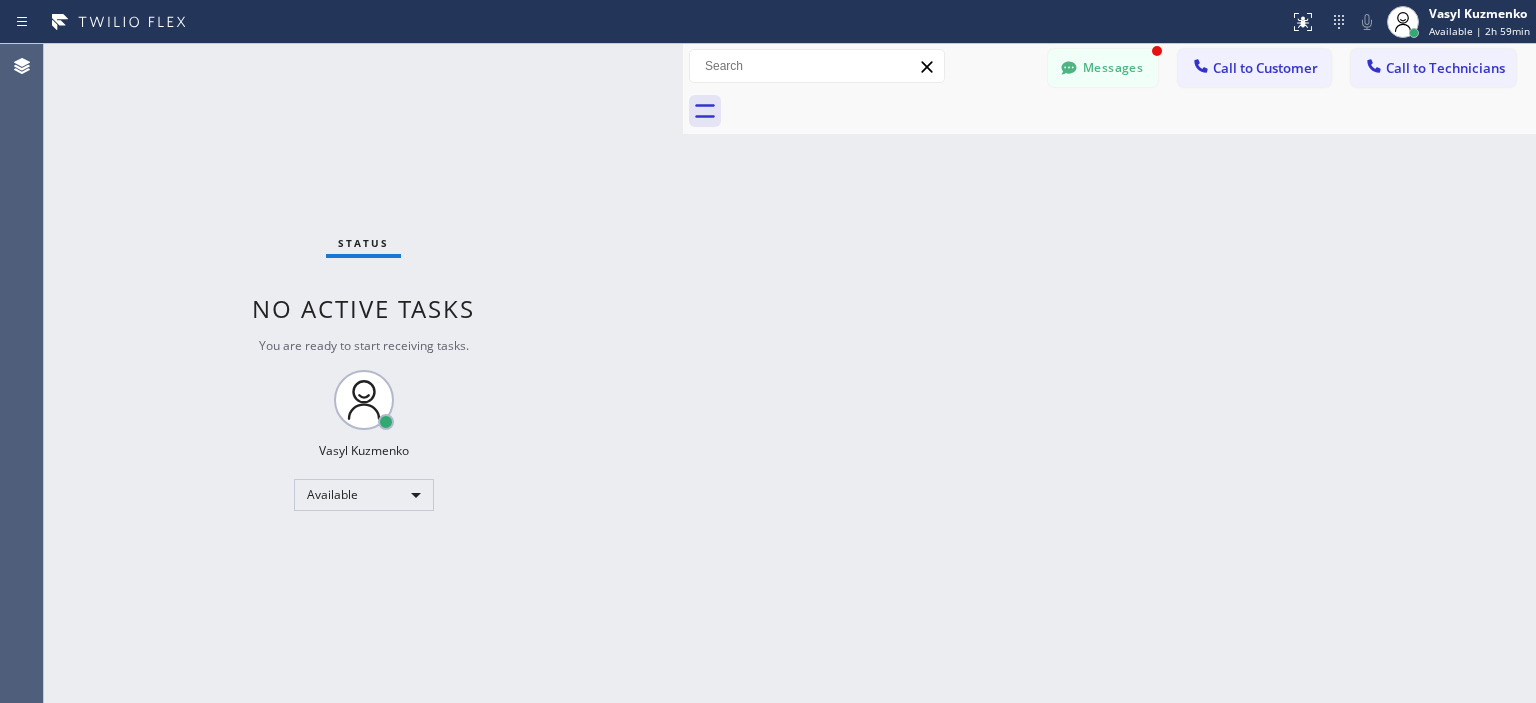 click on "Back to Dashboard Change Sender ID Customers Technicians [FIRST] [LAST] [MM]/[DD] [HH]:[MM] [AM/PM] Massive Offer! [PRICE]% OFF! TODAY ONLY! Fridge Freon leak? Get [PRICE]% OFF your repair! This is your FINAL chance. Call [COMPANY]: ([PHONE])! StopMsg.me/yx4Et [FIRST] [LAST] [MM]/[DD] [HH]:[MM] [AM/PM] i'm good got my partner coming tomm thanks 🙏🏽  [COMPANY] [FIRST] [LAST] [MM]/[DD] [HH]:[MM] [AM/PM] Thanks, [FIRST]. I stayed home from work to be here and this is the second time you've canceled so I will have to find a different service. [COMPANY] [FIRST] [LAST] [MM]/[DD] [HH]:[MM] [AM/PM] Okay [COMPANY] [FIRST] [LAST] [MM]/[DD] [HH]:[MM] [AM/PM] Time  [COMPANY] [FIRST] [LAST] [MM]/[DD] [HH]:[MM] [AM/PM] Okay great,thank you. So [FIRST] will be there to meet our technician right?  [COMPANY] [FIRST] [LAST] [MM]/[DD] [HH]:[MM] [AM/PM] Confirmed.  The earlier the better.  Thanks  [COMPANY] [FIRST] [LAST] [MM]/[DD] [HH]:[MM] [AM/PM] I would like to cancel this appointment [COMPANY] [FIRST] [LAST] [MM]/[DD] [HH]:[MM] [AM/PM] [COMPANY] [FIRST] [LAST] [MM]/[DD] [HH]:[MM] [AM/PM] [COMPANY] [FIRST] [LAST] [MM]/[DD] [HH]:[MM] [AM/PM] [COMPANY] [FIRST] [LAST] [MM]/[DD] [HH]:[MM] [AM/PM] [COMPANY] [FIRST] [LAST] [MM]/[DD] [HH]:[MM] [AM/PM] [COMPANY] [FIRST] [LAST] [MM]/[DD] [HH]:[MM] [AM/PM] [COMPANY] [FIRST] [LAST] [MM]/[DD] [HH]:[MM] [AM/PM] [COMPANY] [FIRST] [LAST] [MM]/[DD] [HH]:[MM] [AM/PM] [COMPANY] [FIRST] [LAST] [MM]/[DD] [HH]:[MM] [AM/PM] [COMPANY] [FIRST] [LAST] [MM]/[DD] [HH]:[MM] [AM/PM] [COMPANY] [FIRST] [LAST] [MM]/[DD] [HH]:[MM] [AM/PM]" at bounding box center (1109, 373) 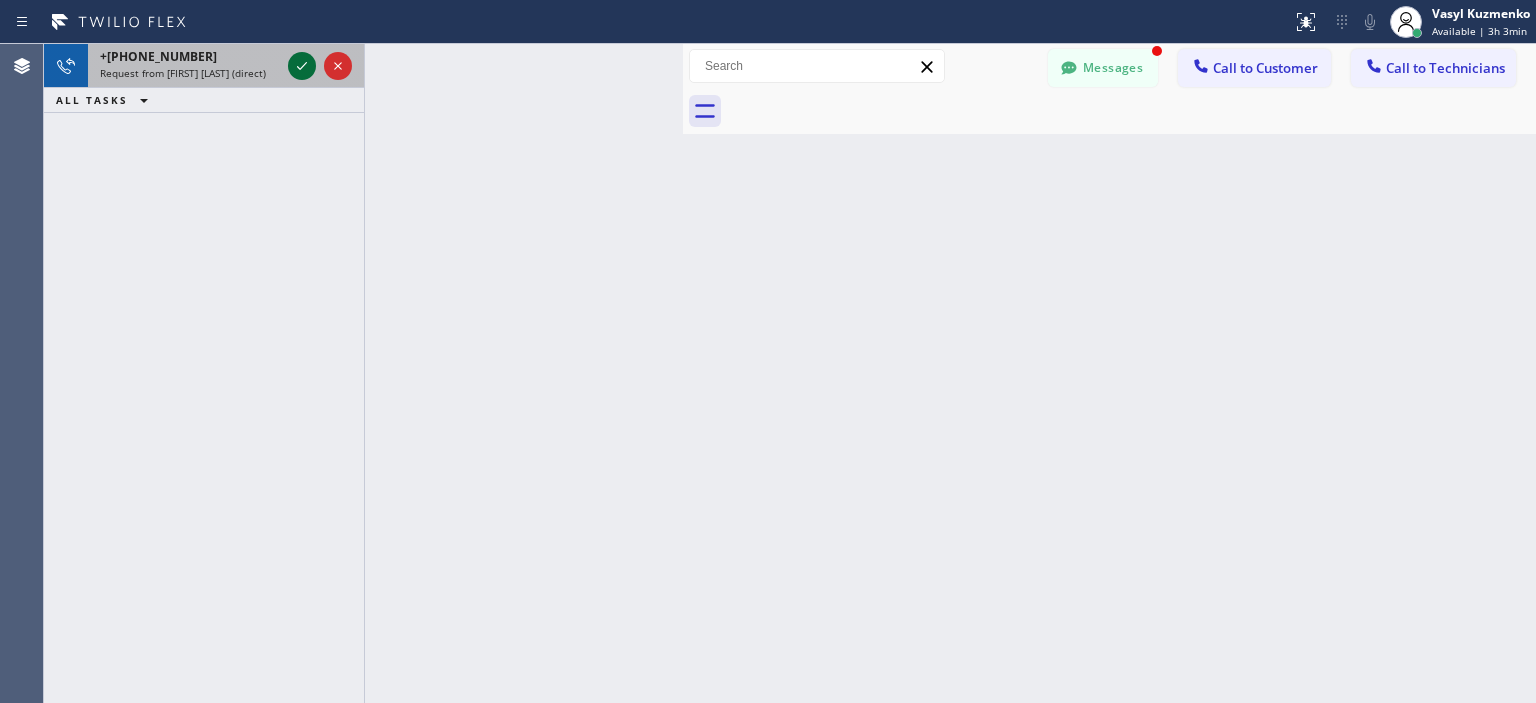 click 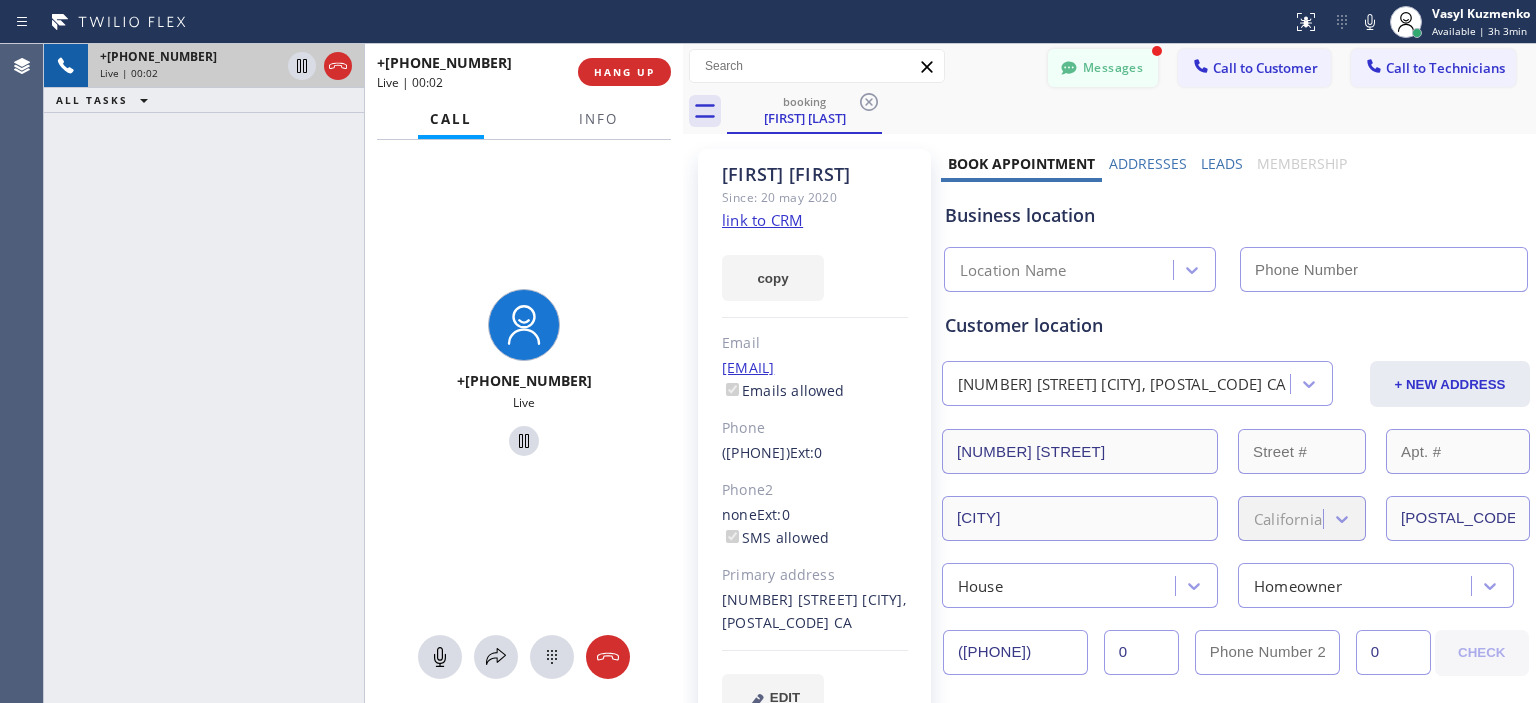 type on "([PHONE])" 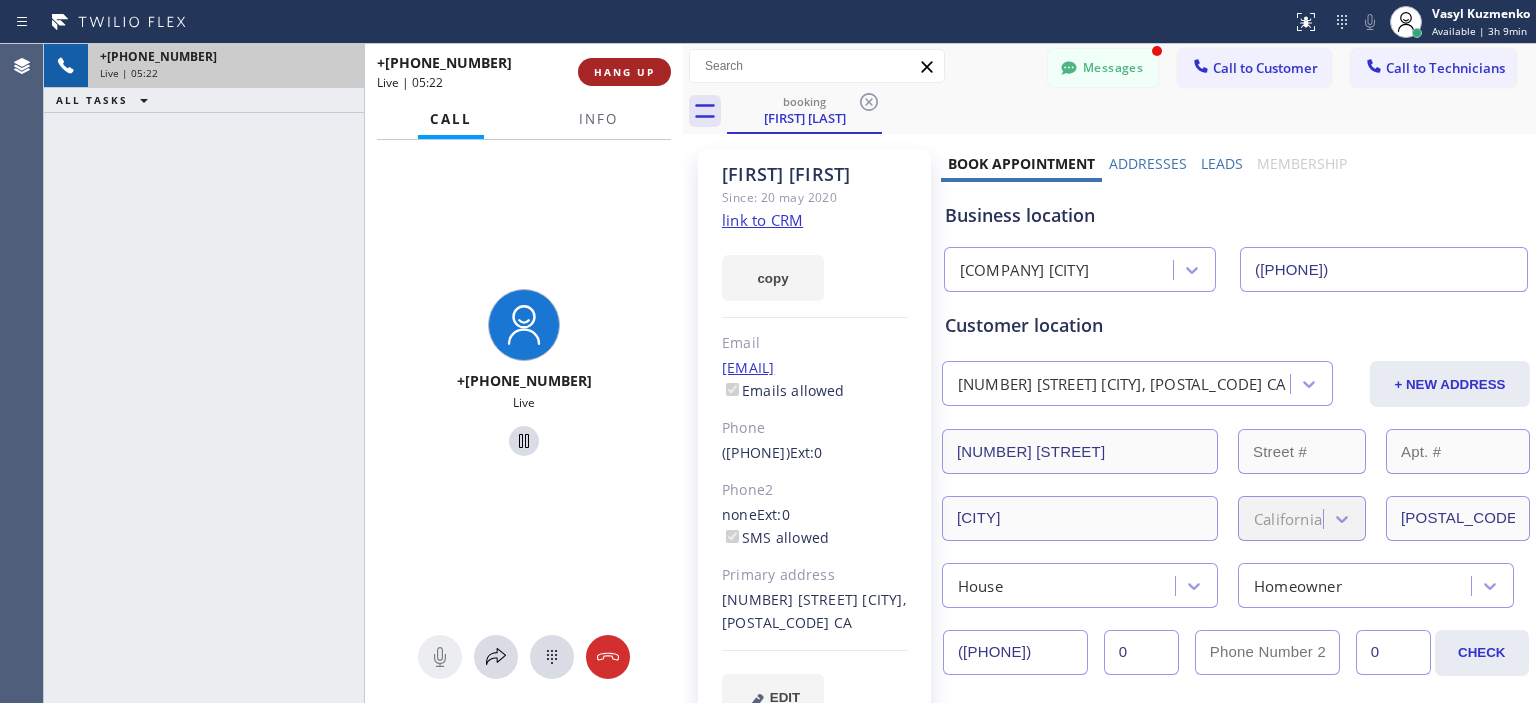 click on "HANG UP" at bounding box center [624, 72] 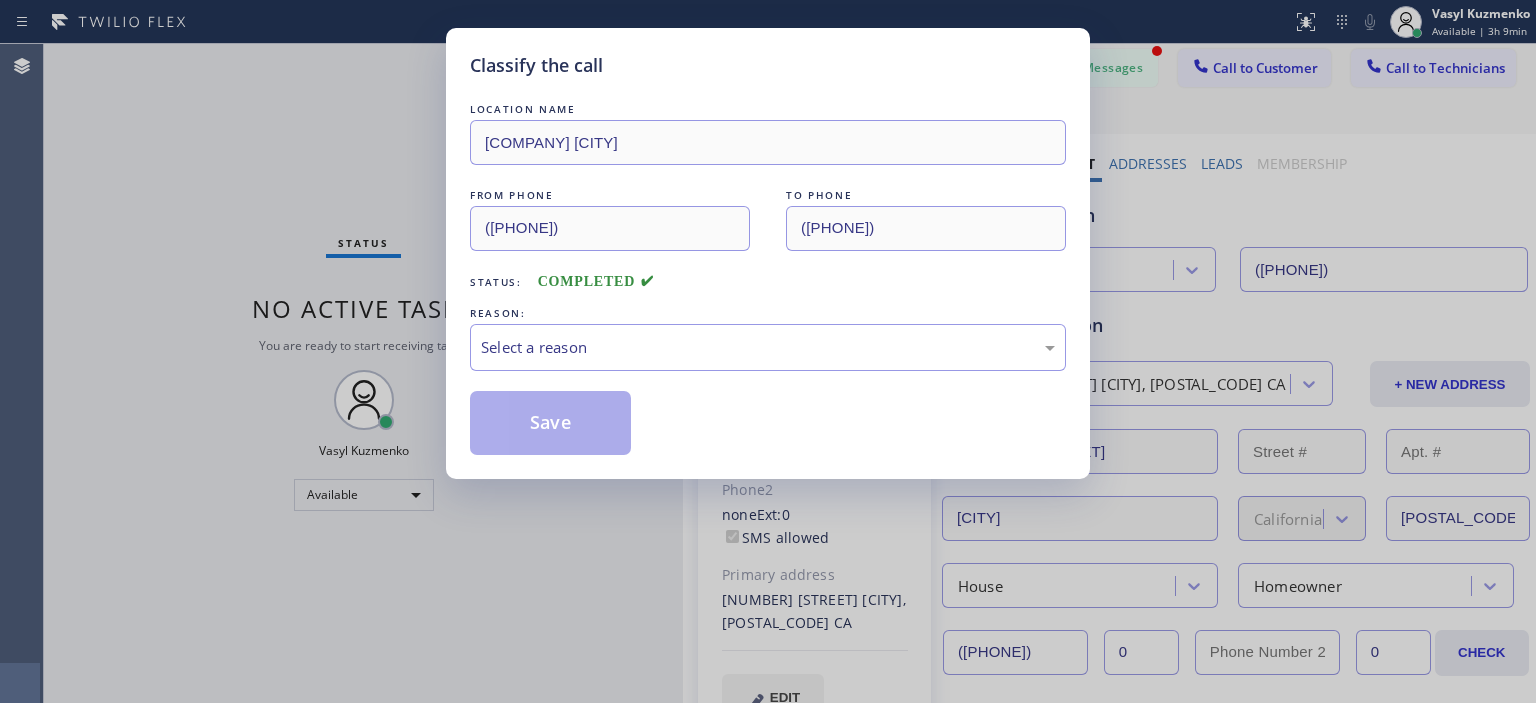 click on "LOCATION NAME HVAC Alliance Expert [CITY] FROM PHONE ([PHONE]) TO PHONE ([PHONE]) Status: COMPLETED REASON: Select a reason Save" at bounding box center [768, 277] 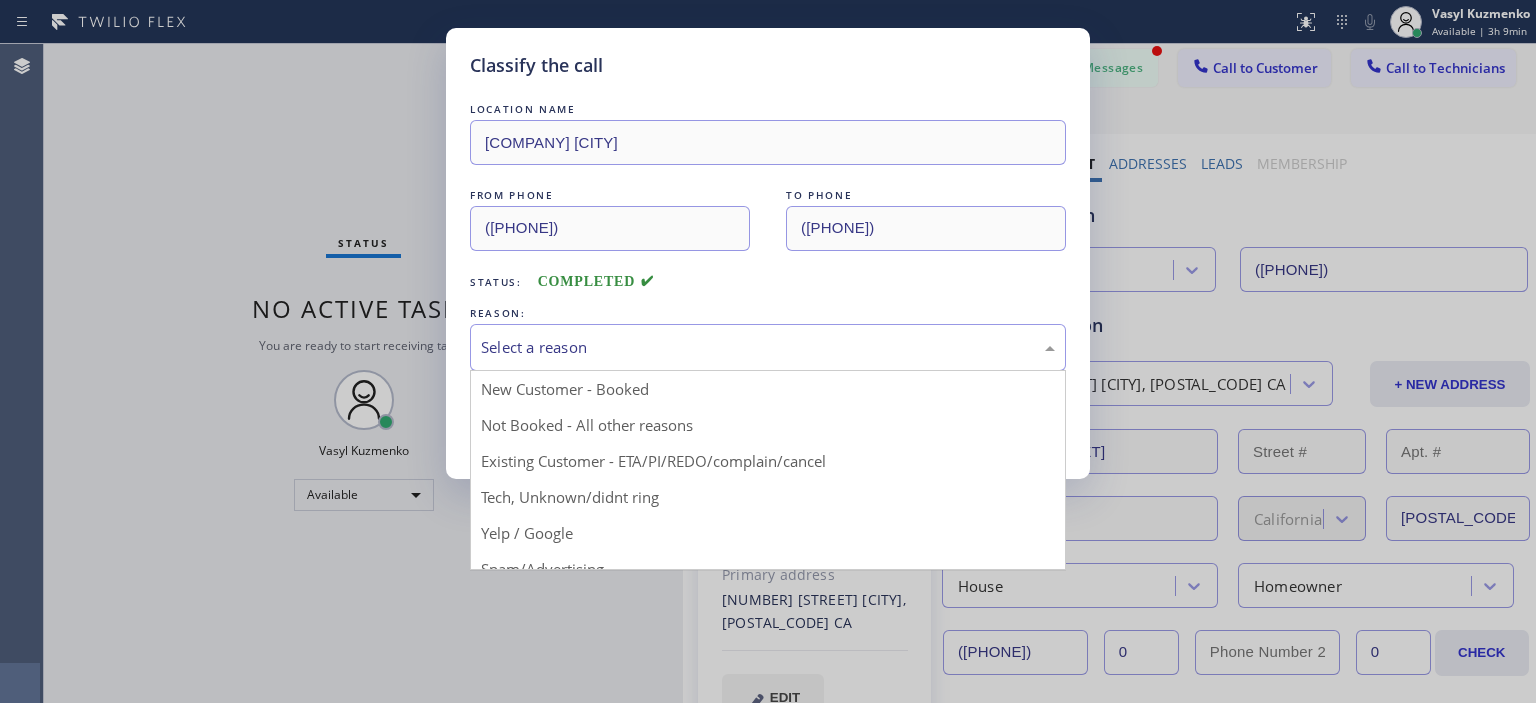 click on "Select a reason" at bounding box center (768, 347) 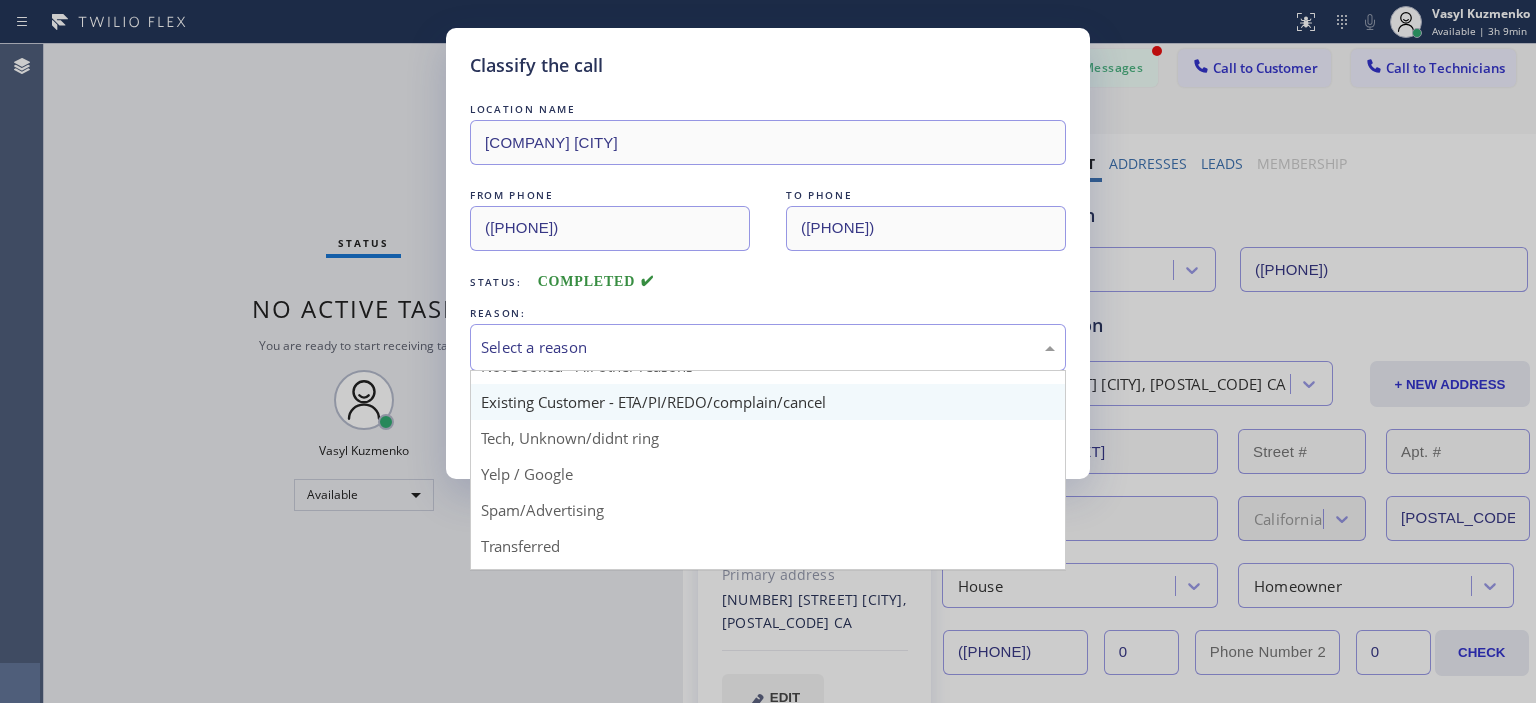 scroll, scrollTop: 58, scrollLeft: 0, axis: vertical 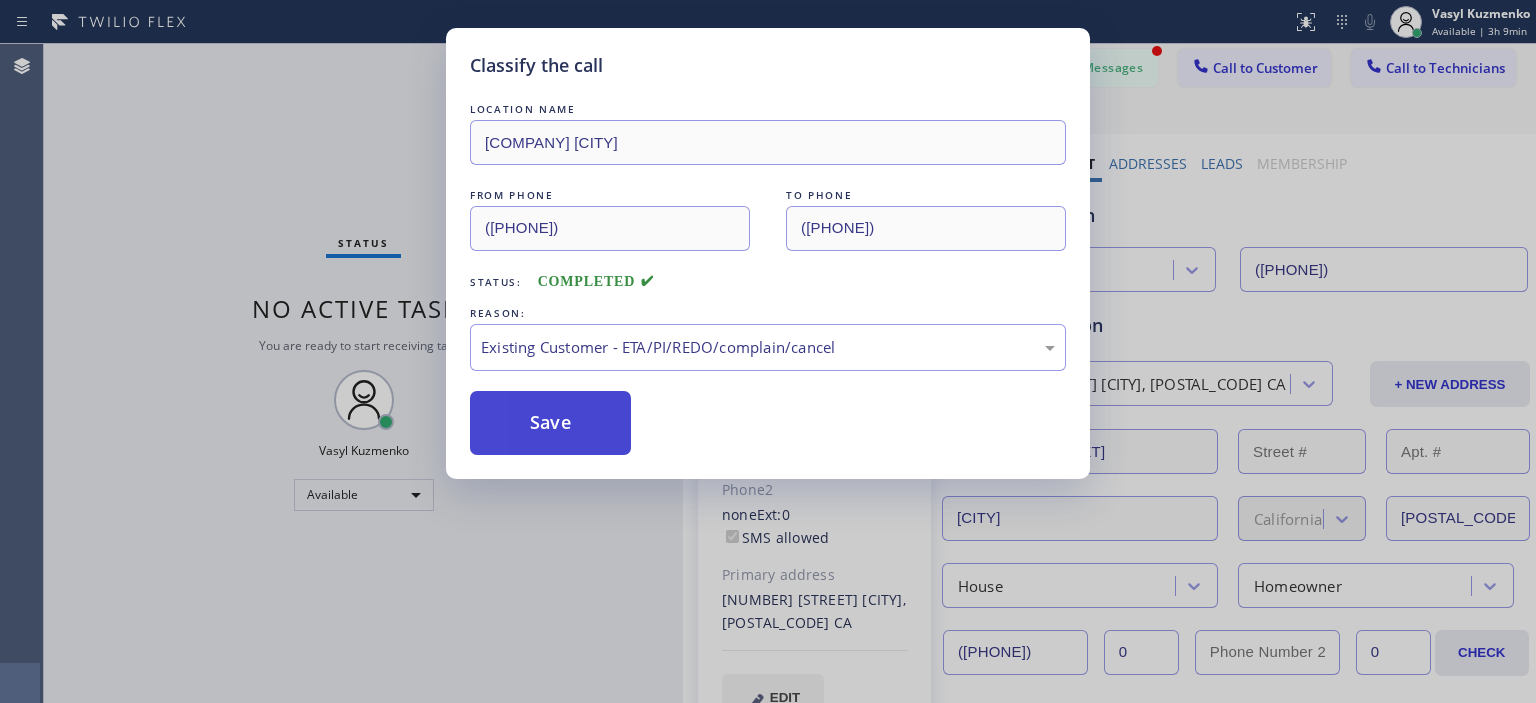 drag, startPoint x: 573, startPoint y: 422, endPoint x: 1212, endPoint y: 11, distance: 759.76447 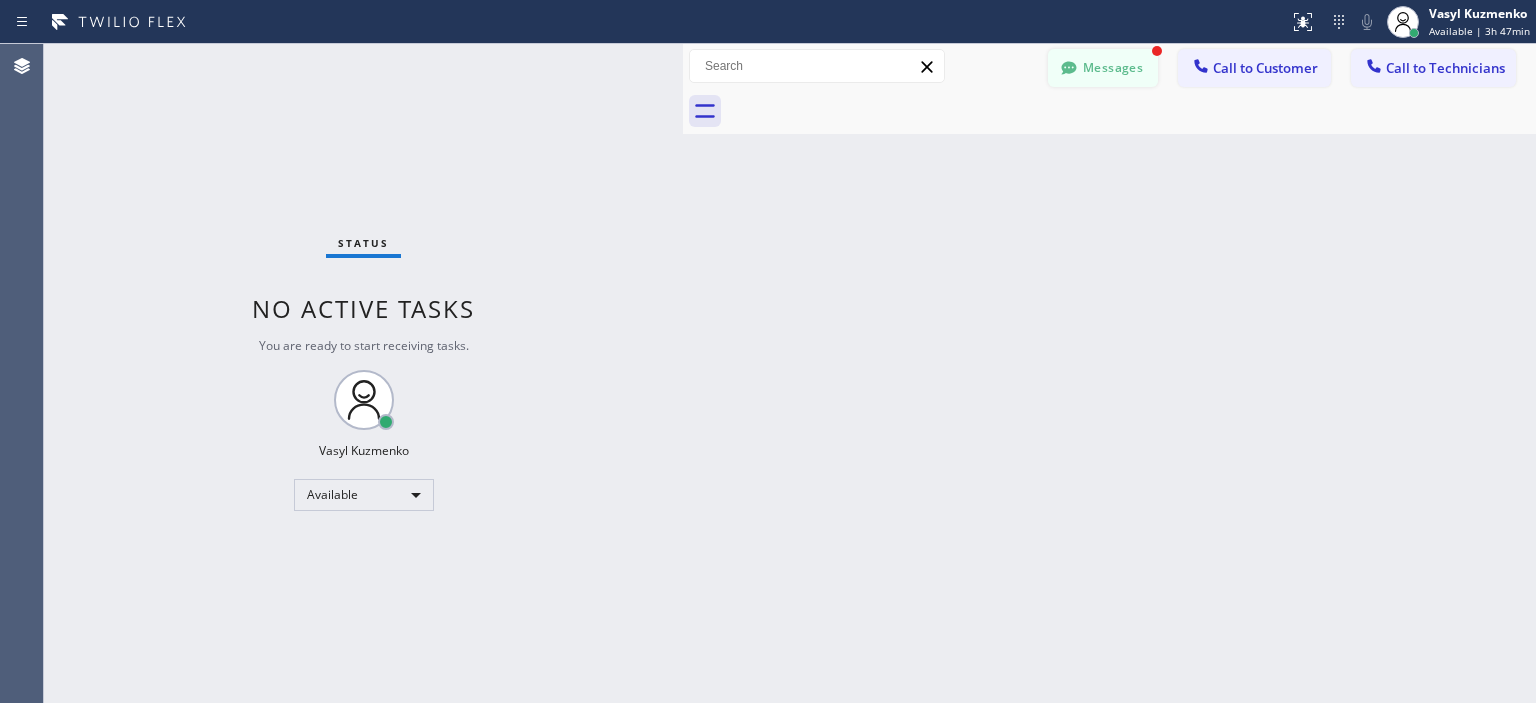 click on "Messages" at bounding box center (1103, 68) 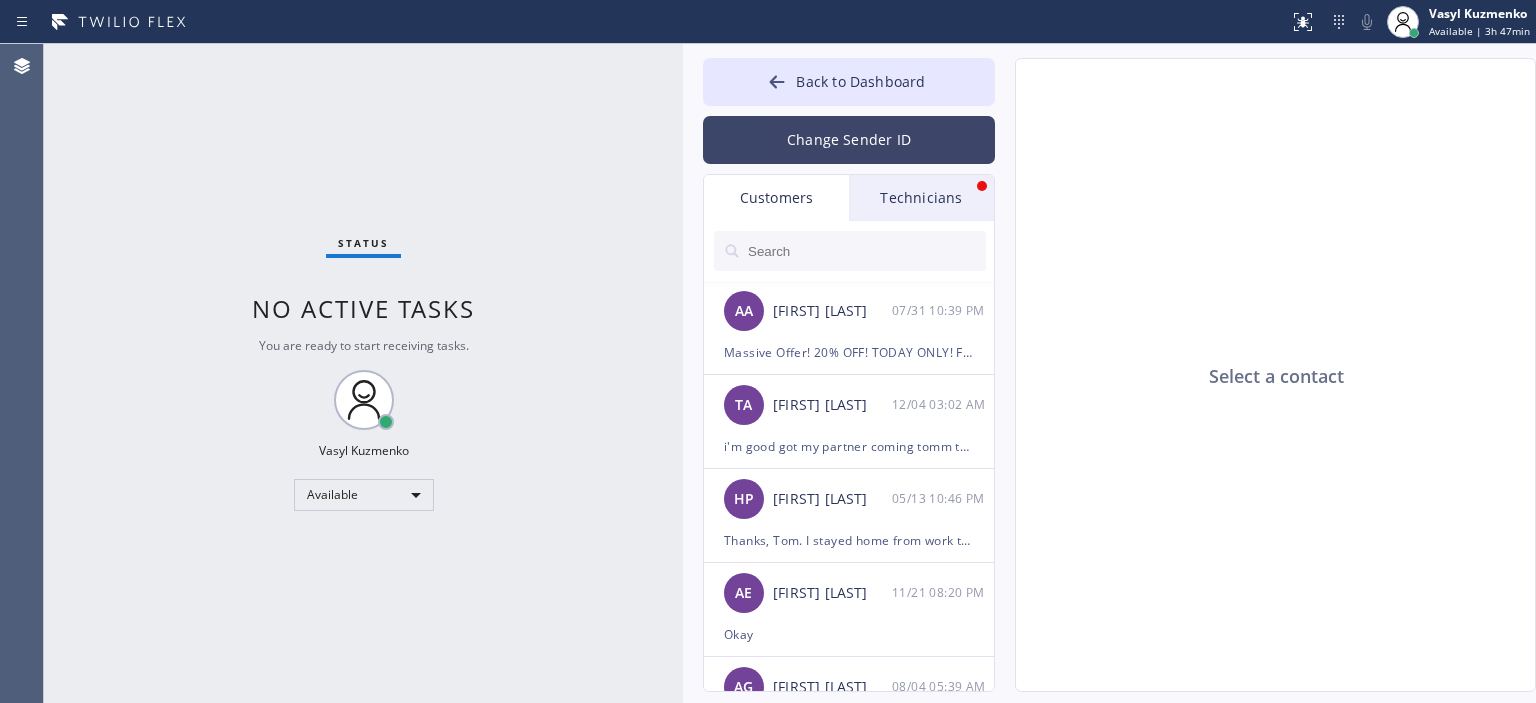 click on "Change Sender ID" at bounding box center [849, 140] 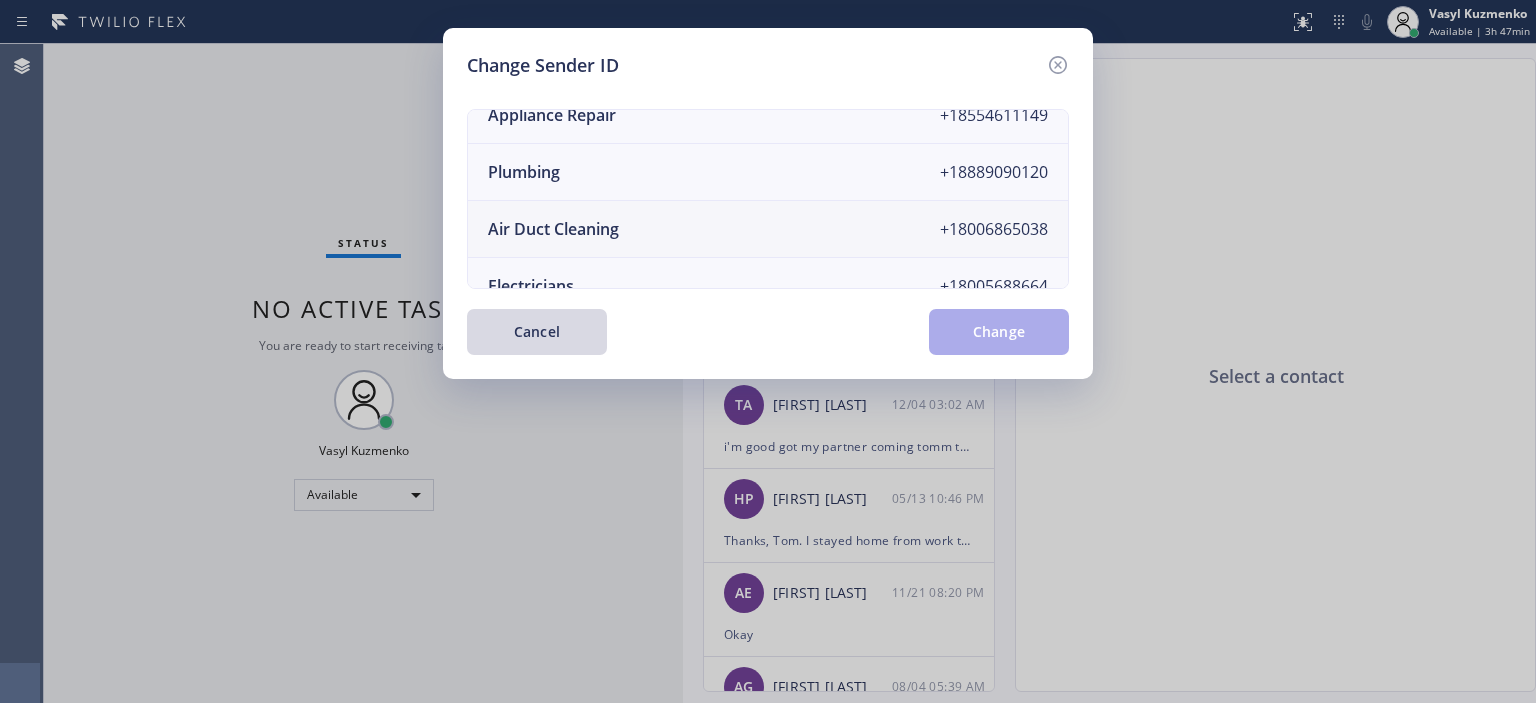 scroll, scrollTop: 171, scrollLeft: 0, axis: vertical 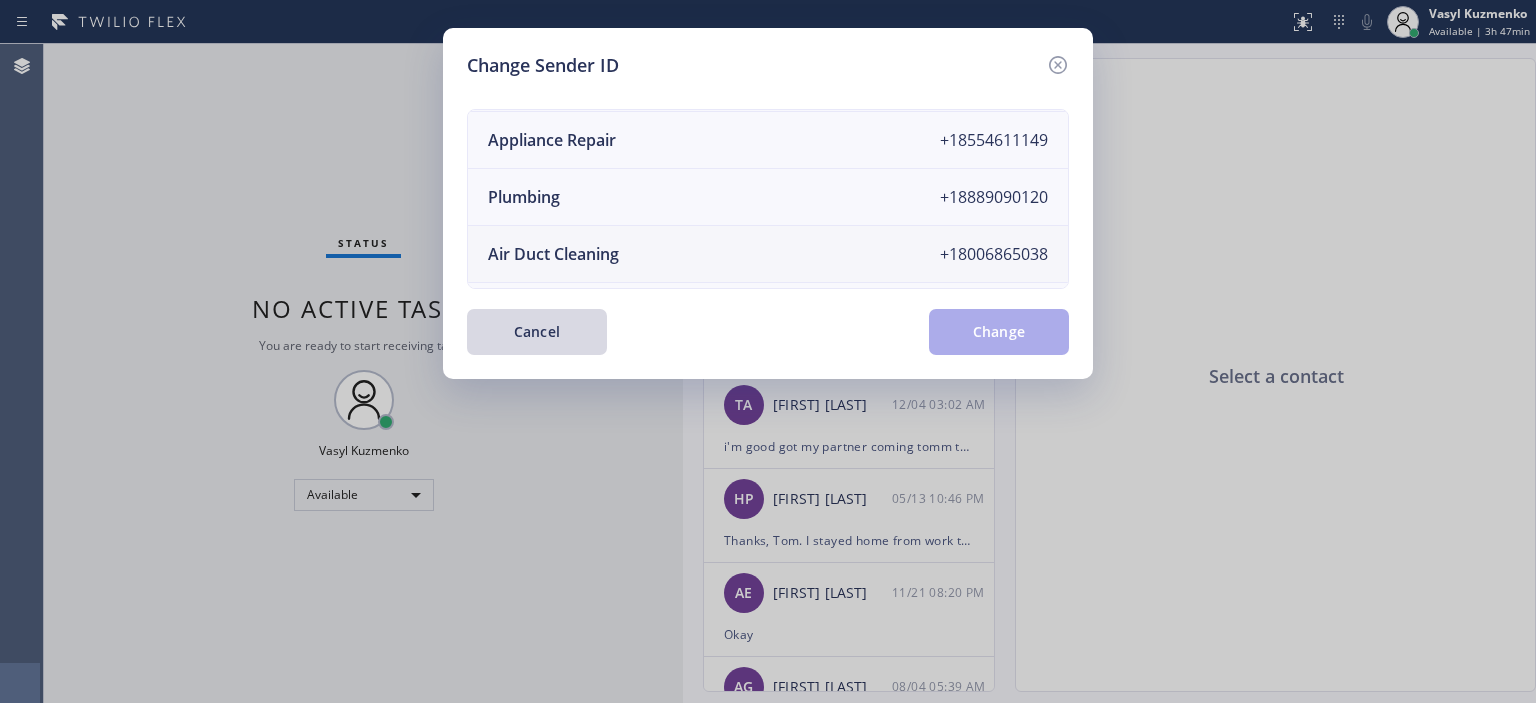 click on "Air Duct Cleaning +18006865038" at bounding box center (768, 254) 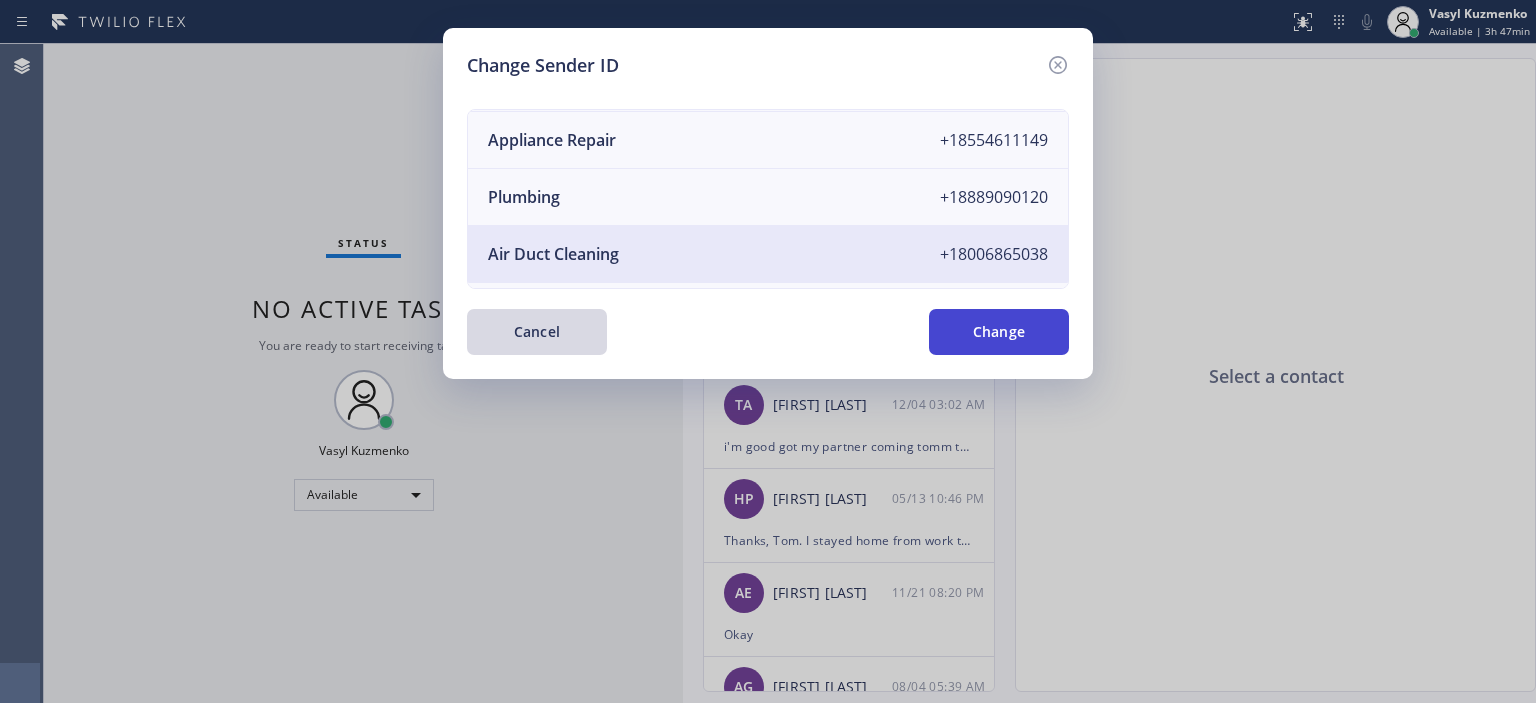 click on "Change" at bounding box center (999, 332) 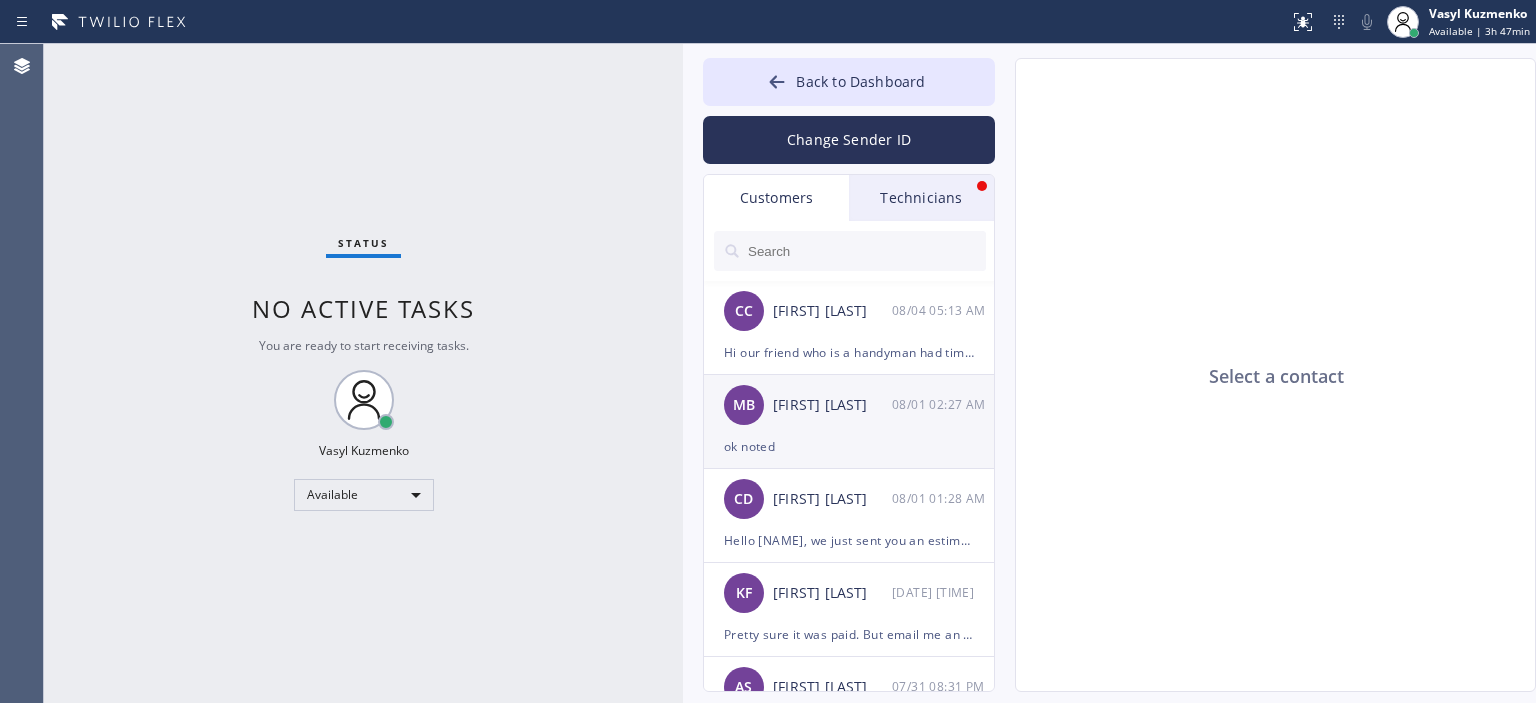 click on "[FIRST] [LAST]" at bounding box center (832, 405) 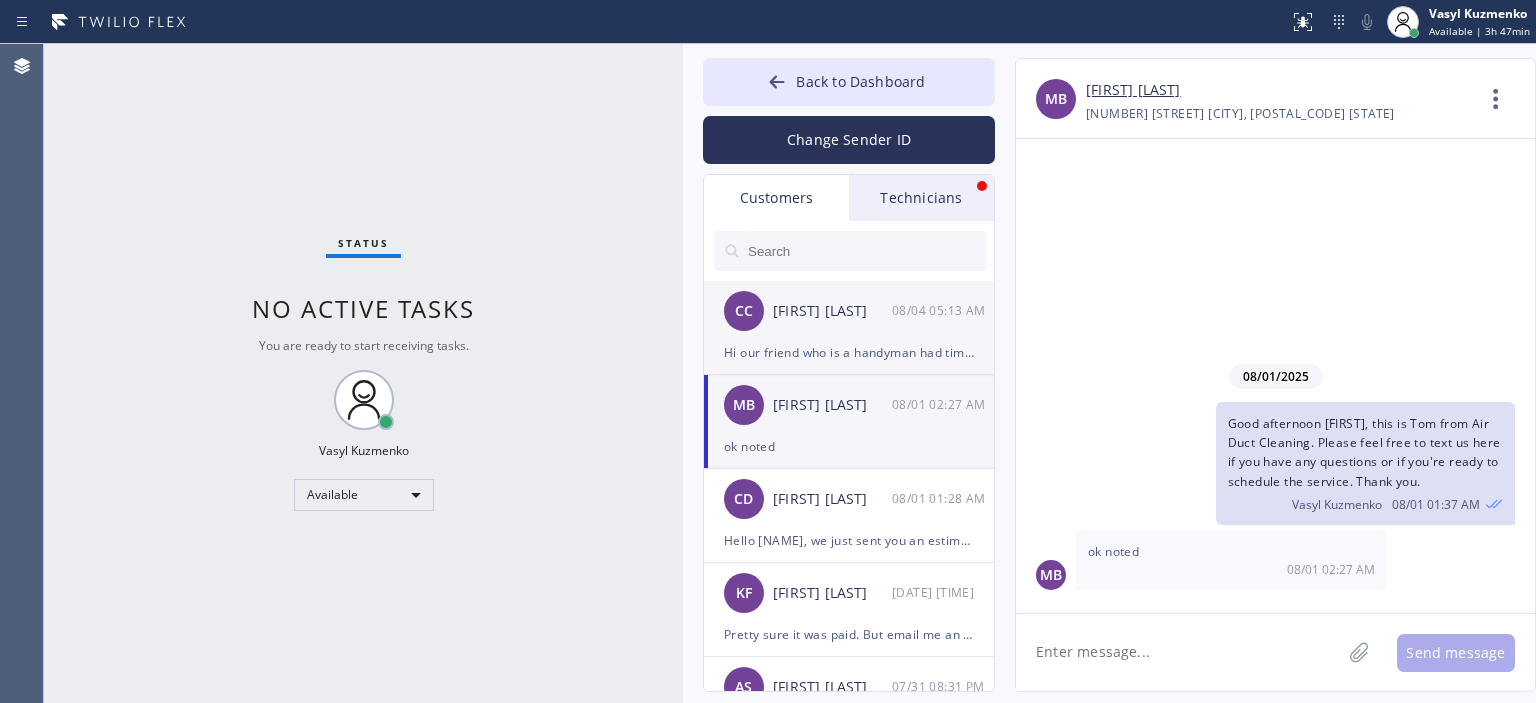 click on "[FIRST] [LAST]" at bounding box center (832, 311) 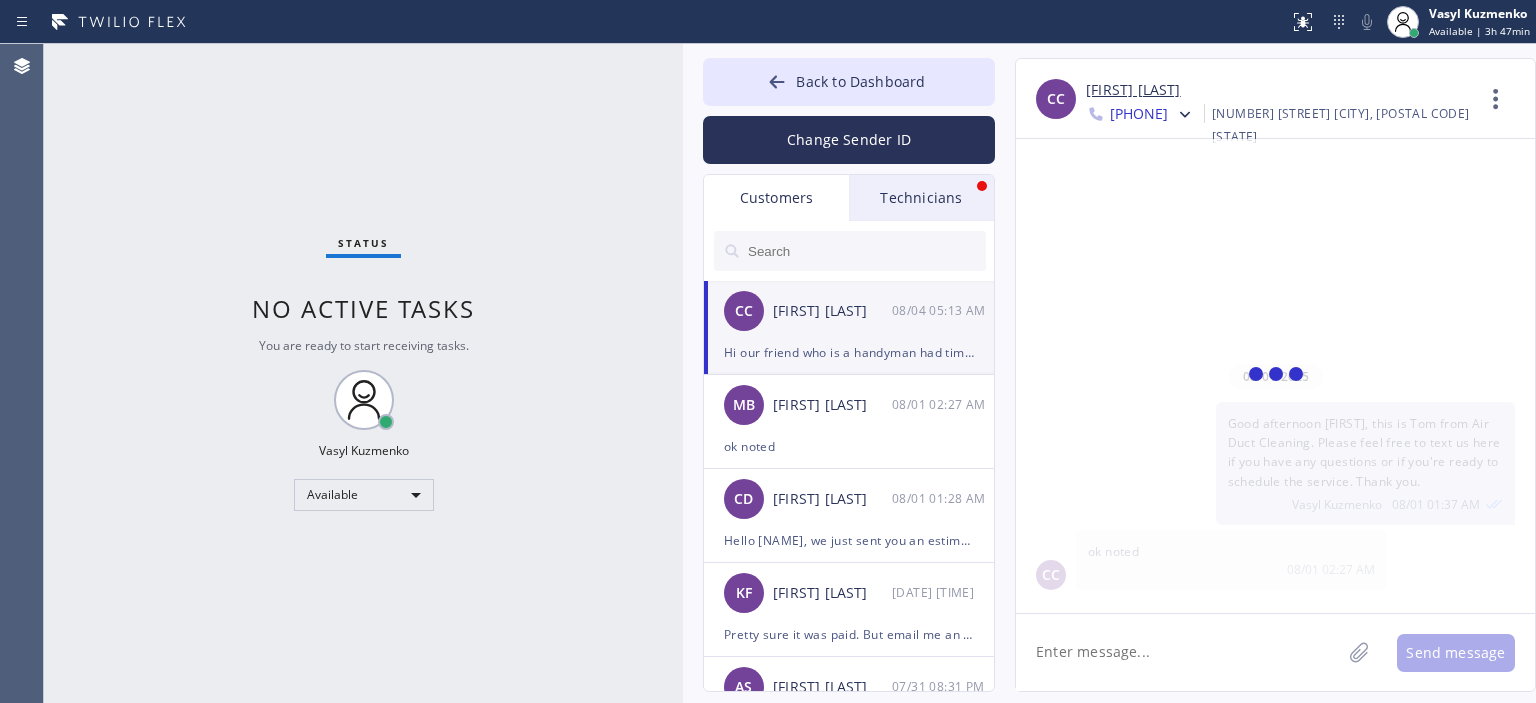 scroll, scrollTop: 150, scrollLeft: 0, axis: vertical 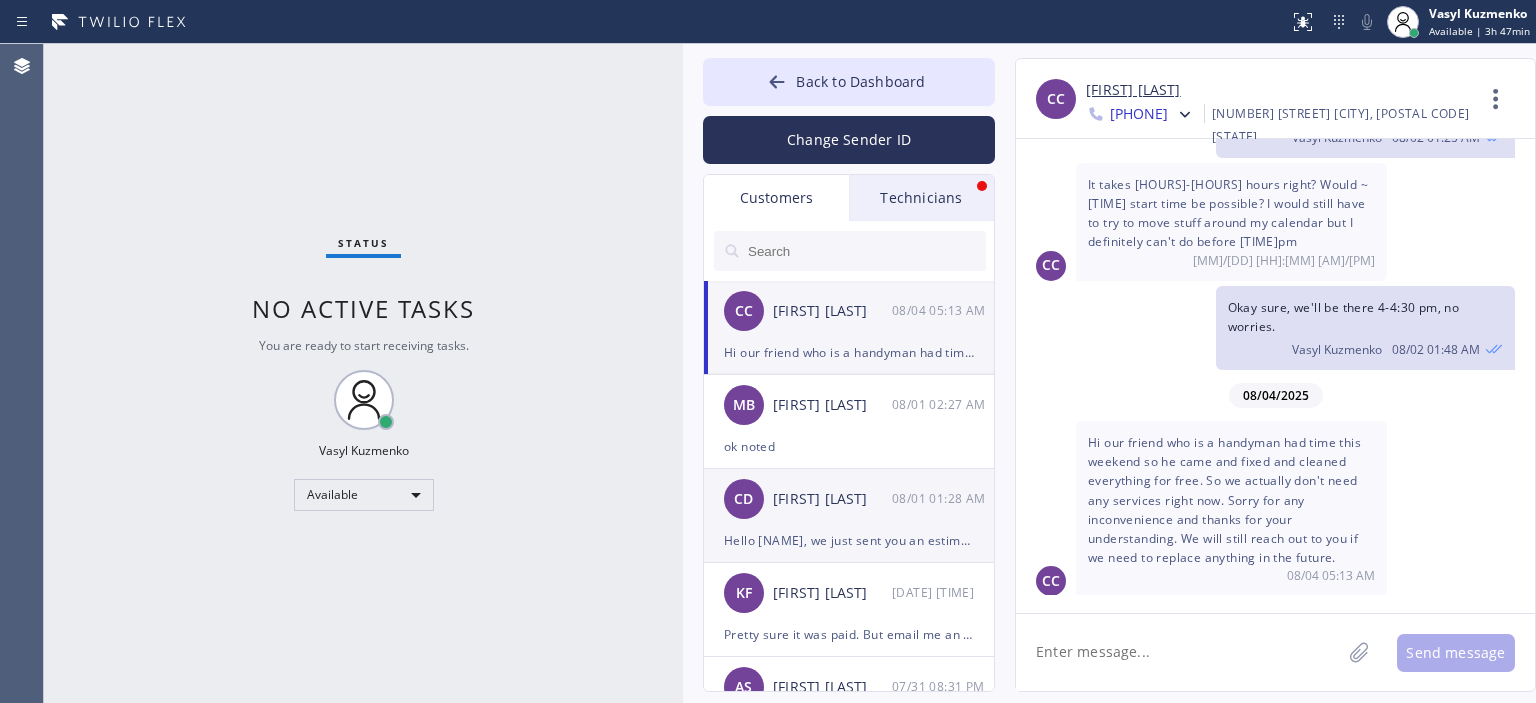 click on "Hello [NAME], we just sent you an estimate for dryer vent installation on this email [EMAIL]. Please check it, don't forget to check the spambox just in case. Feel free to contact us back if you have any questions or concerns. Thank you." at bounding box center [849, 540] 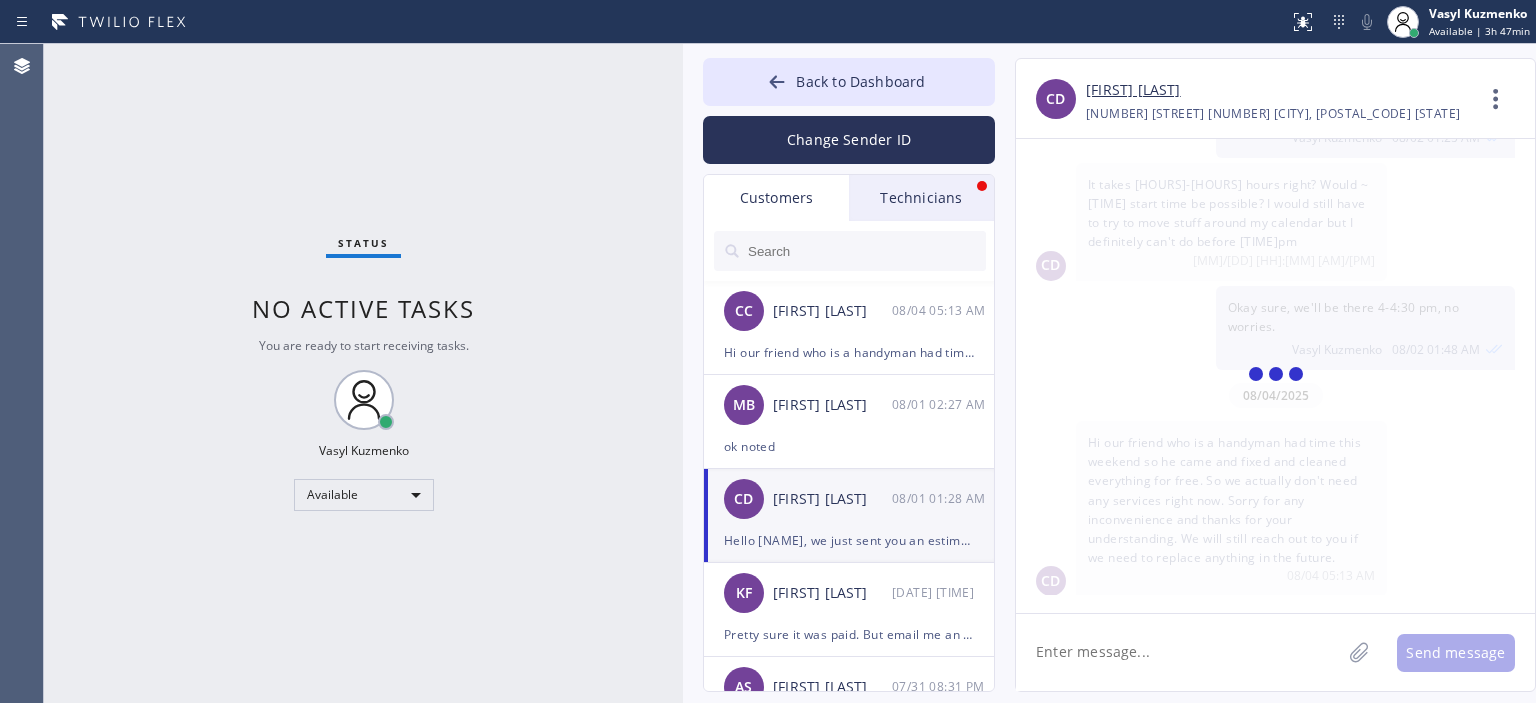 scroll, scrollTop: 0, scrollLeft: 0, axis: both 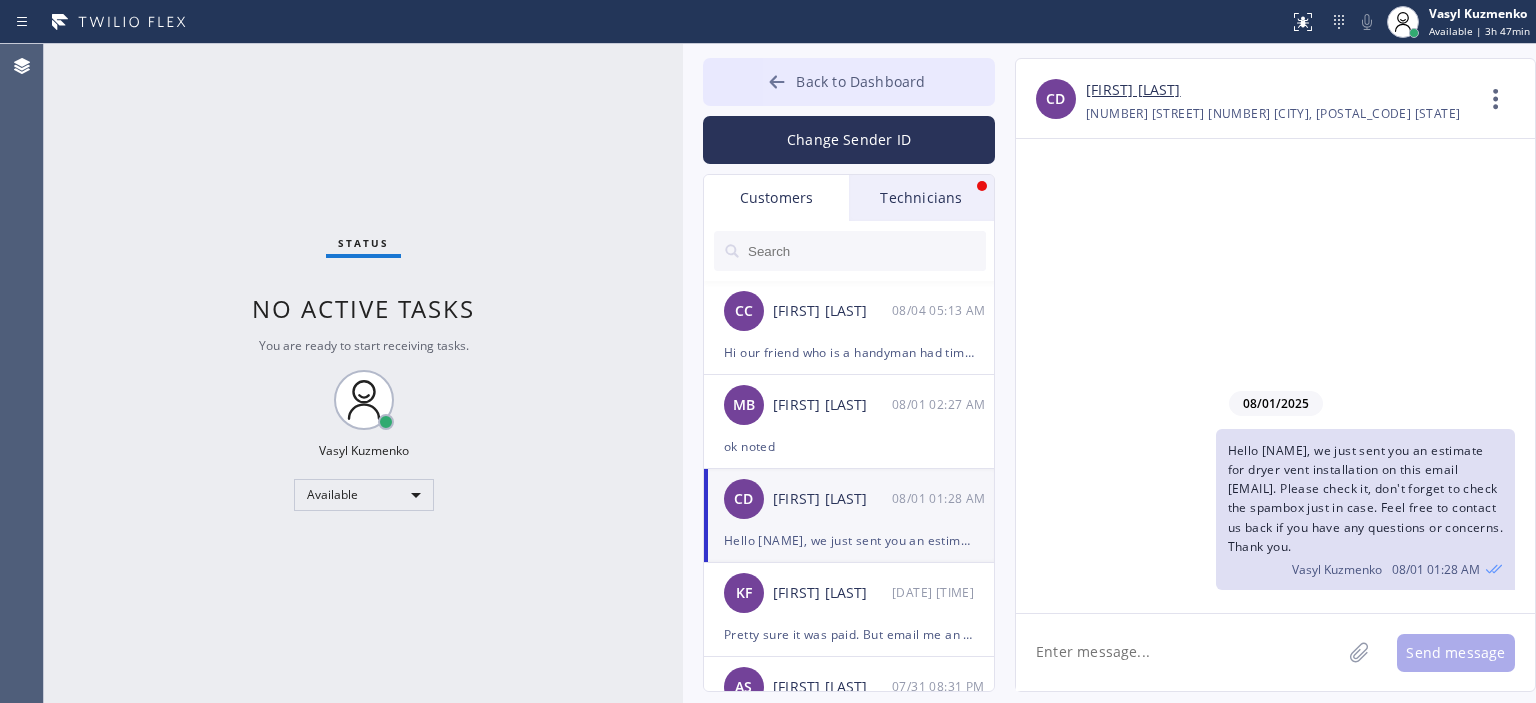click on "Back to Dashboard" at bounding box center (849, 82) 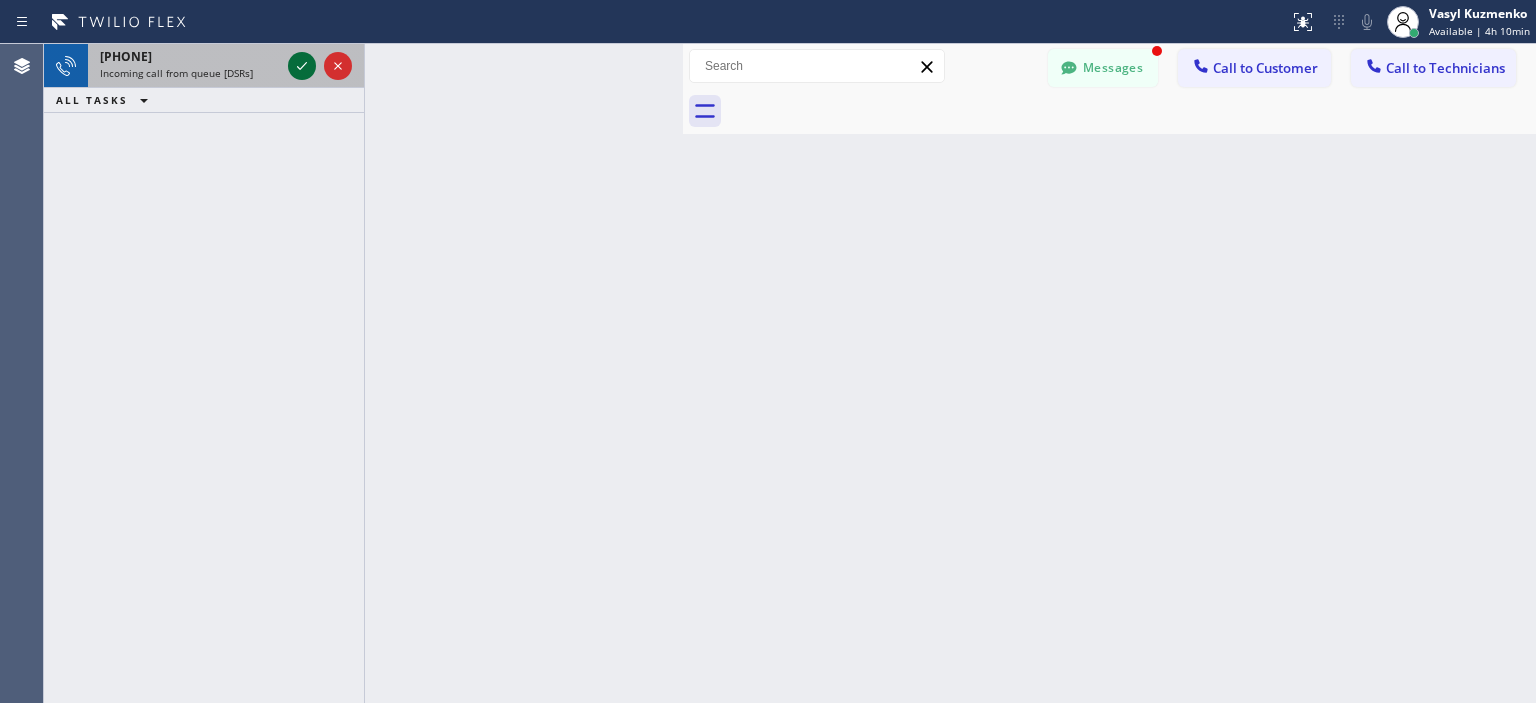 click 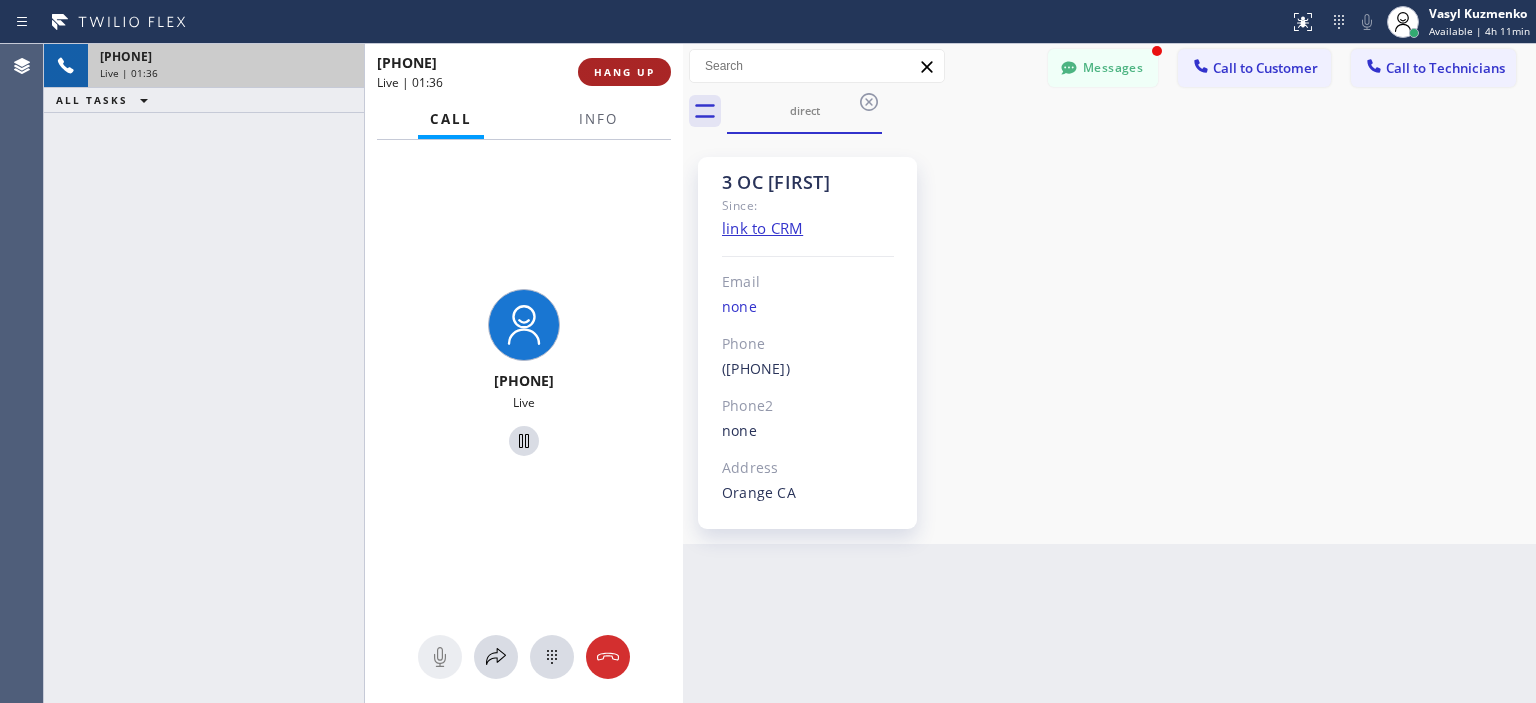 click on "HANG UP" at bounding box center (624, 72) 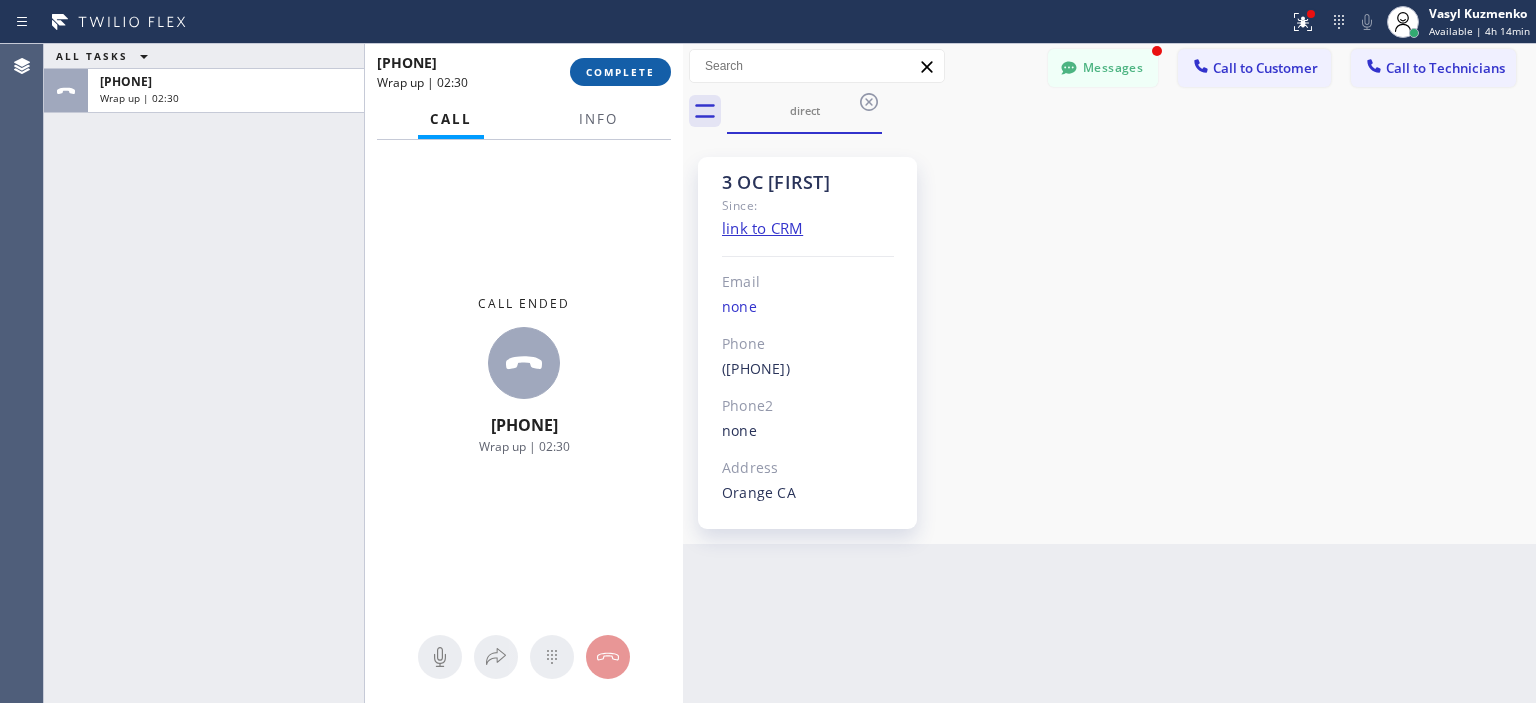 click on "COMPLETE" at bounding box center (620, 72) 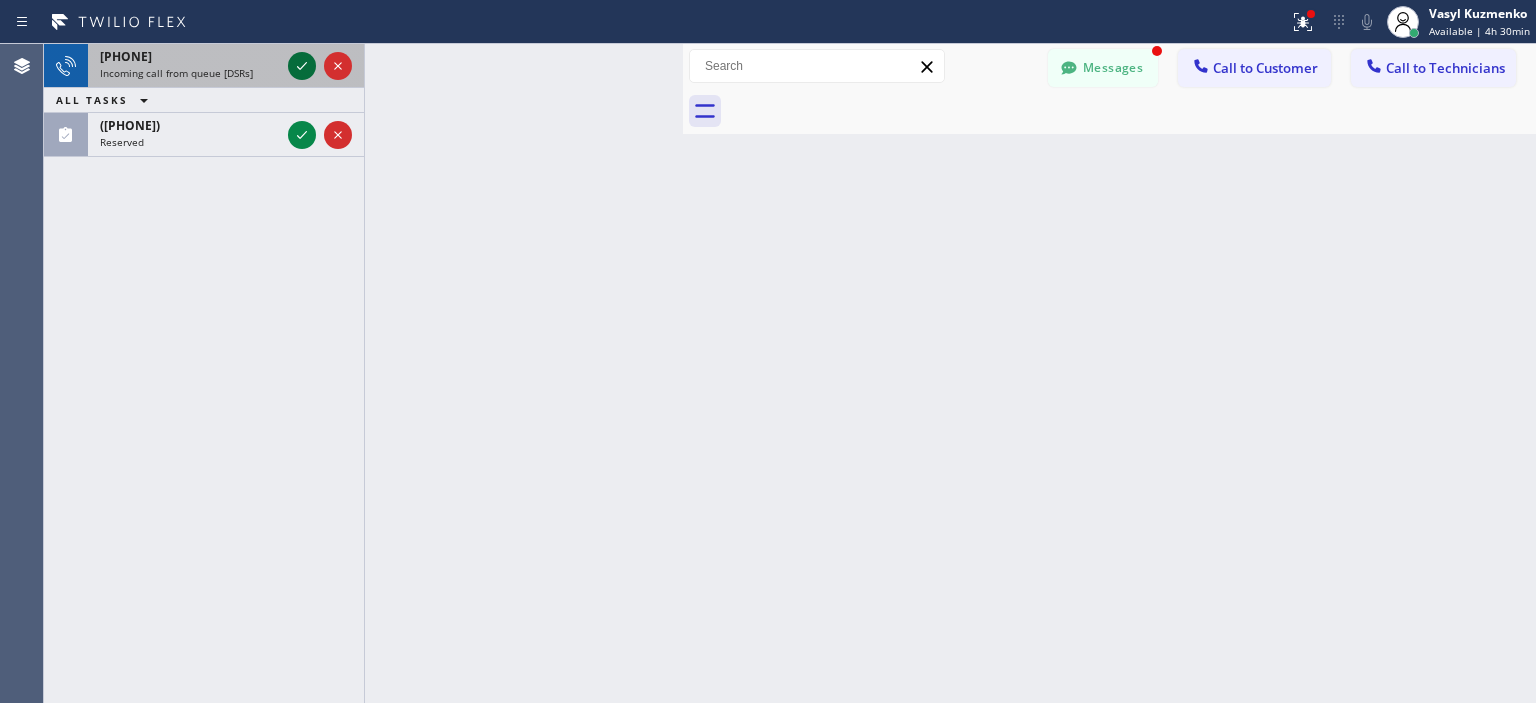 click 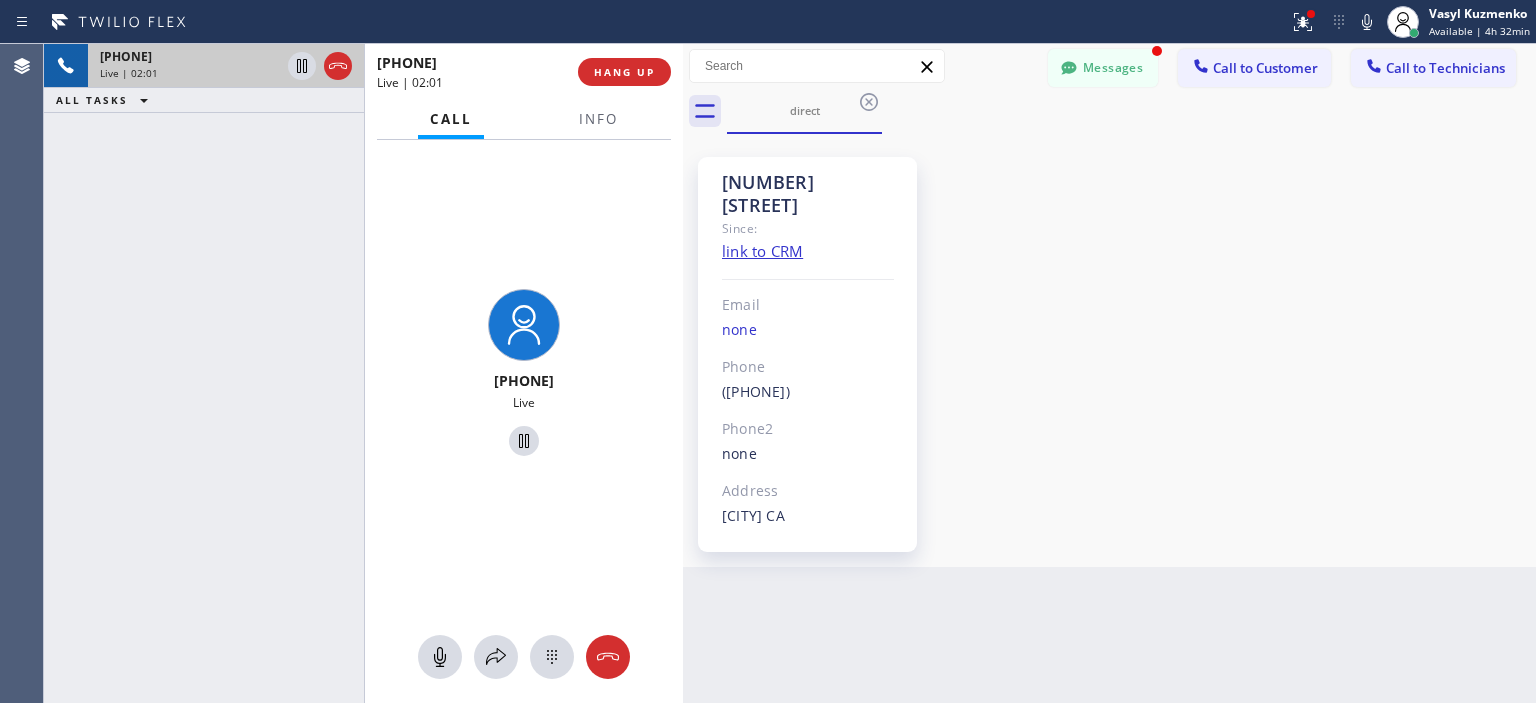click on "[PHONE] Live | [TIME] ALL TASKS ALL TASKS ACTIVE TASKS TASKS IN WRAP UP" at bounding box center (204, 373) 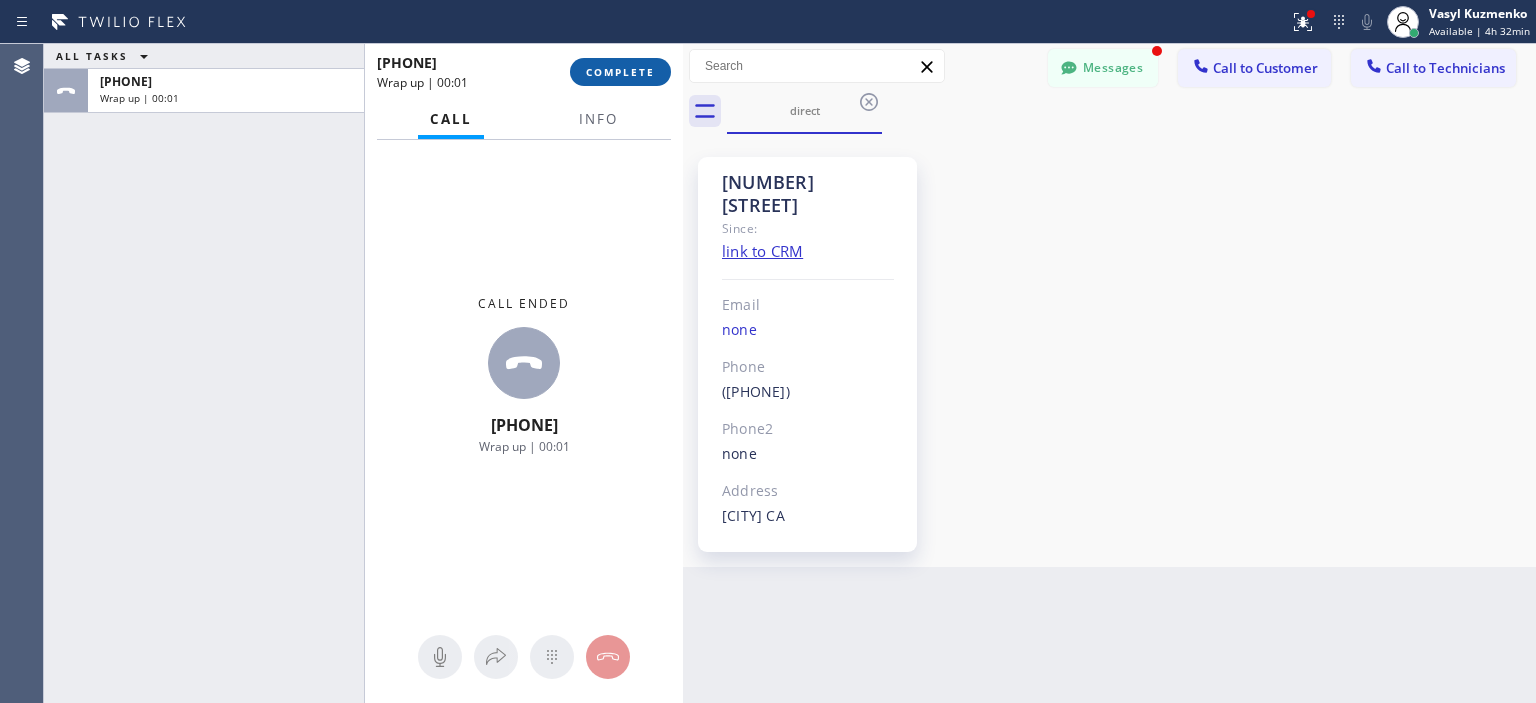 click on "COMPLETE" at bounding box center (620, 72) 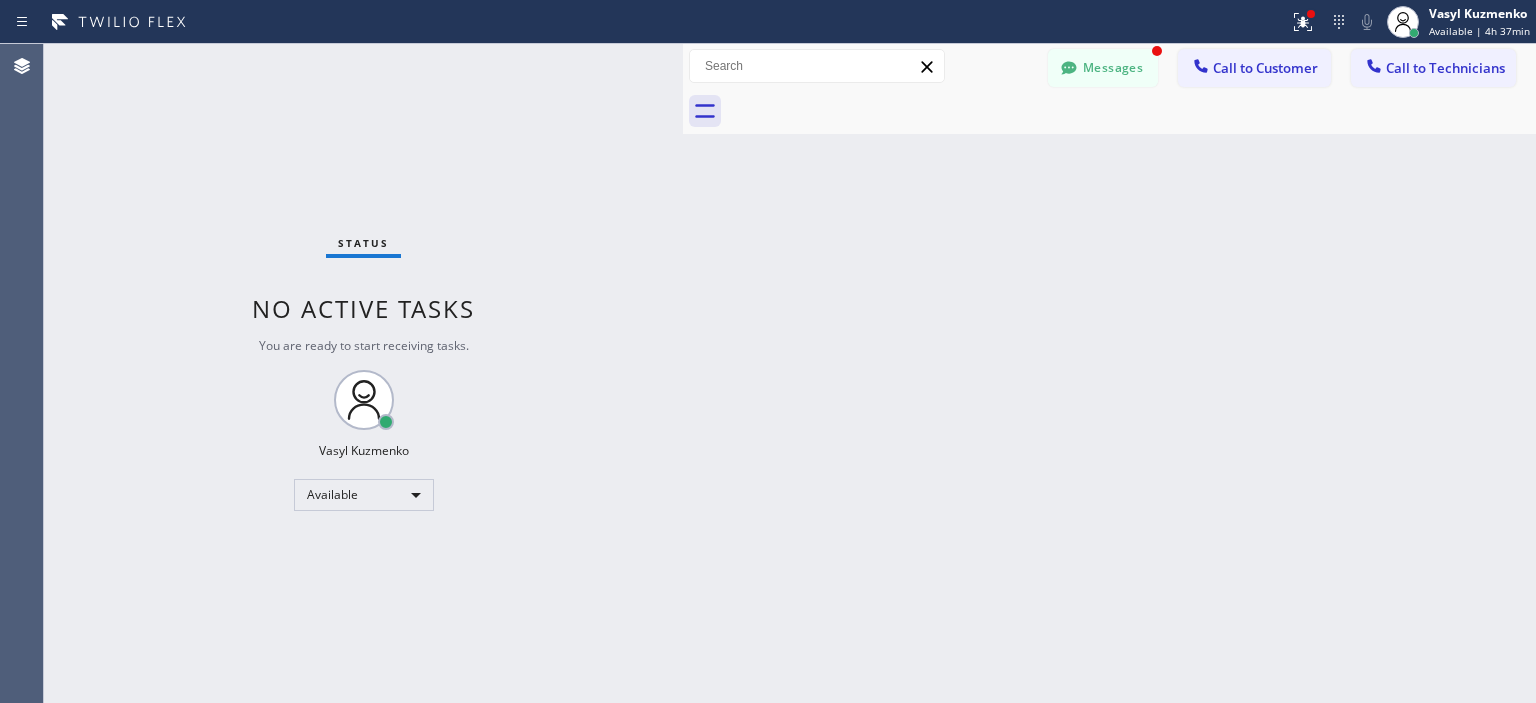 click on "Status   No active tasks     You are ready to start receiving tasks.   [PERSON_NAME] Available" at bounding box center (363, 373) 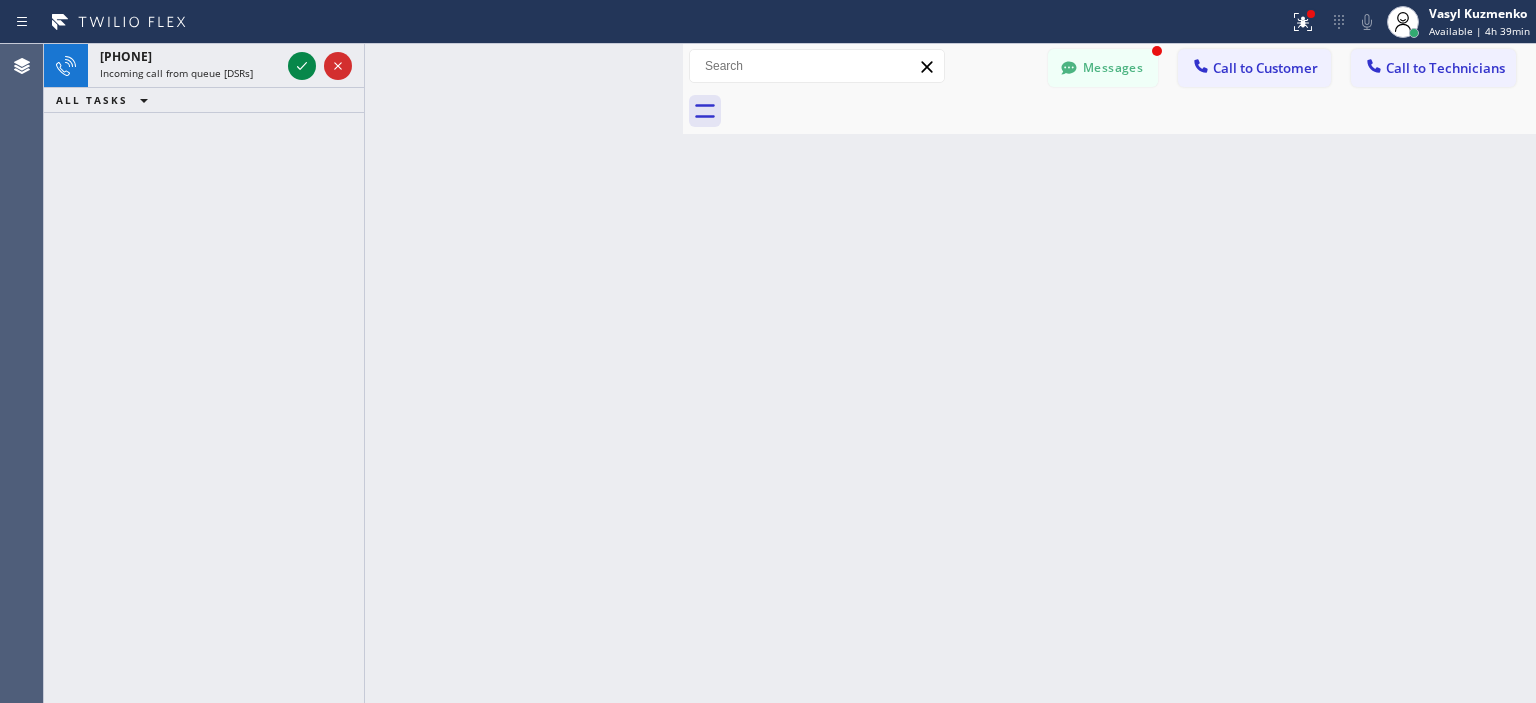 click on "+[COUNTRY_CODE][PHONE] Incoming call from queue [DSRs] ALL TASKS ALL TASKS ACTIVE TASKS TASKS IN WRAP UP" at bounding box center [204, 373] 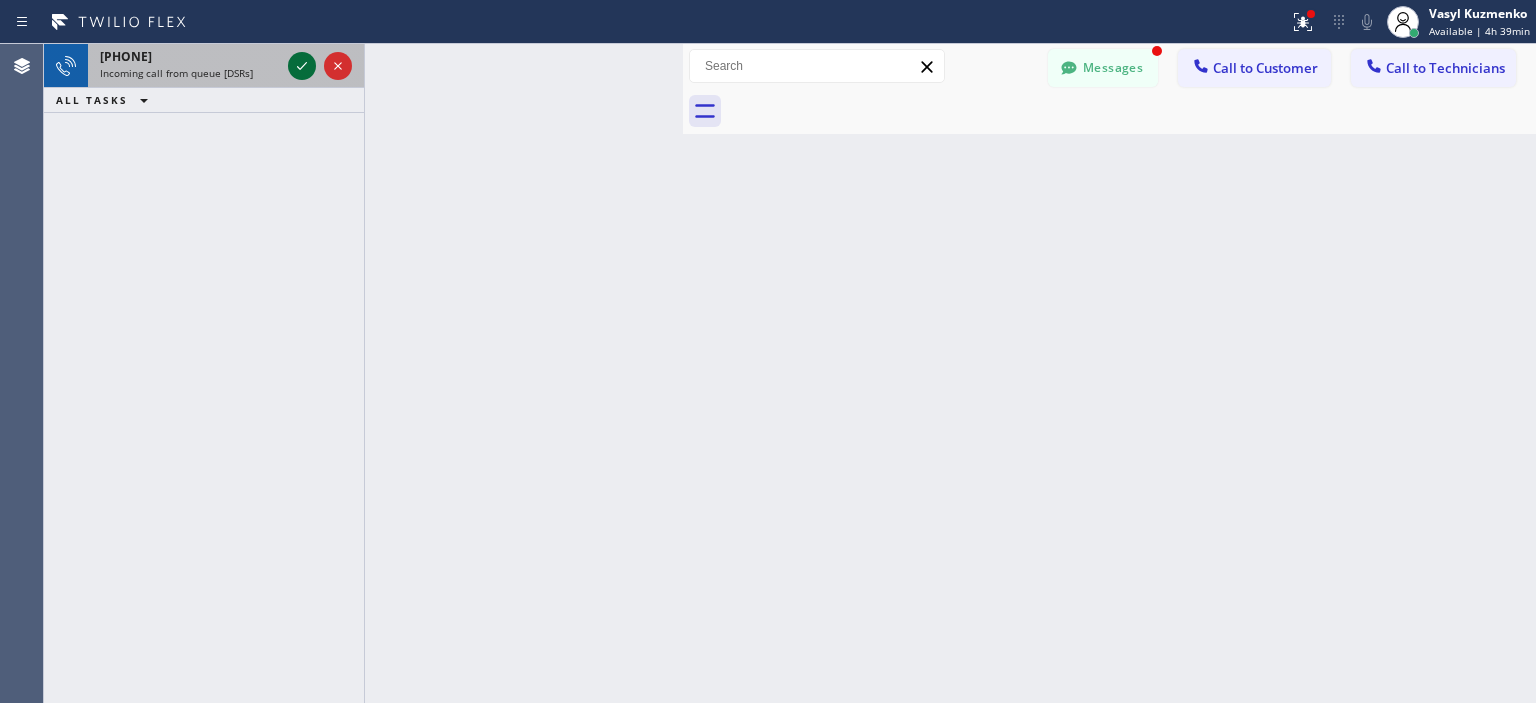 click 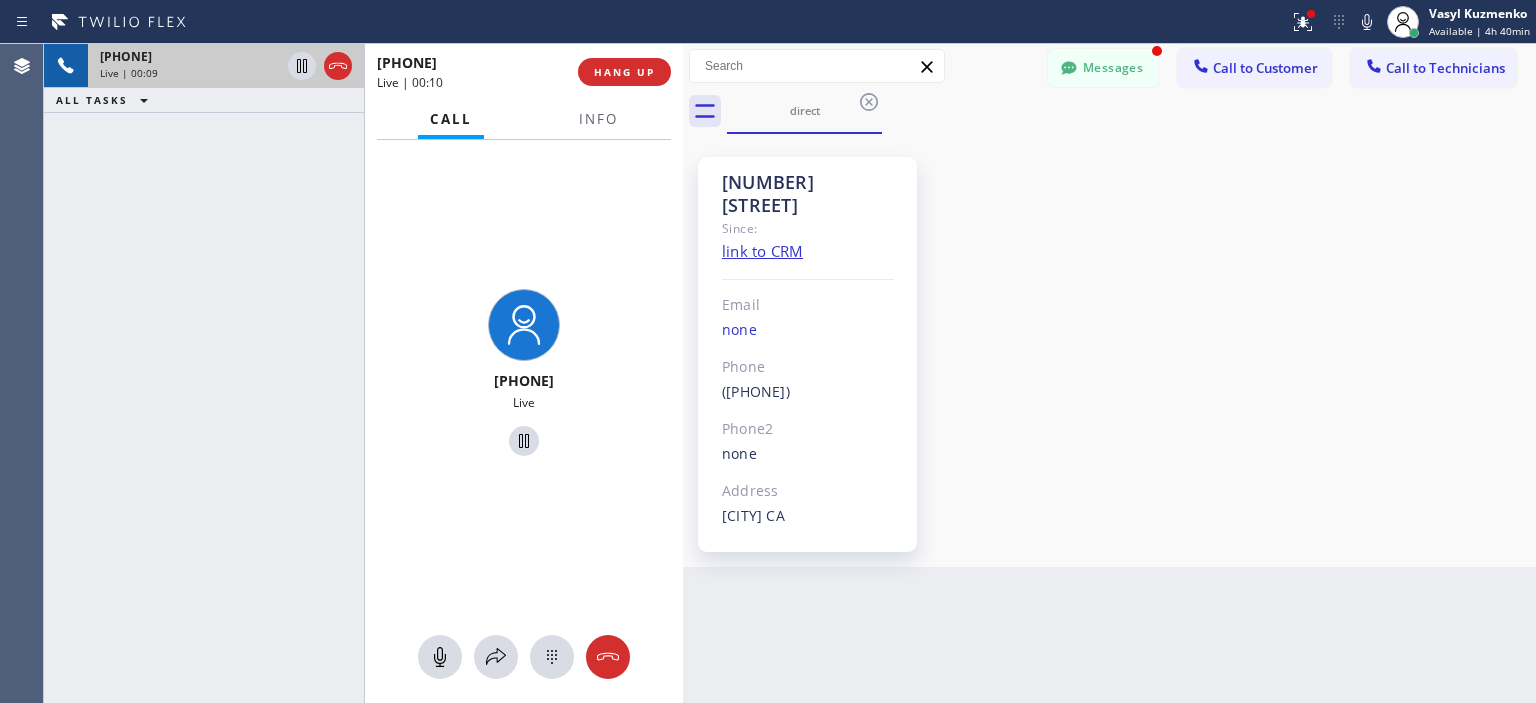 click on "+[COUNTRYCODE][PHONE] Live | [TIME] [STATUS] [STATUS] [STATUS] [STATUS]" at bounding box center (204, 373) 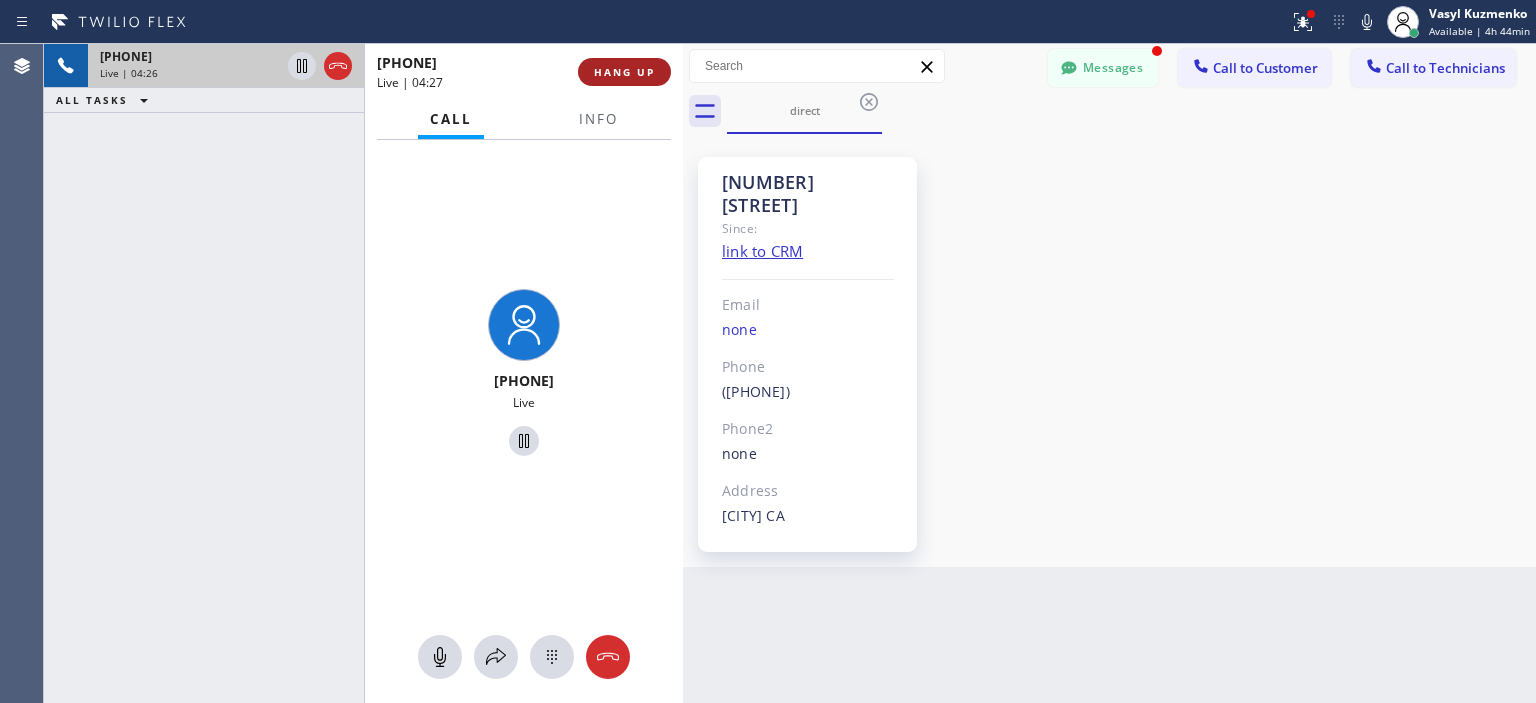 click on "HANG UP" at bounding box center (624, 72) 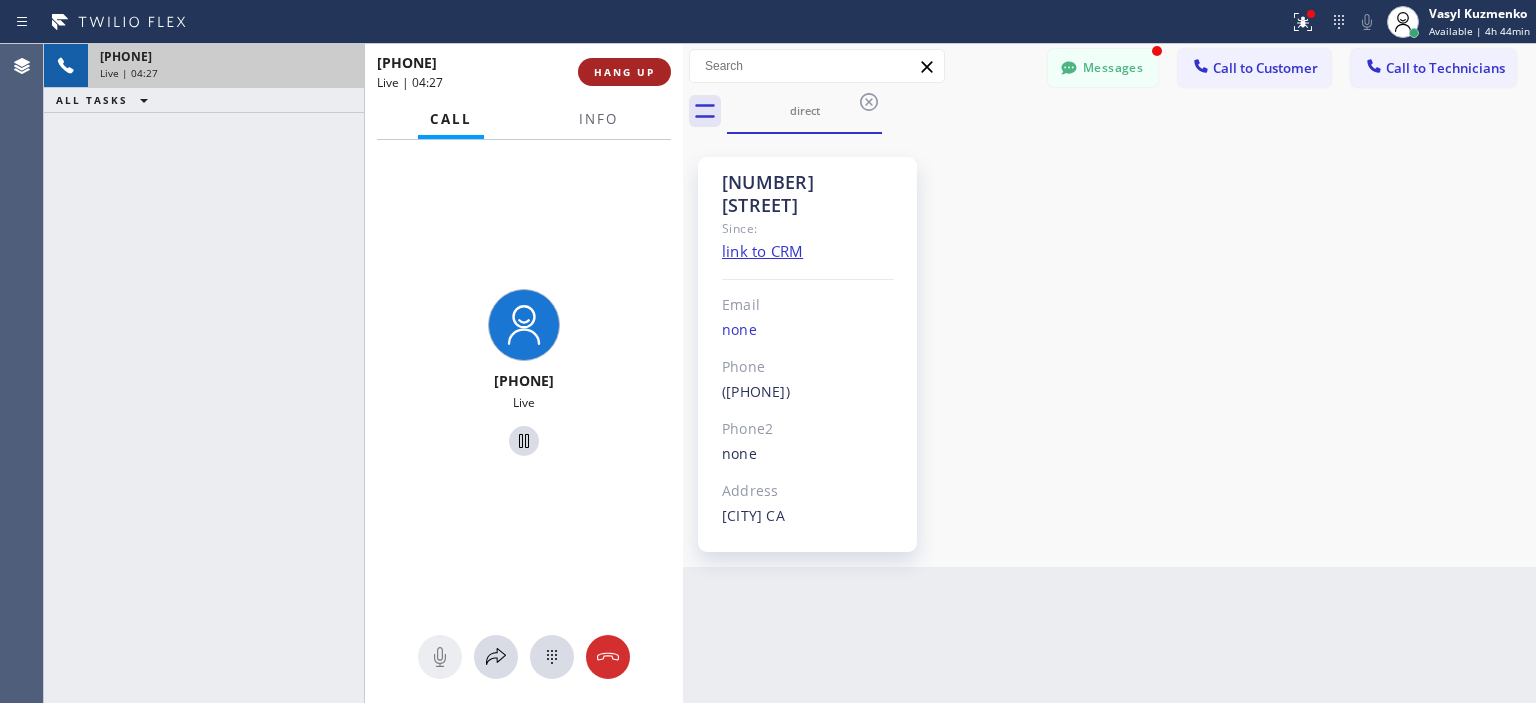 click on "HANG UP" at bounding box center [624, 72] 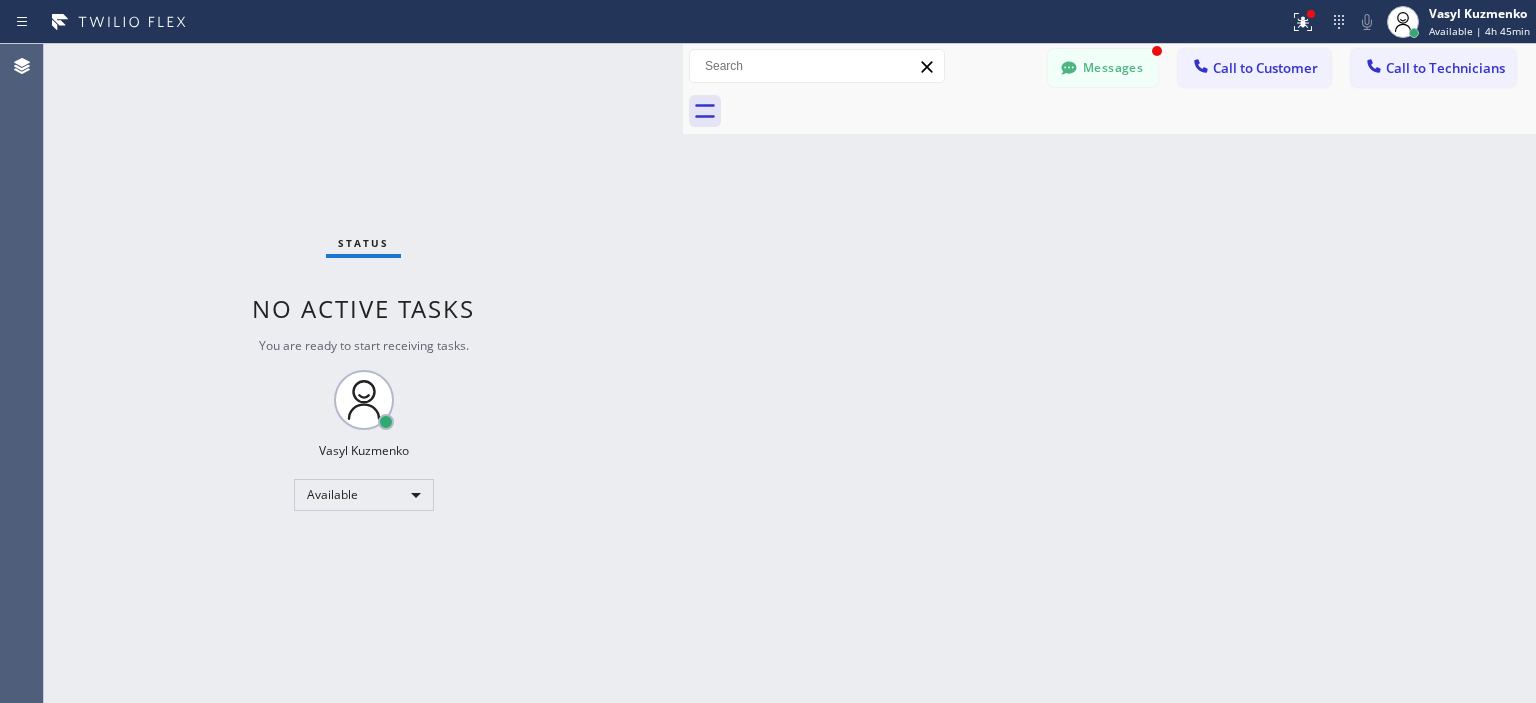 click on "Back to Dashboard Change Sender ID Customers Technicians CC [FIRST] [LAST] 08/04 05:13 AM Hi our friend who is a handyman had time this weekend so he came and fixed and cleaned everything for free. So we actually don't need any services right now. Sorry for any inconvenience and thanks for your understanding. We will still reach out to you if we need to replace anything in the future. MB [FIRST] [LAST] 08/01 02:27 AM ok noted CD [FIRST] [LAST] 08/01 01:28 AM Hello [FIRST], we just sent you an estimate for dryer vent installation on this email [EMAIL]. Please check it, don't forget to check the spambox just in case. Feel free to contact us back if you have any questions or concerns. Thank you. KF [FIRST] [LAST] 07/31 10:32 PM Pretty sure it was paid.
But email me an invoice and I will pay it if we haven't yet.
[EMAIL] AS [FIRST] [LAST] 07/31 08:31 PM SM [FIRST] [LAST] 07/30 11:42 PM AO [FIRST] [LAST] 07/29 08:35 PM Okay great, will let you know as soon as we receive it! Thank you! AS 1" at bounding box center [1109, 373] 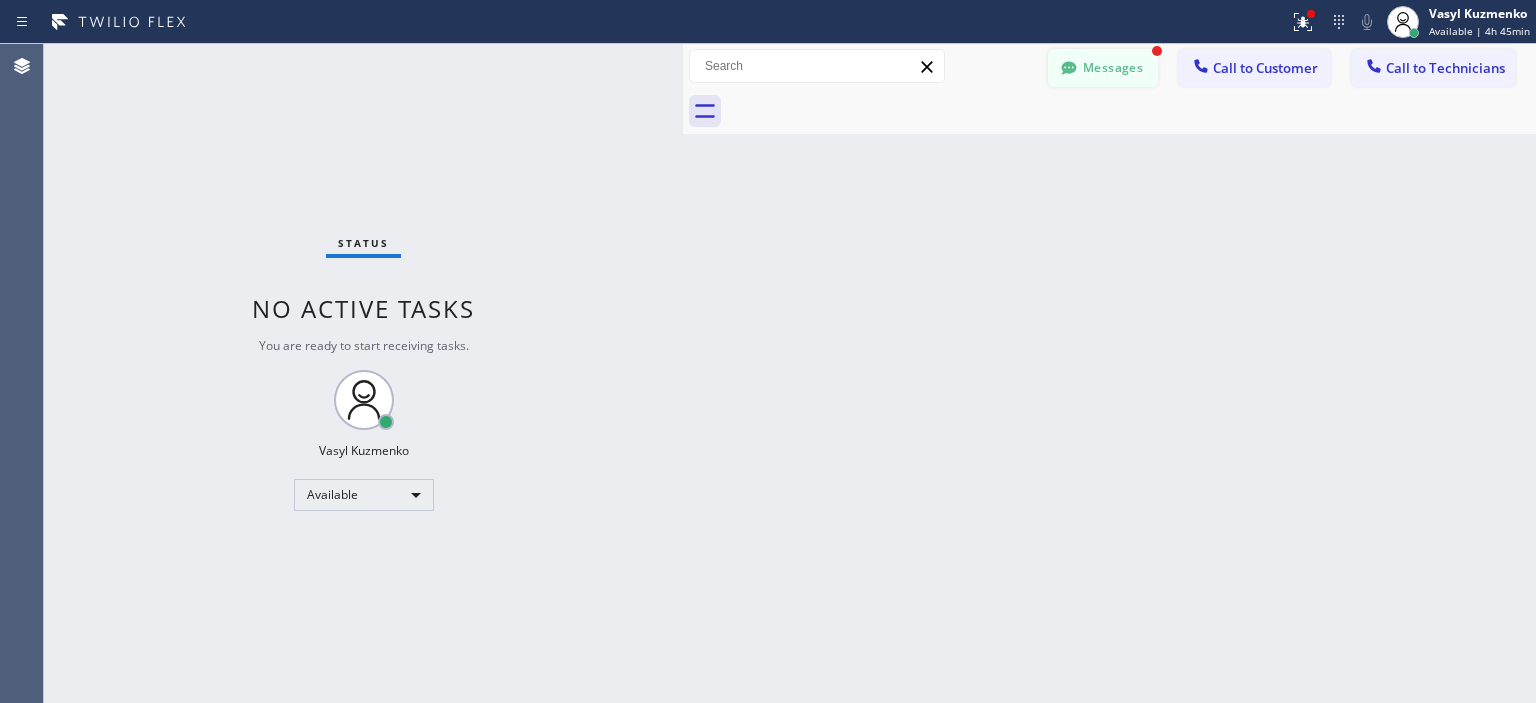 click on "Messages" at bounding box center [1103, 68] 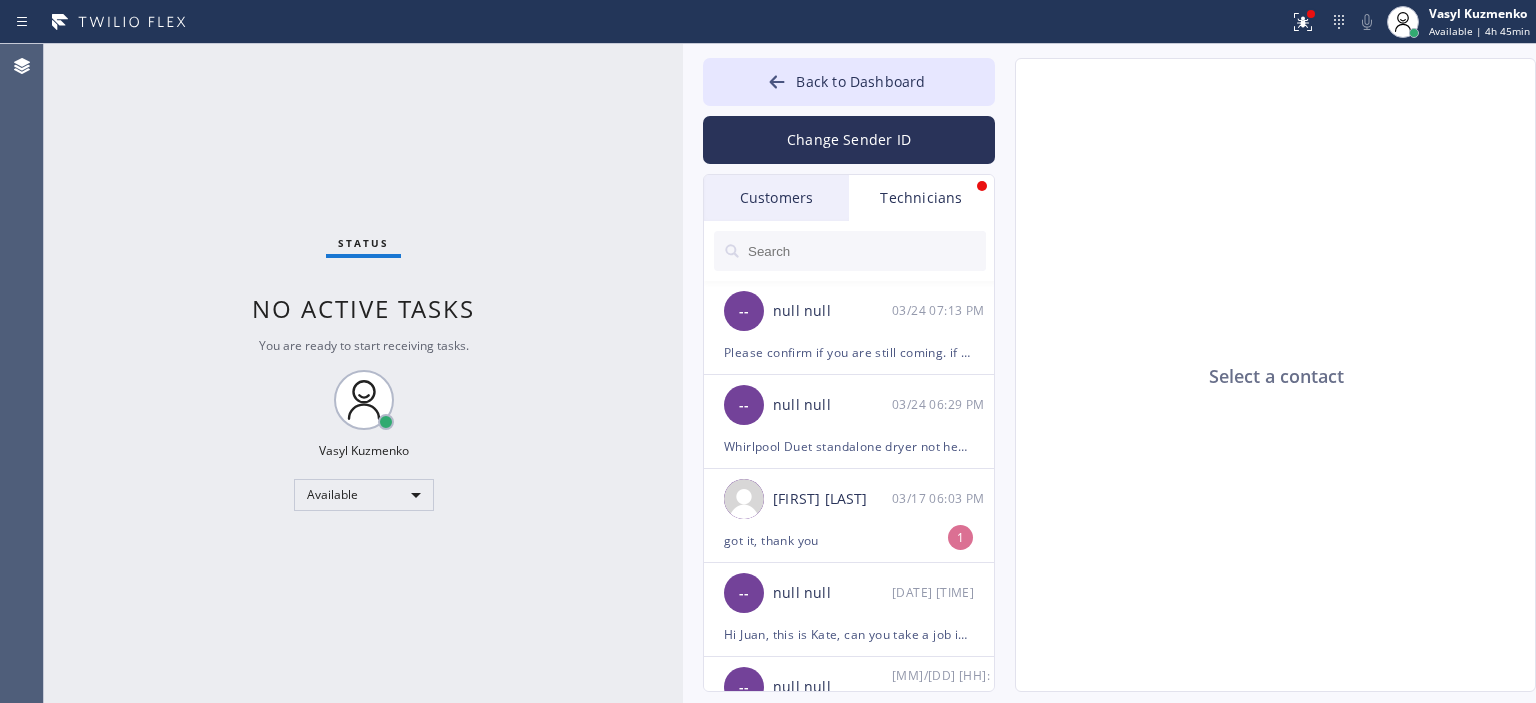 click on "Customers" at bounding box center (776, 198) 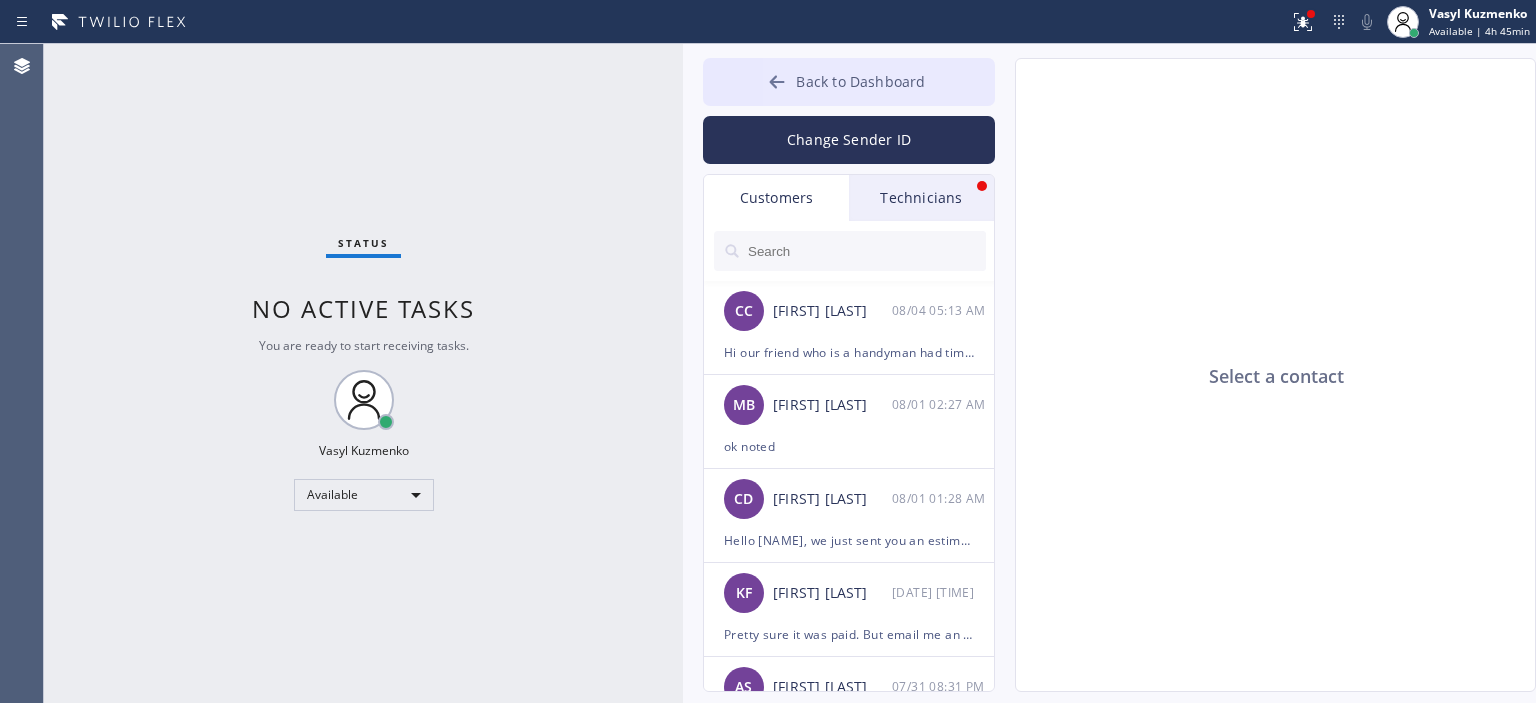 click on "Back to Dashboard" at bounding box center [849, 82] 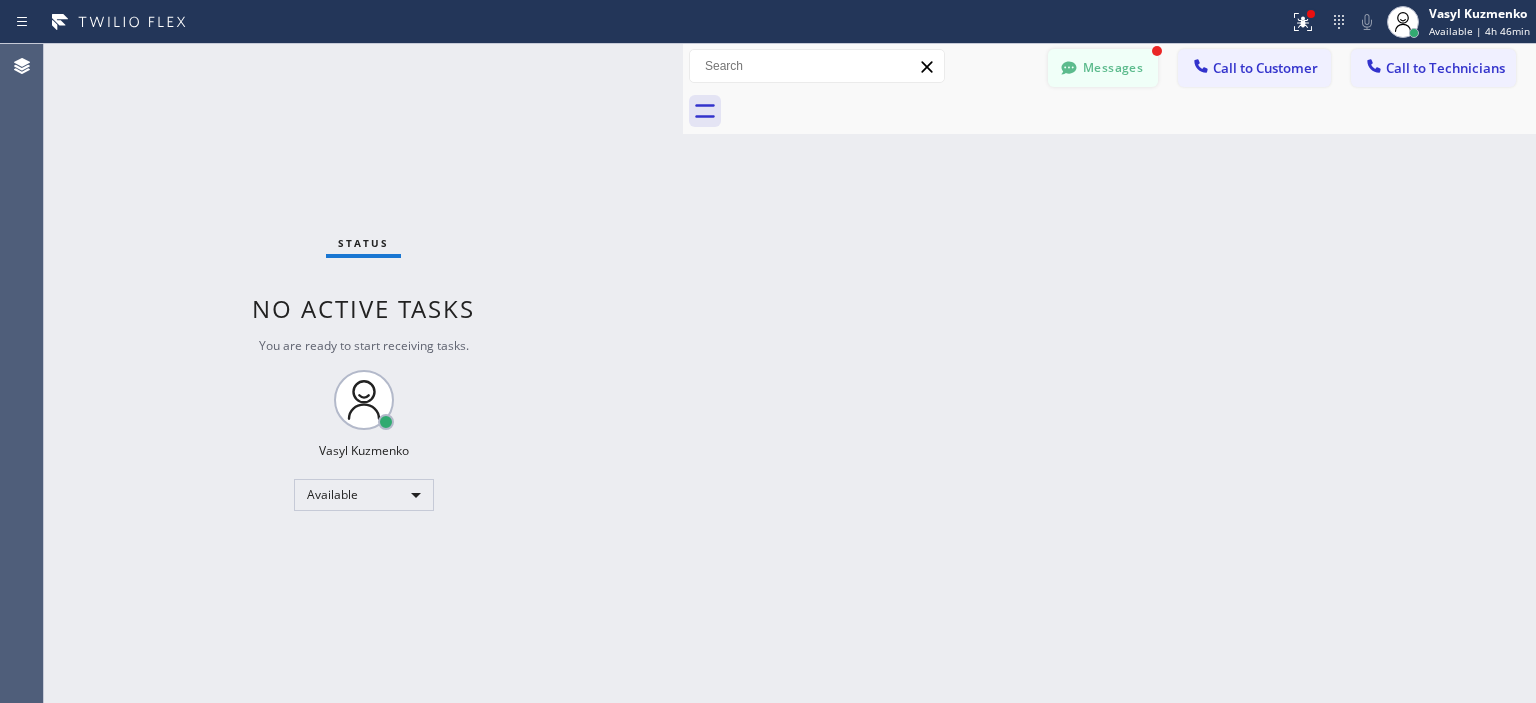 click on "Messages" at bounding box center (1103, 68) 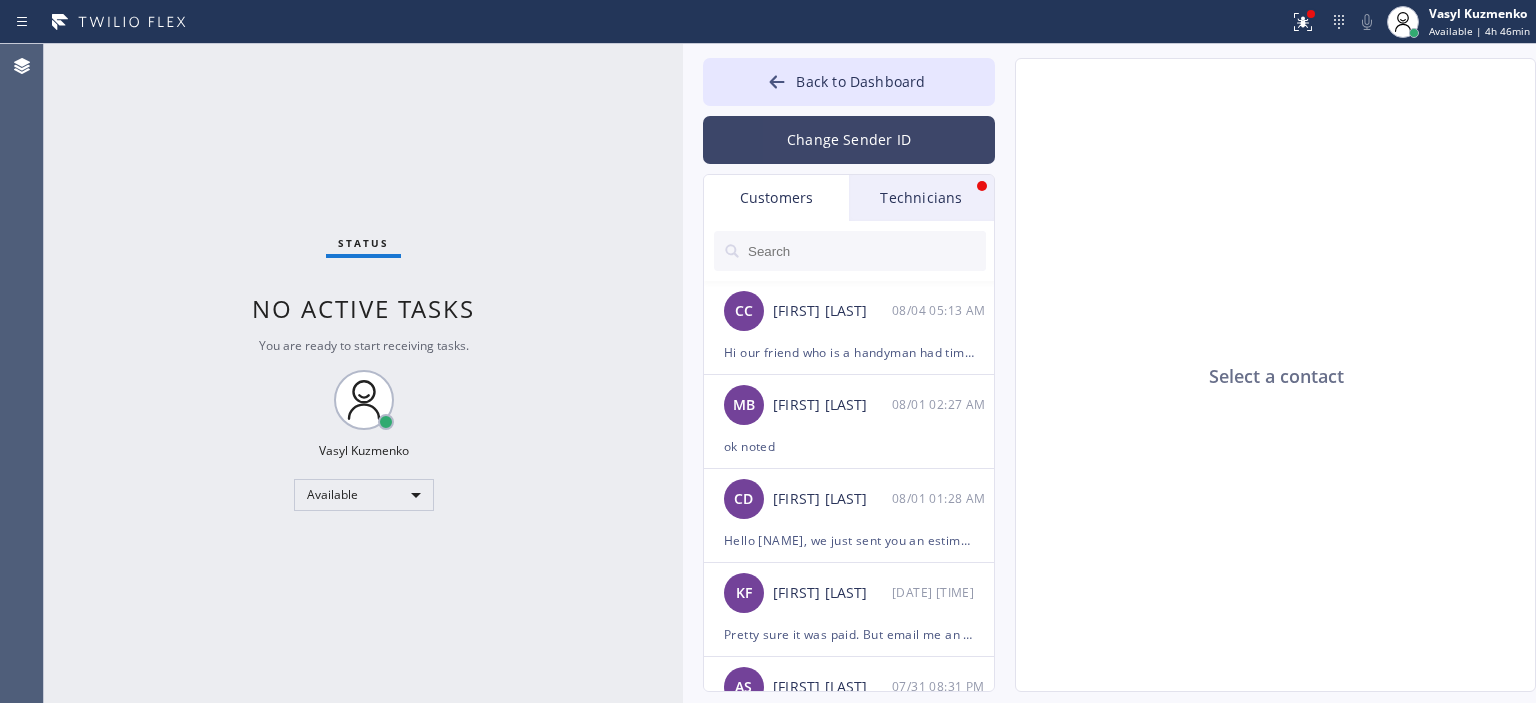 click on "Change Sender ID" at bounding box center (849, 140) 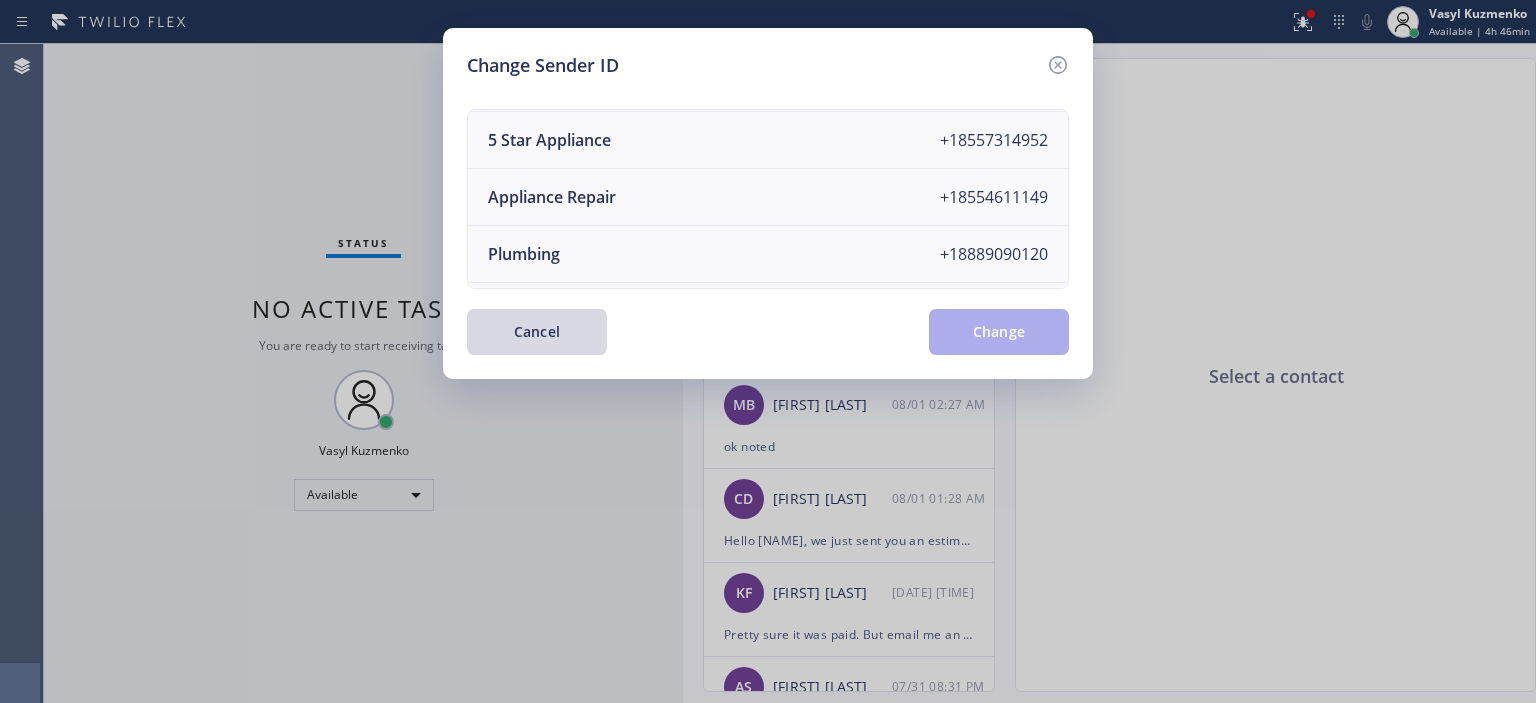 scroll, scrollTop: 0, scrollLeft: 0, axis: both 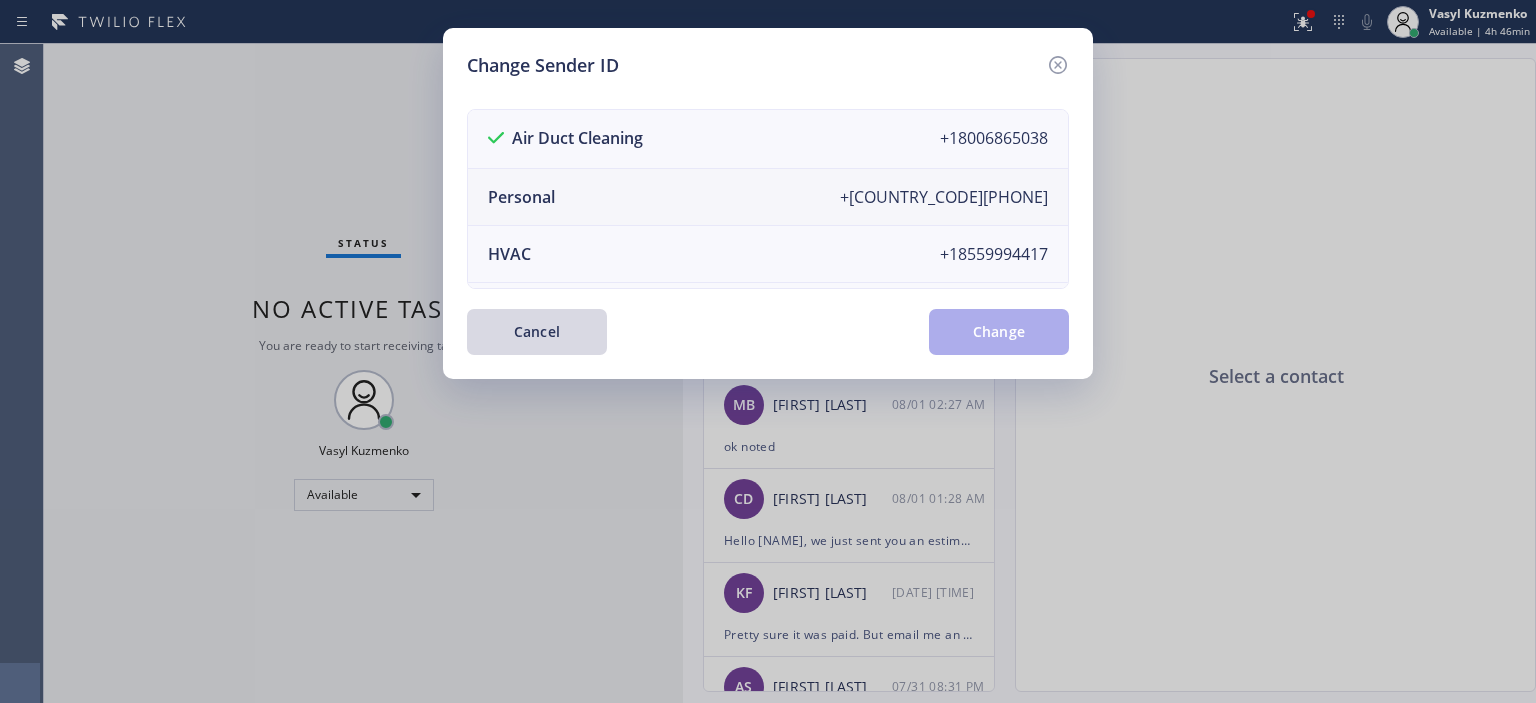 click on "Personal [PHONE]" at bounding box center (768, 197) 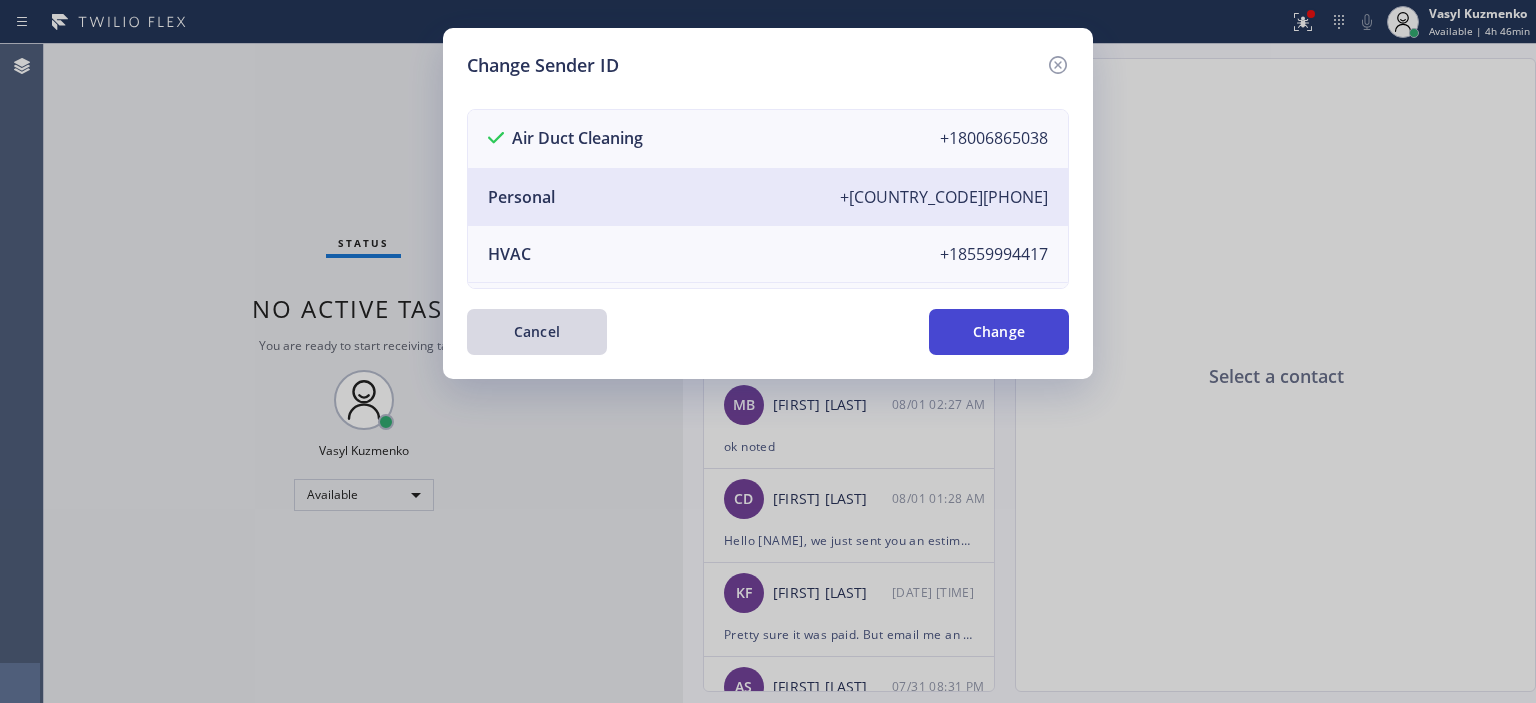 click on "Change" at bounding box center [999, 332] 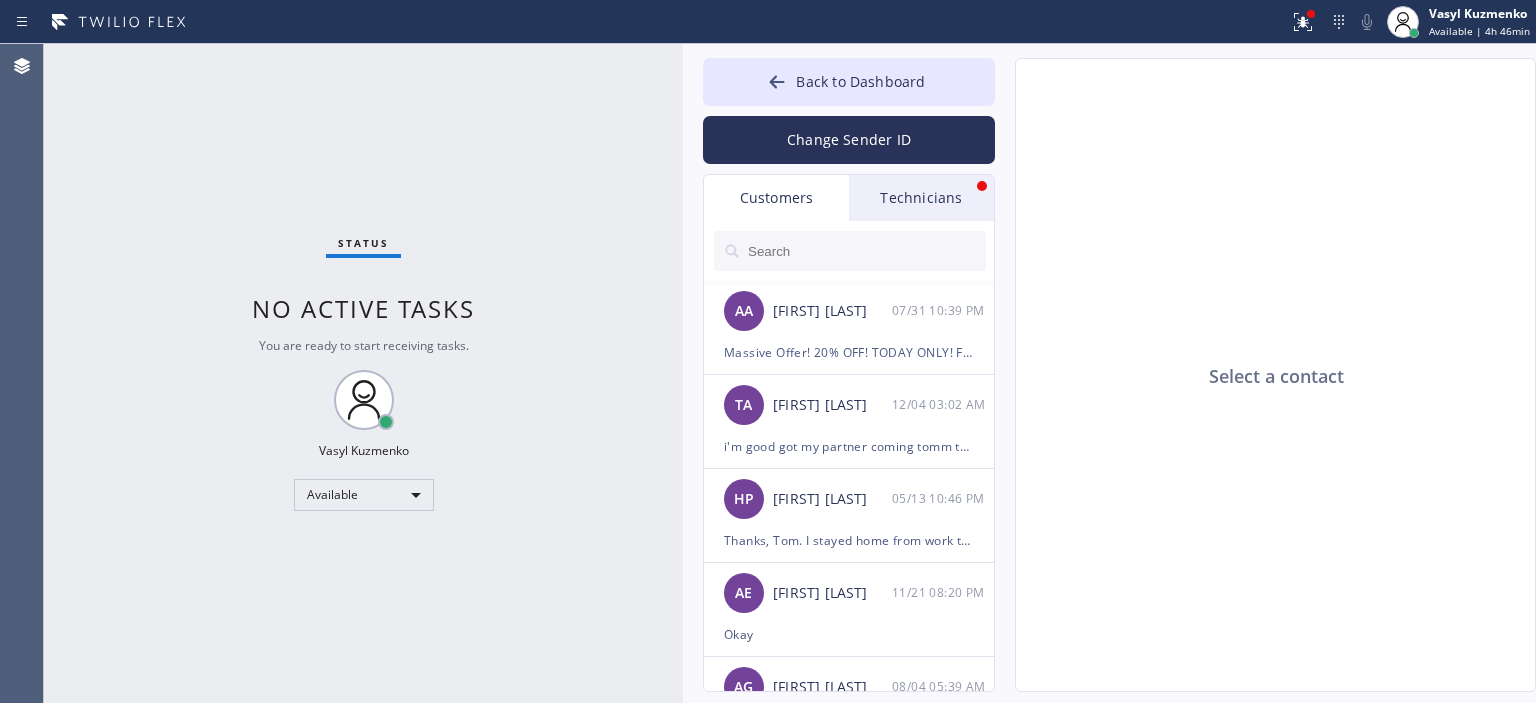 click on "Technicians" at bounding box center (921, 198) 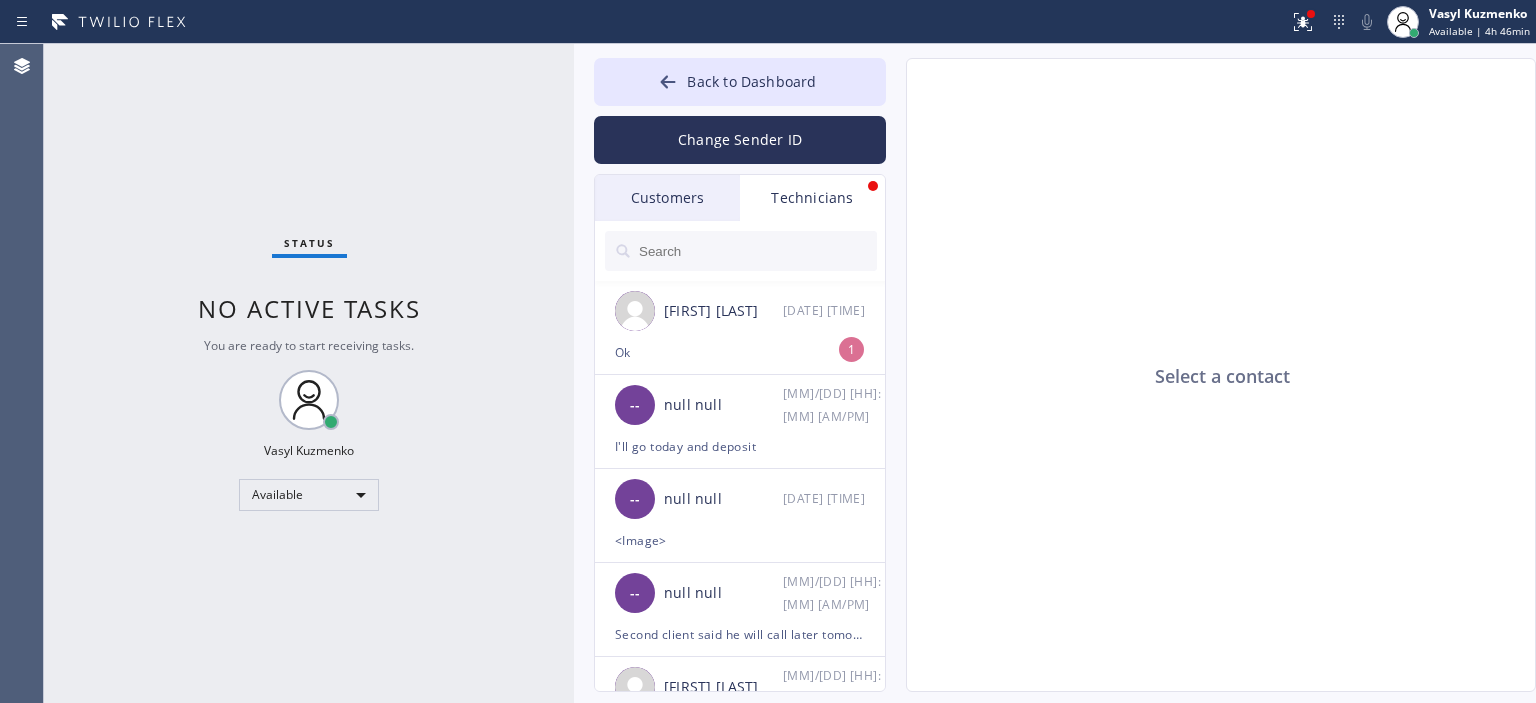 drag, startPoint x: 679, startPoint y: 136, endPoint x: 570, endPoint y: 145, distance: 109.370926 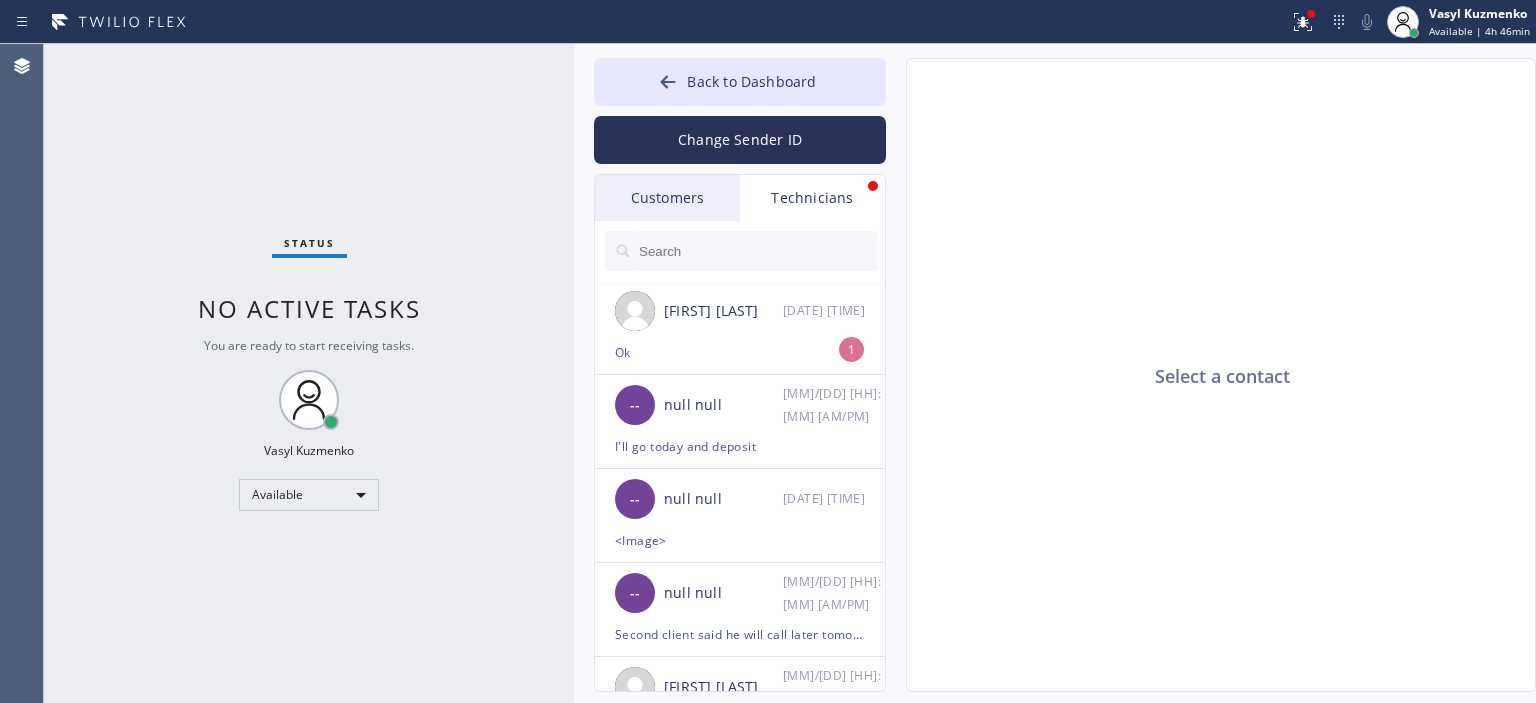 click at bounding box center (574, 373) 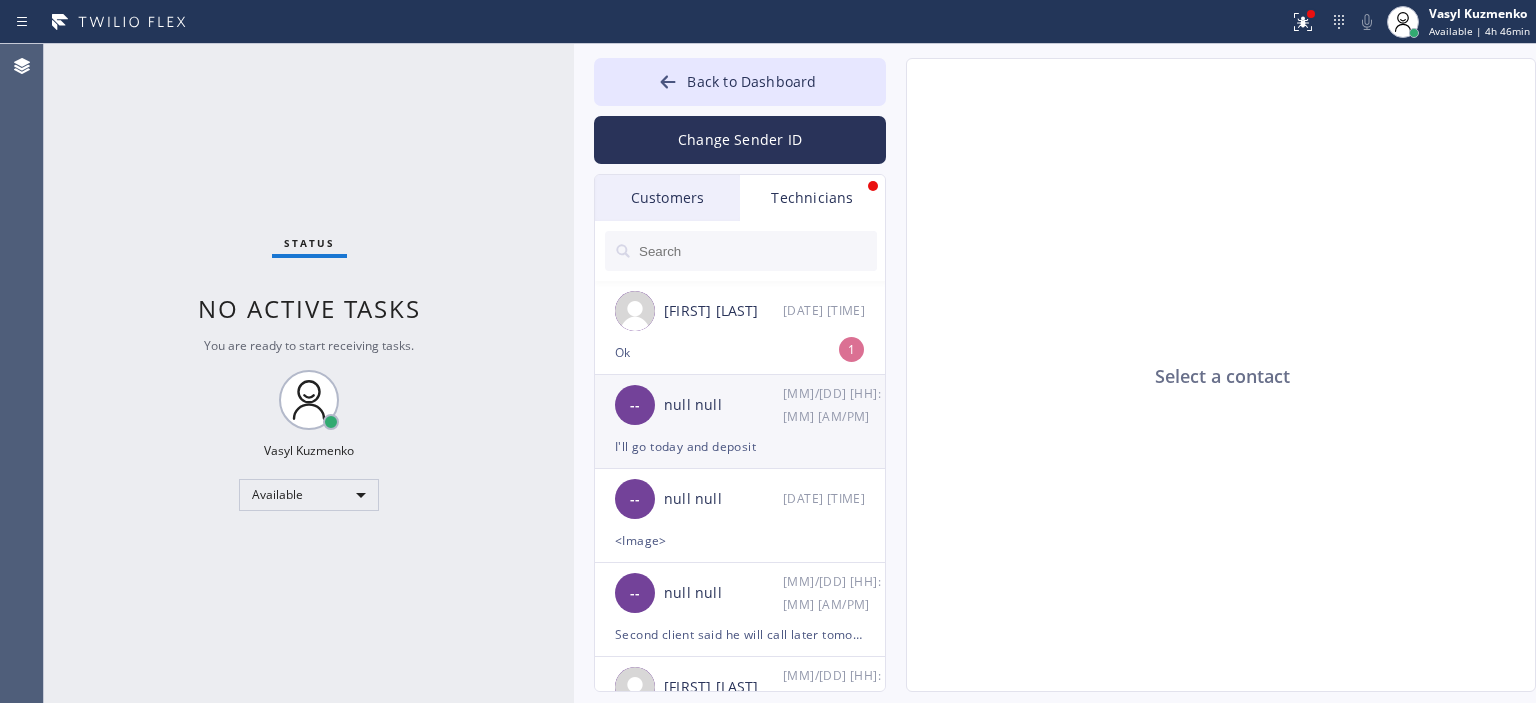 click on "-- null null [MM]/[DD] [HH]:[MM] [AM/PM] I'll go today and deposit" 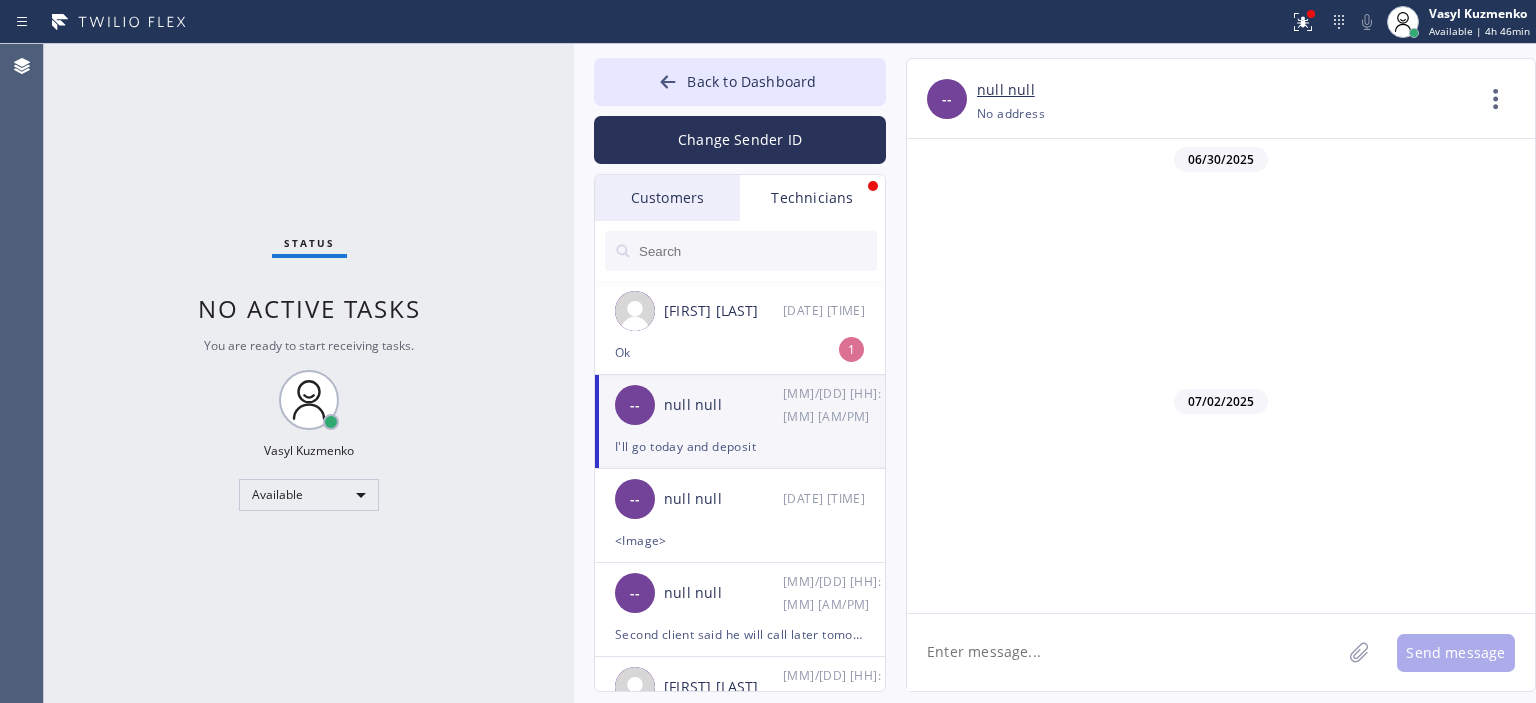 scroll, scrollTop: 7689, scrollLeft: 0, axis: vertical 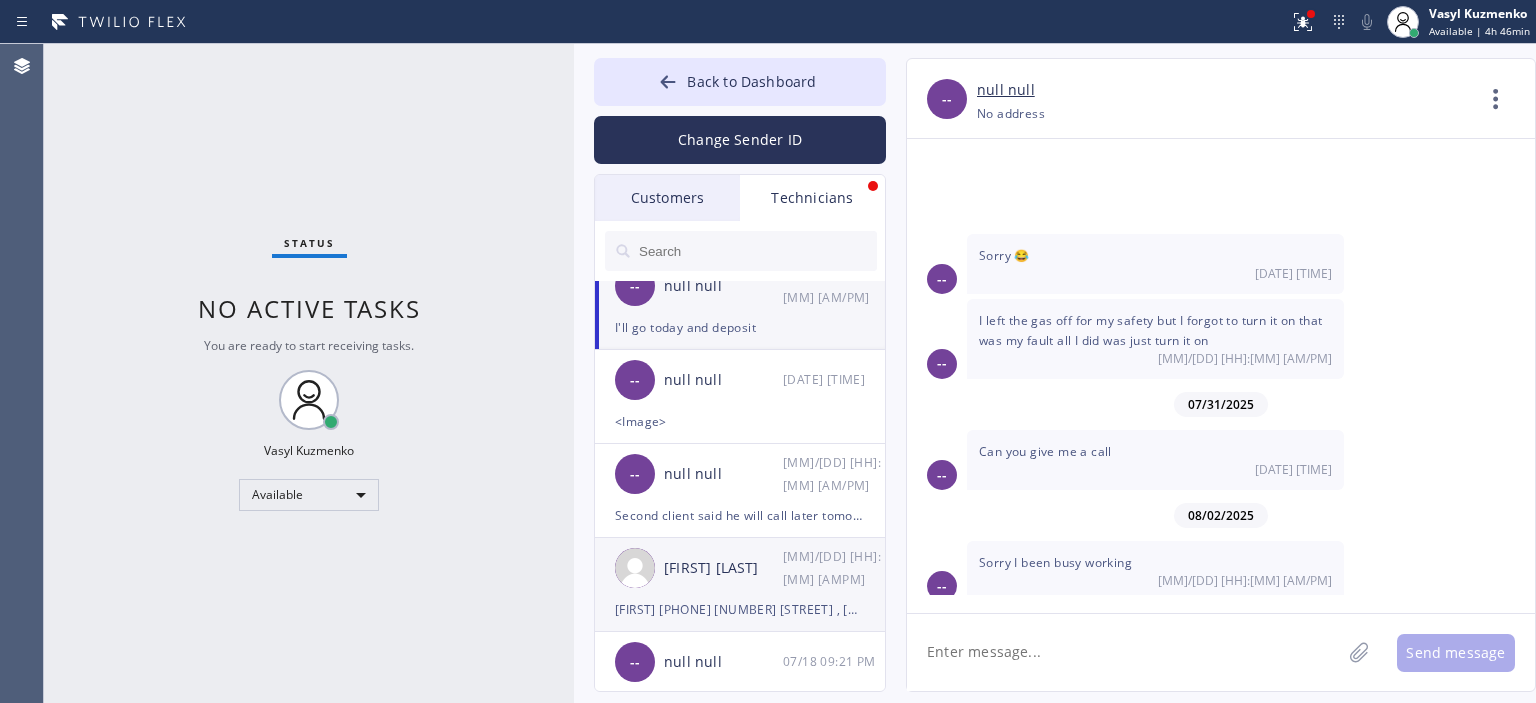 click on "[FIRST] [LAST] [MM]/[DD] [HH]:[MM] [AM/PM]" at bounding box center [741, 568] 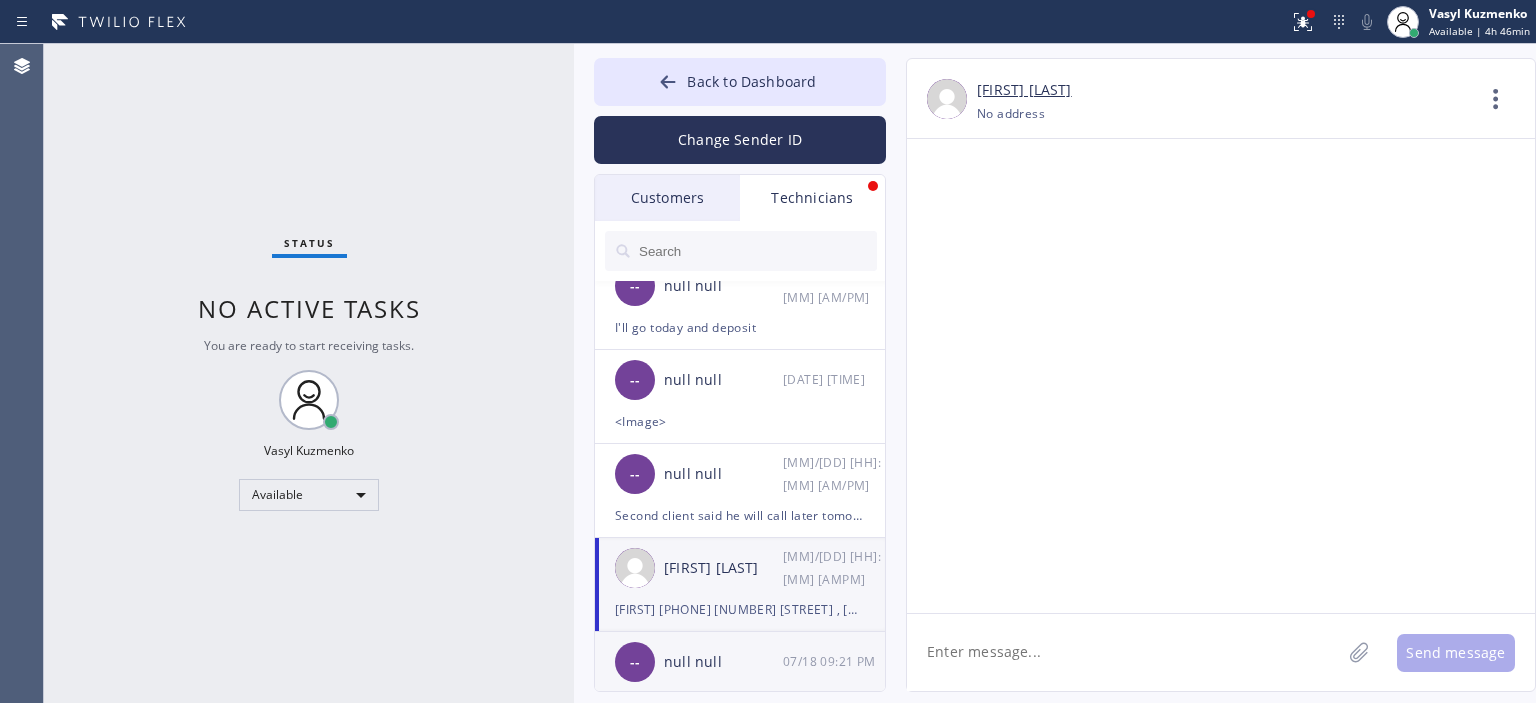 scroll, scrollTop: 89775, scrollLeft: 0, axis: vertical 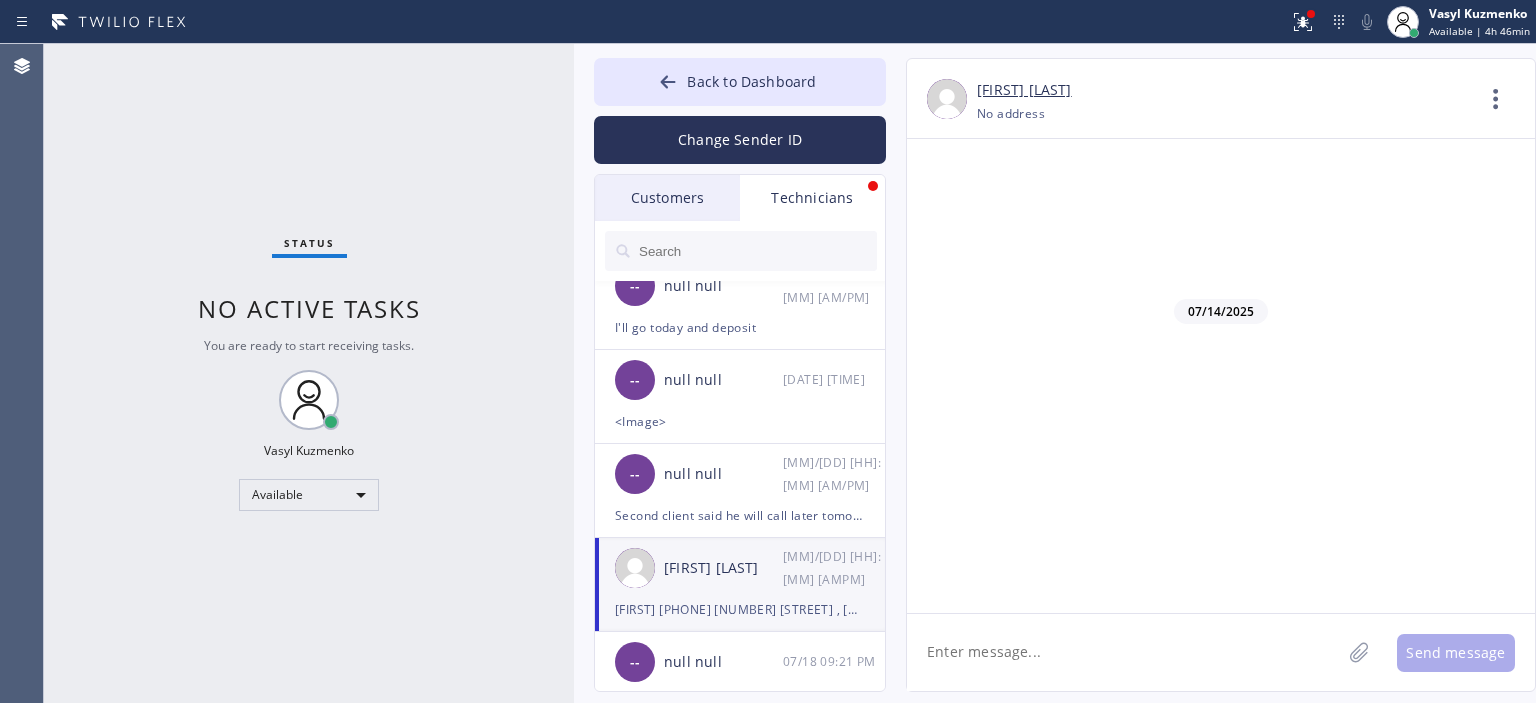 click on "Yes [DATE] [TIME]" at bounding box center (1221, 2486) 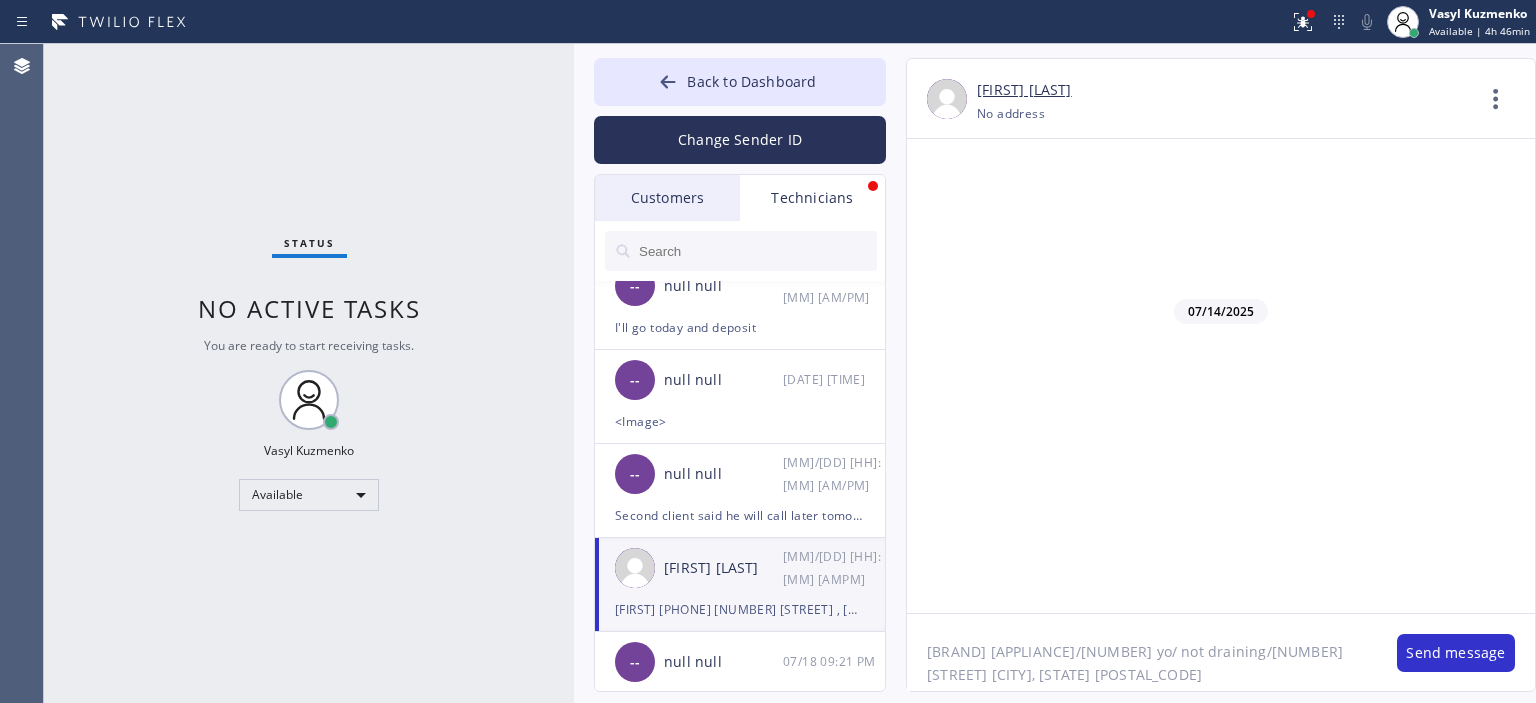 drag, startPoint x: 1204, startPoint y: 651, endPoint x: 1308, endPoint y: 654, distance: 104.04326 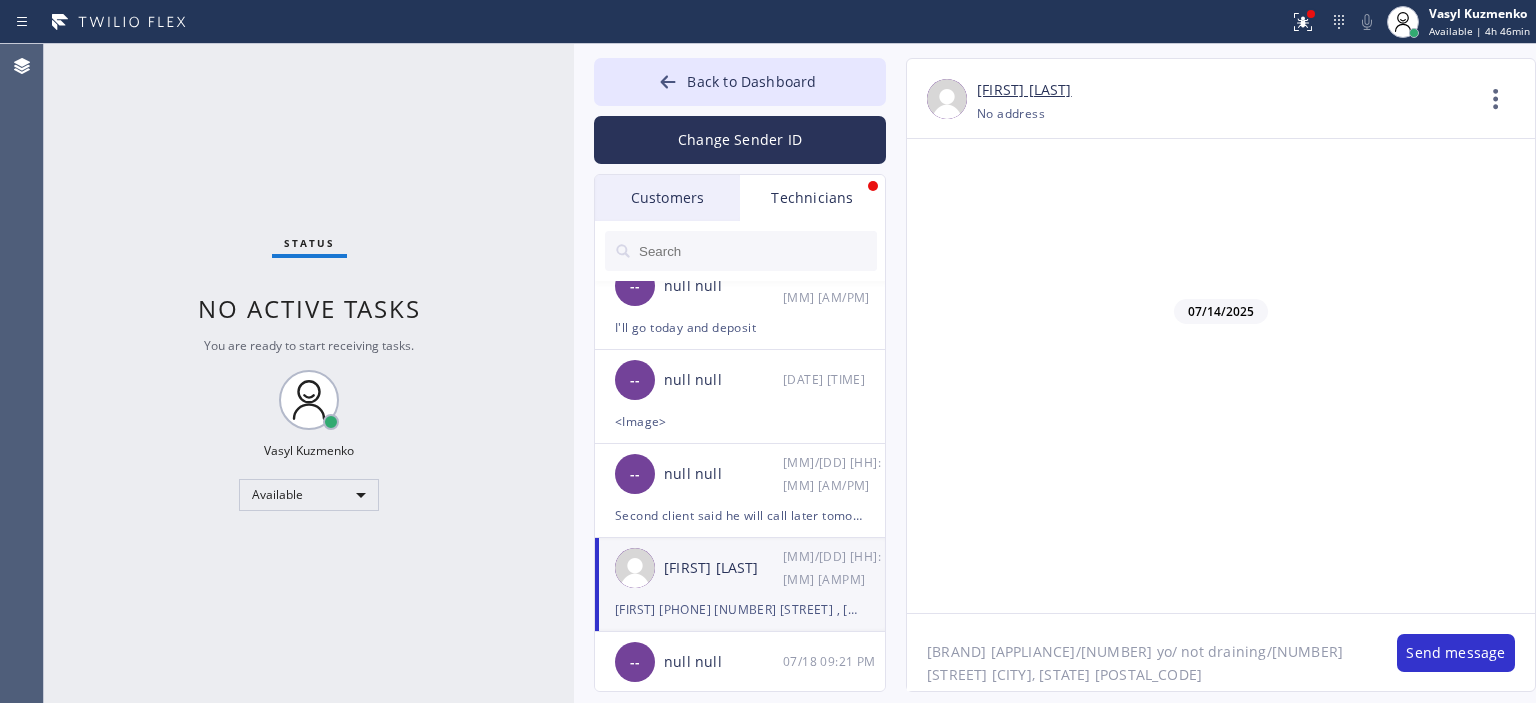 click on "[BRAND] [APPLIANCE]/[NUMBER] yo/ not draining/[NUMBER] [STREET] [CITY], [STATE] [POSTAL_CODE]" 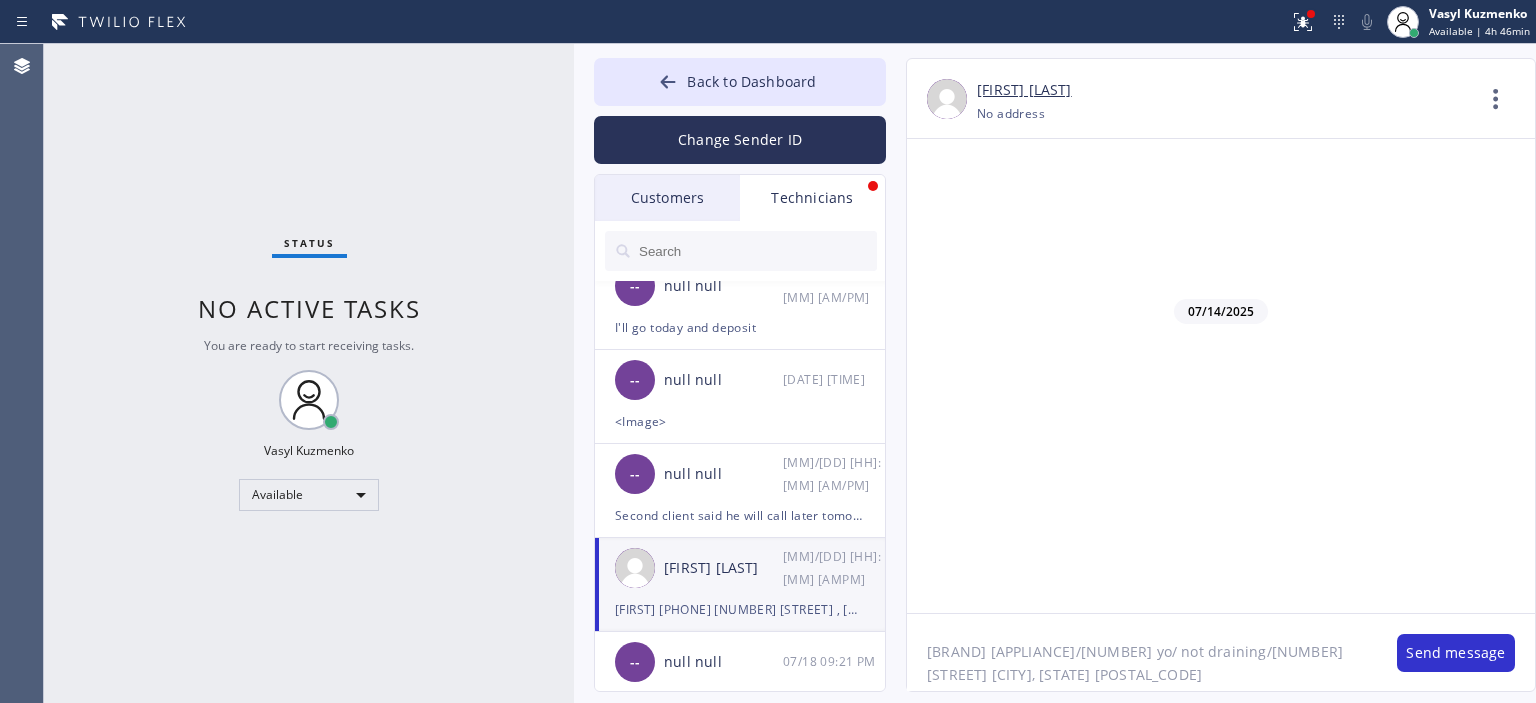 type on "[BRAND] [PRODUCT]|[AGE] | [CONDITION] | [CITY], [STATE] [ZIP]" 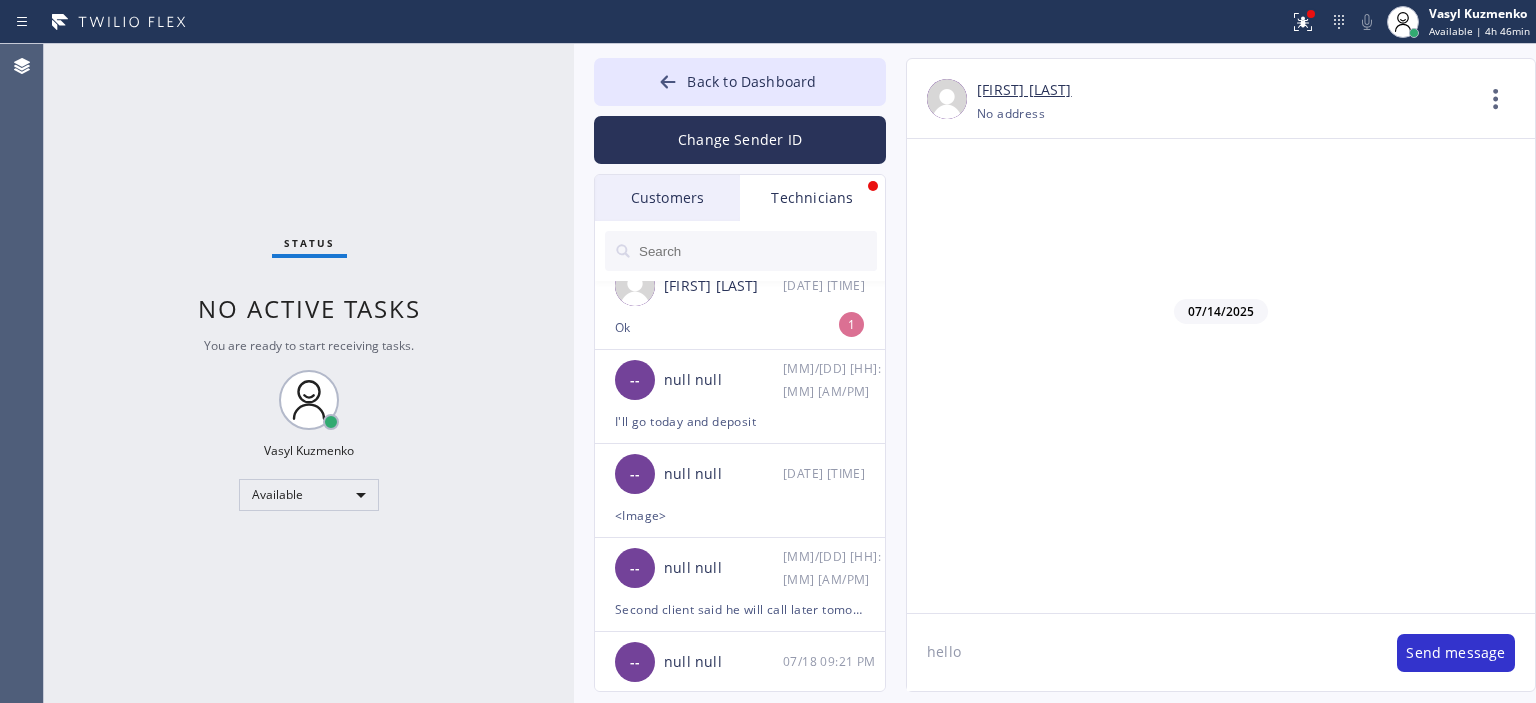 scroll, scrollTop: 89908, scrollLeft: 0, axis: vertical 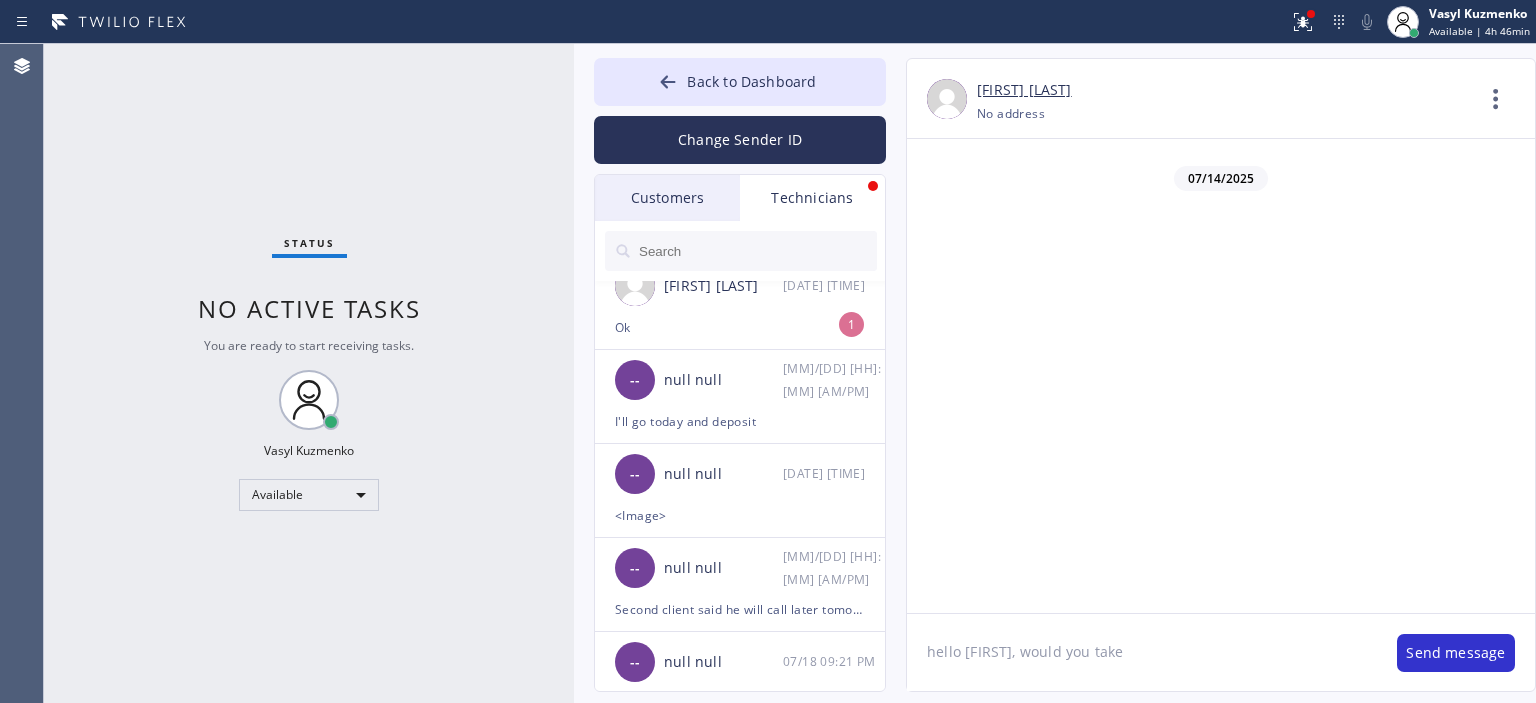 type on "hello [FIRST], would you take?" 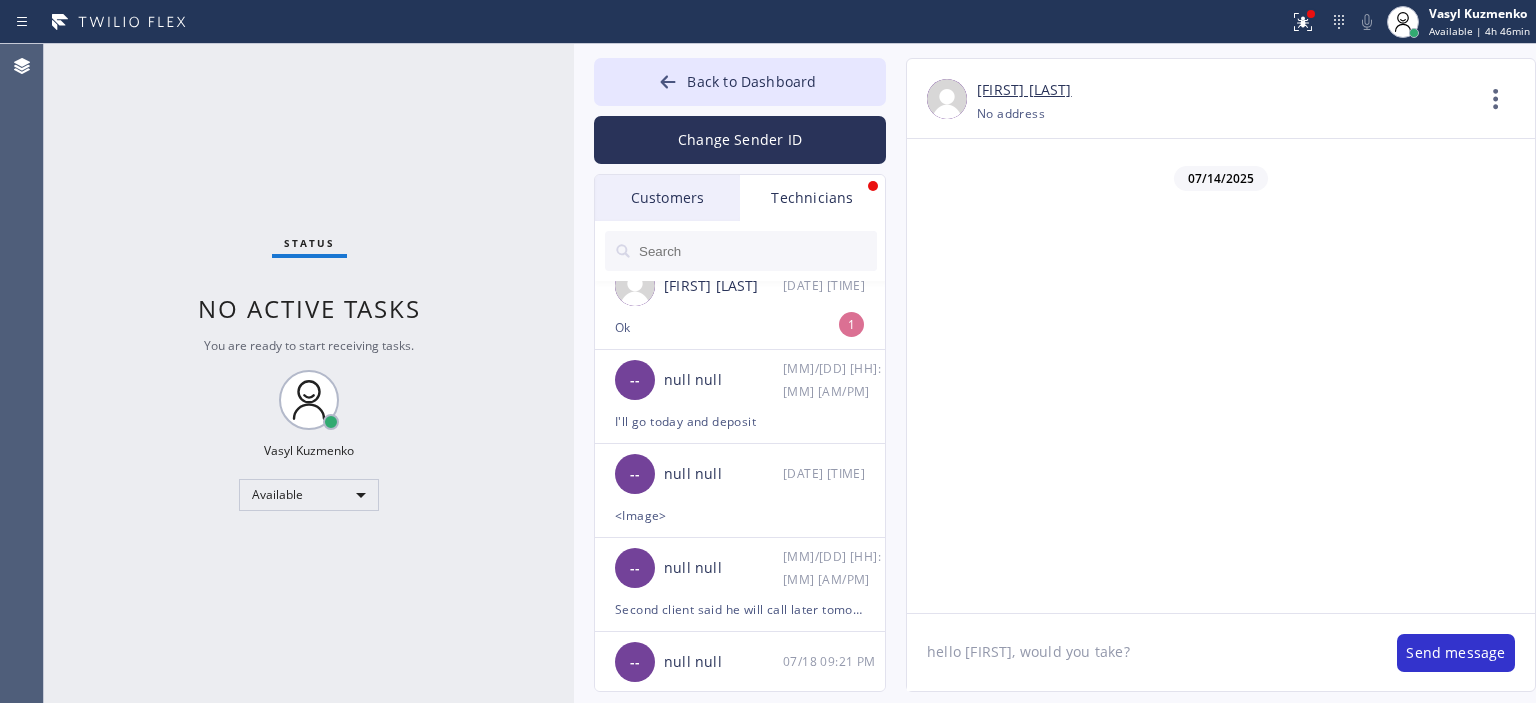 type 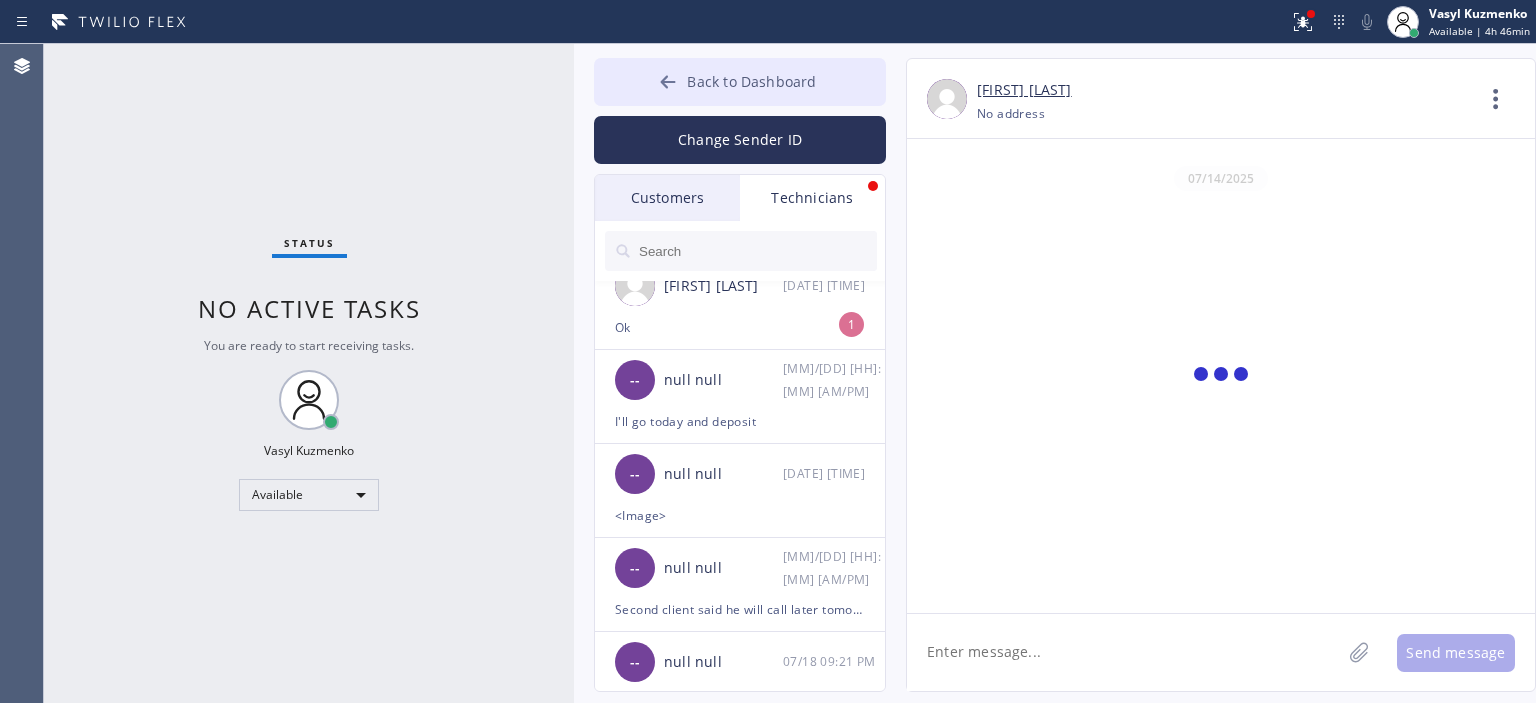 scroll, scrollTop: 89978, scrollLeft: 0, axis: vertical 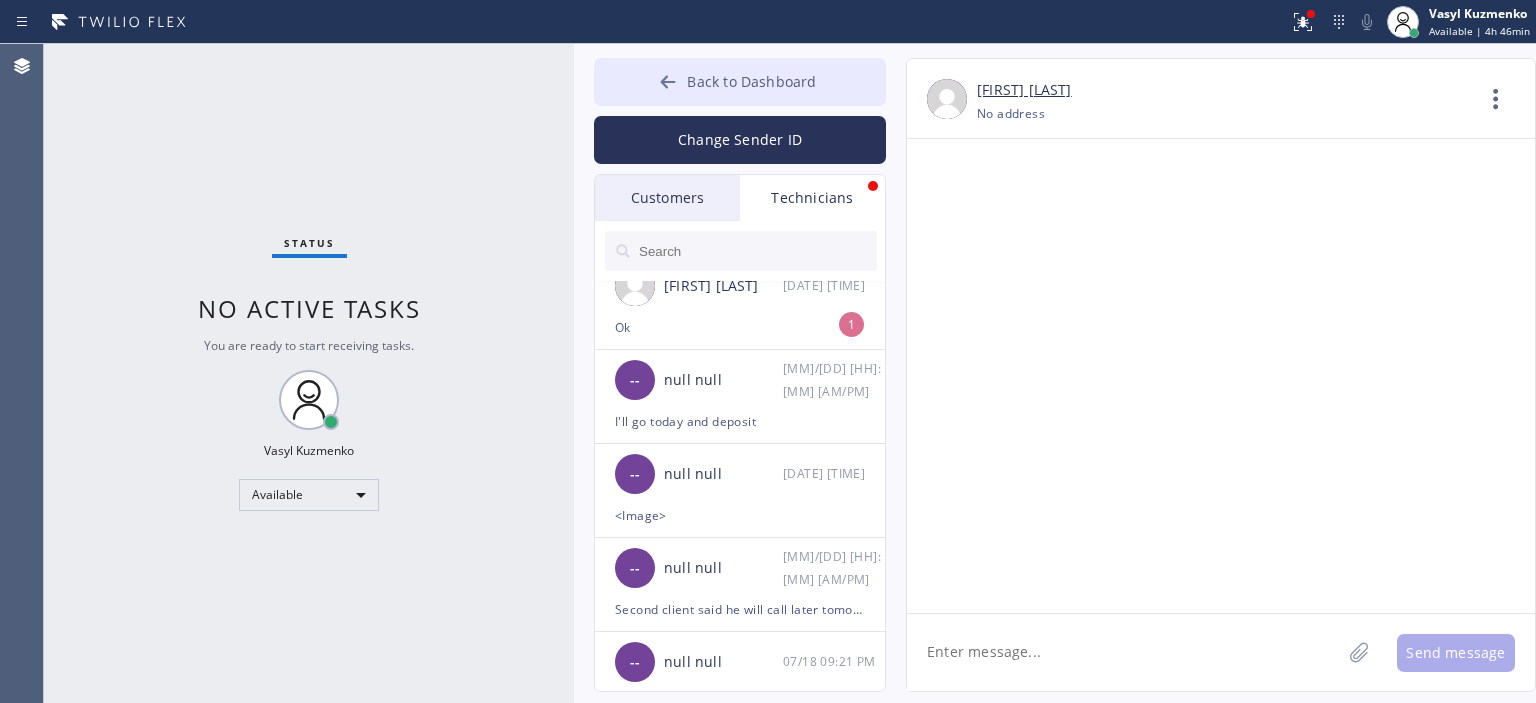 click 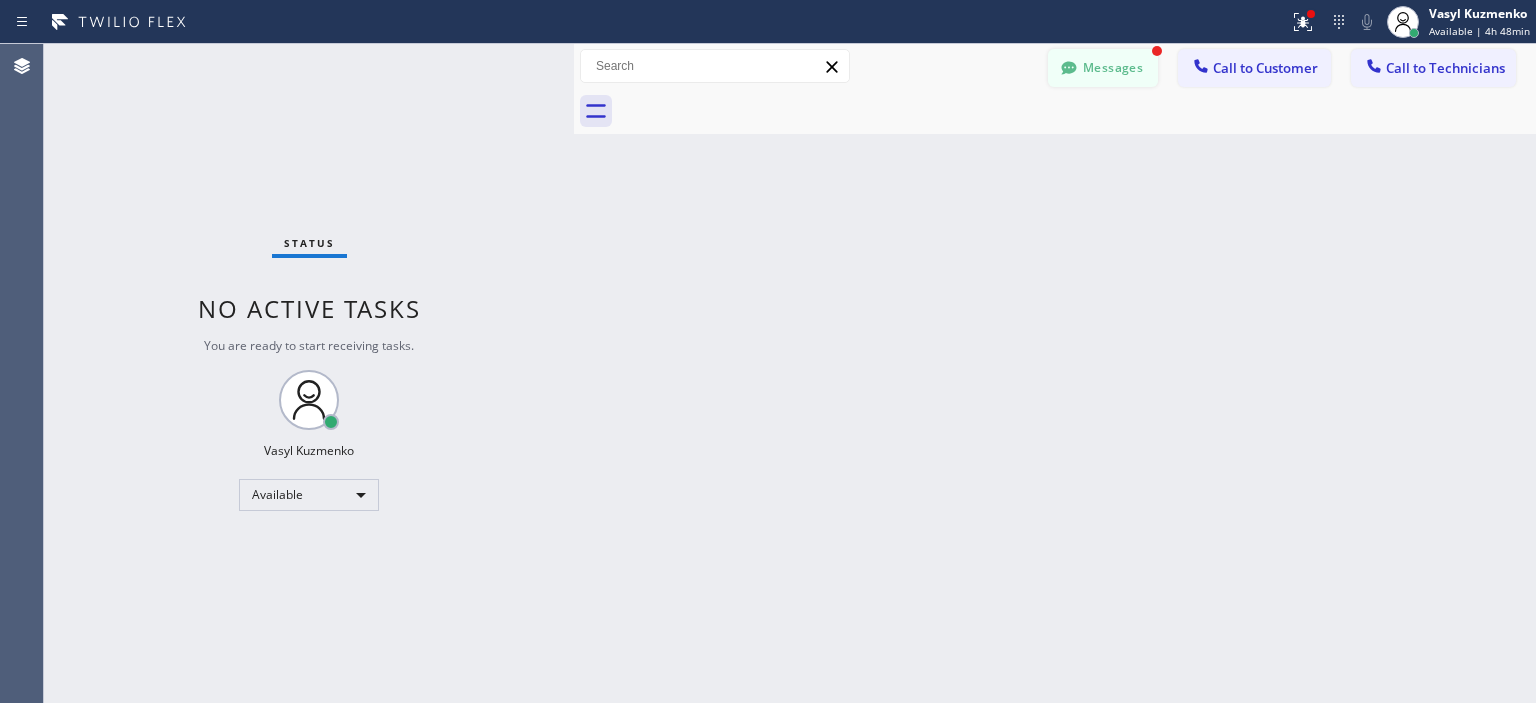 click on "Messages" at bounding box center (1103, 68) 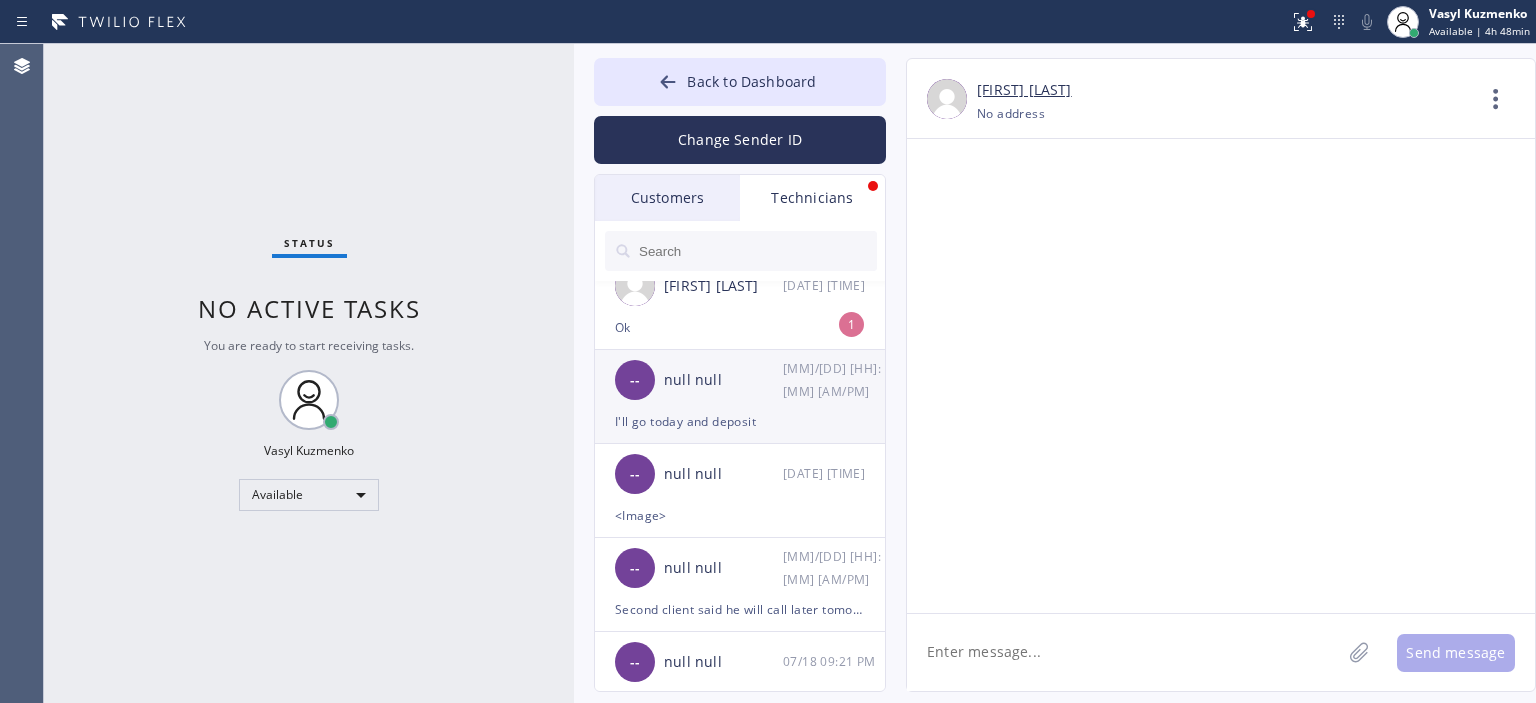scroll, scrollTop: 0, scrollLeft: 0, axis: both 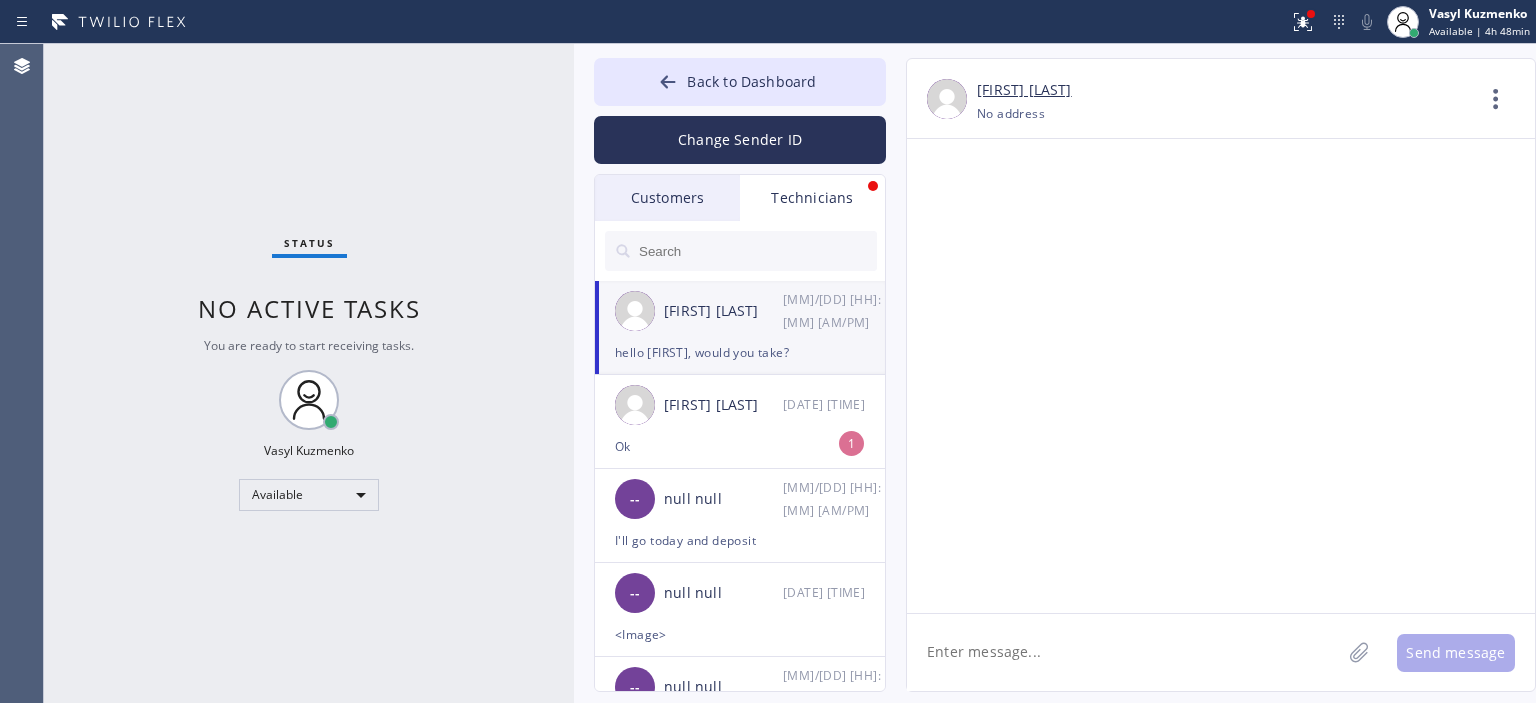 click on "hello [FIRST], would you take?" at bounding box center (740, 352) 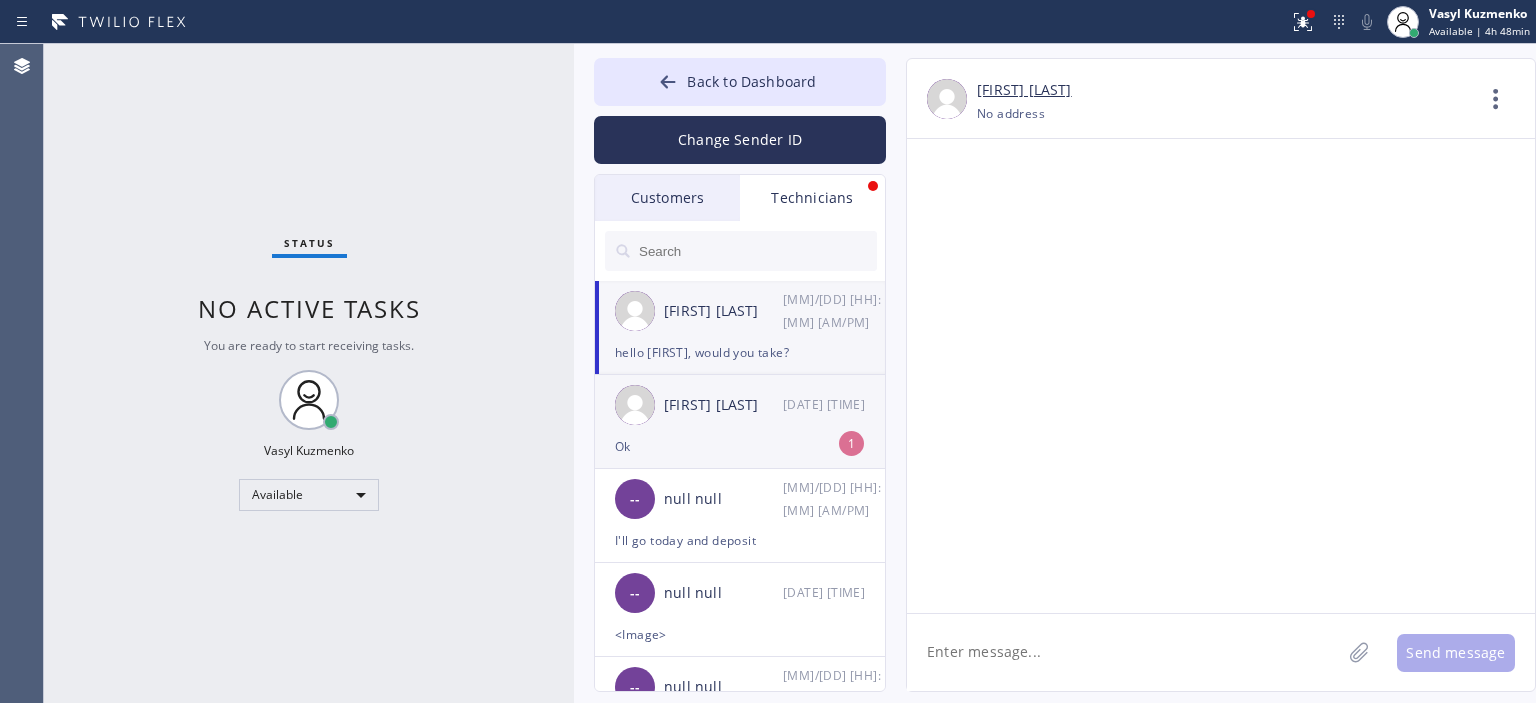 click on "[FIRST] [LAST]" at bounding box center (723, 405) 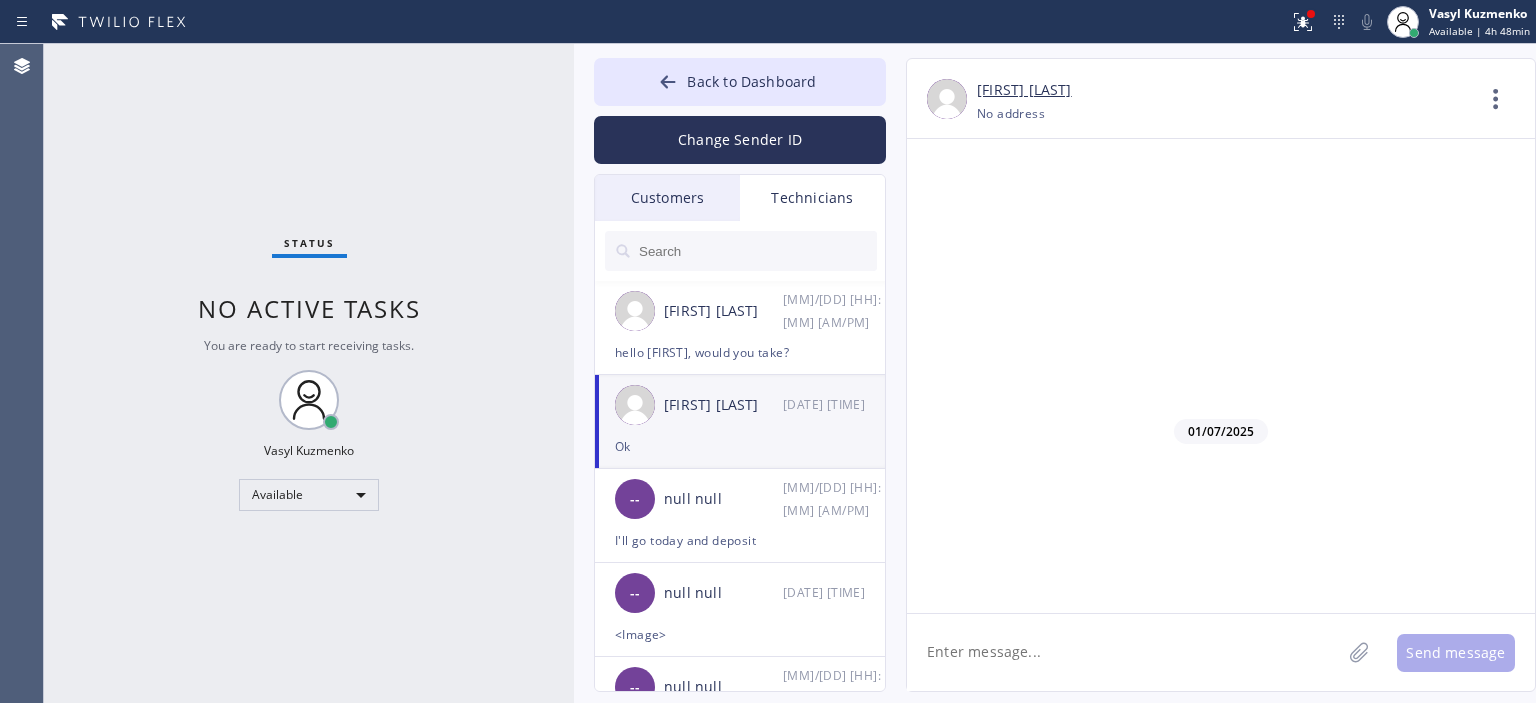 scroll, scrollTop: 114305, scrollLeft: 0, axis: vertical 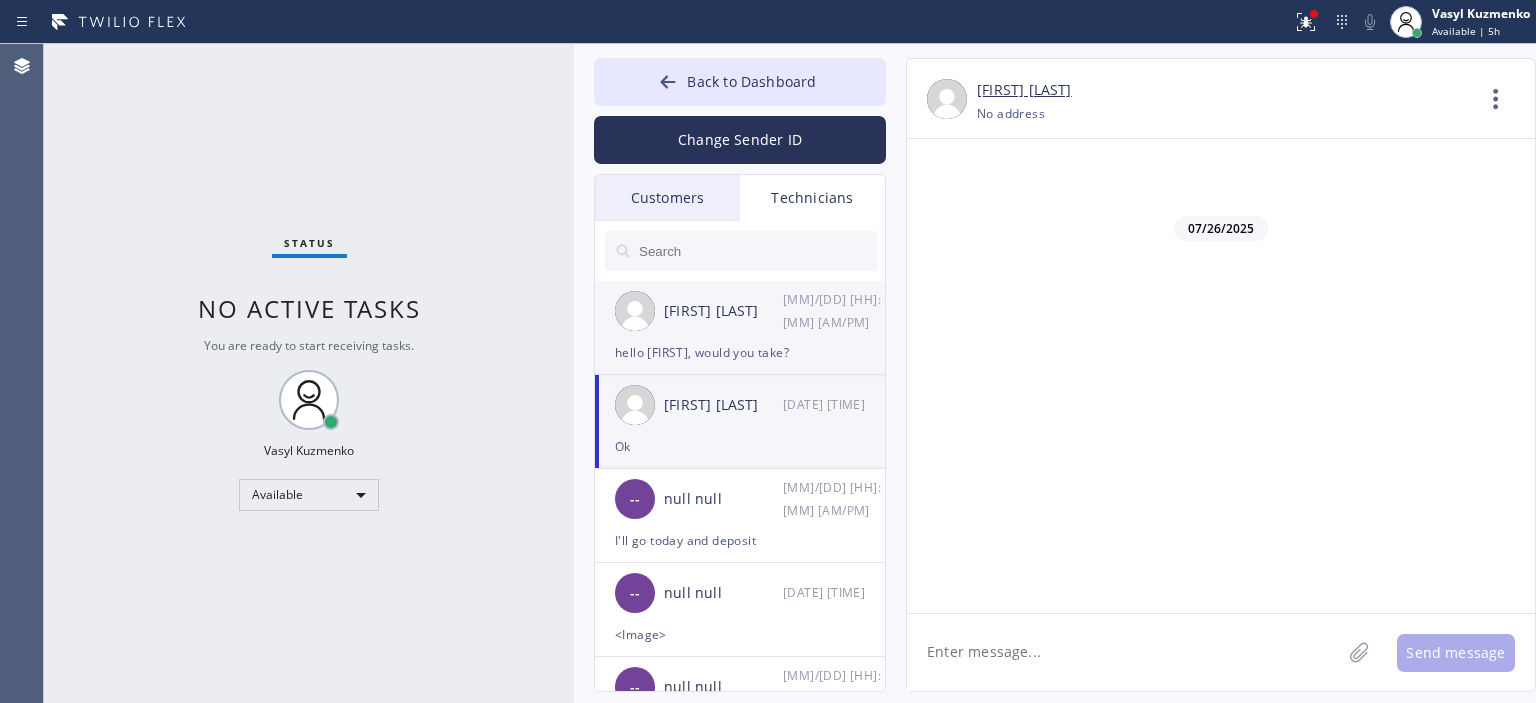 click on "hello [FIRST], would you take?" at bounding box center [740, 352] 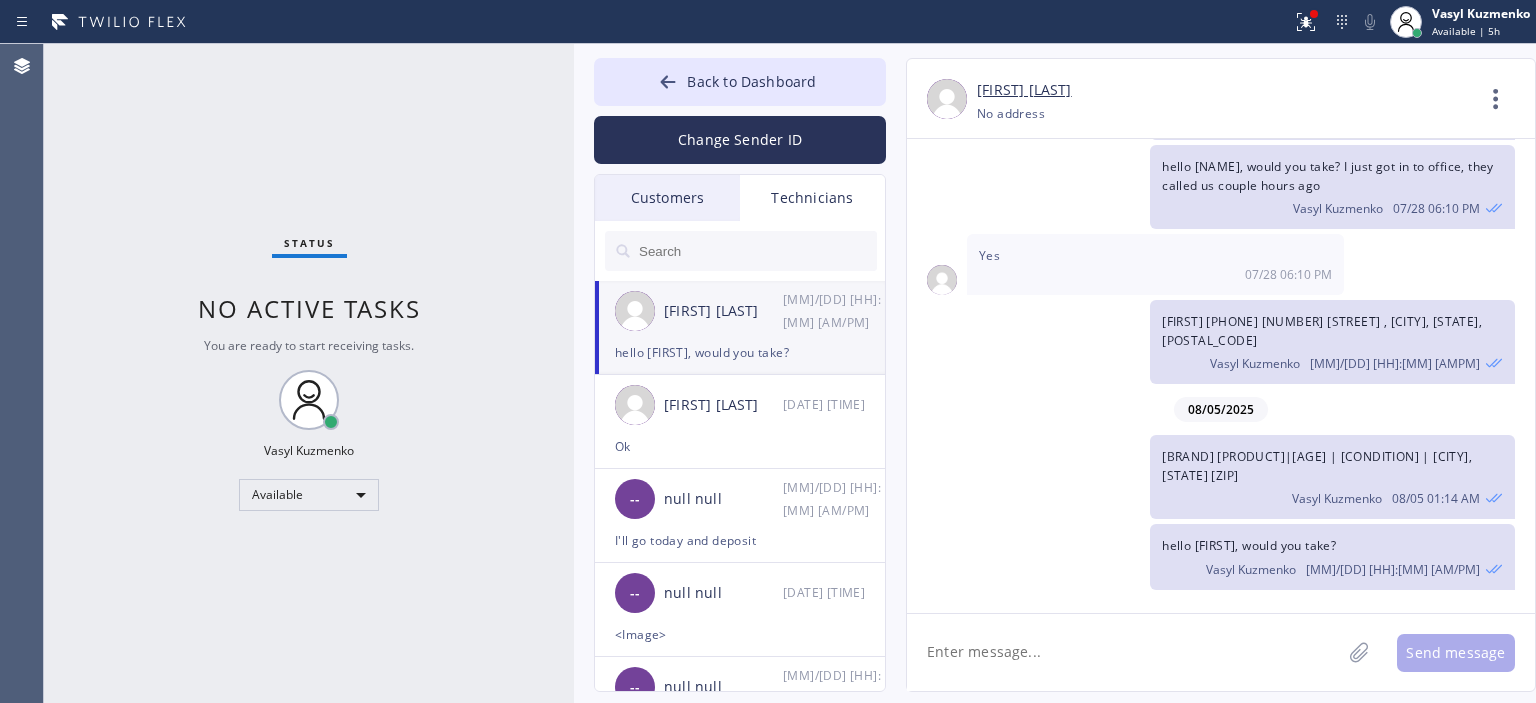 scroll, scrollTop: 89978, scrollLeft: 0, axis: vertical 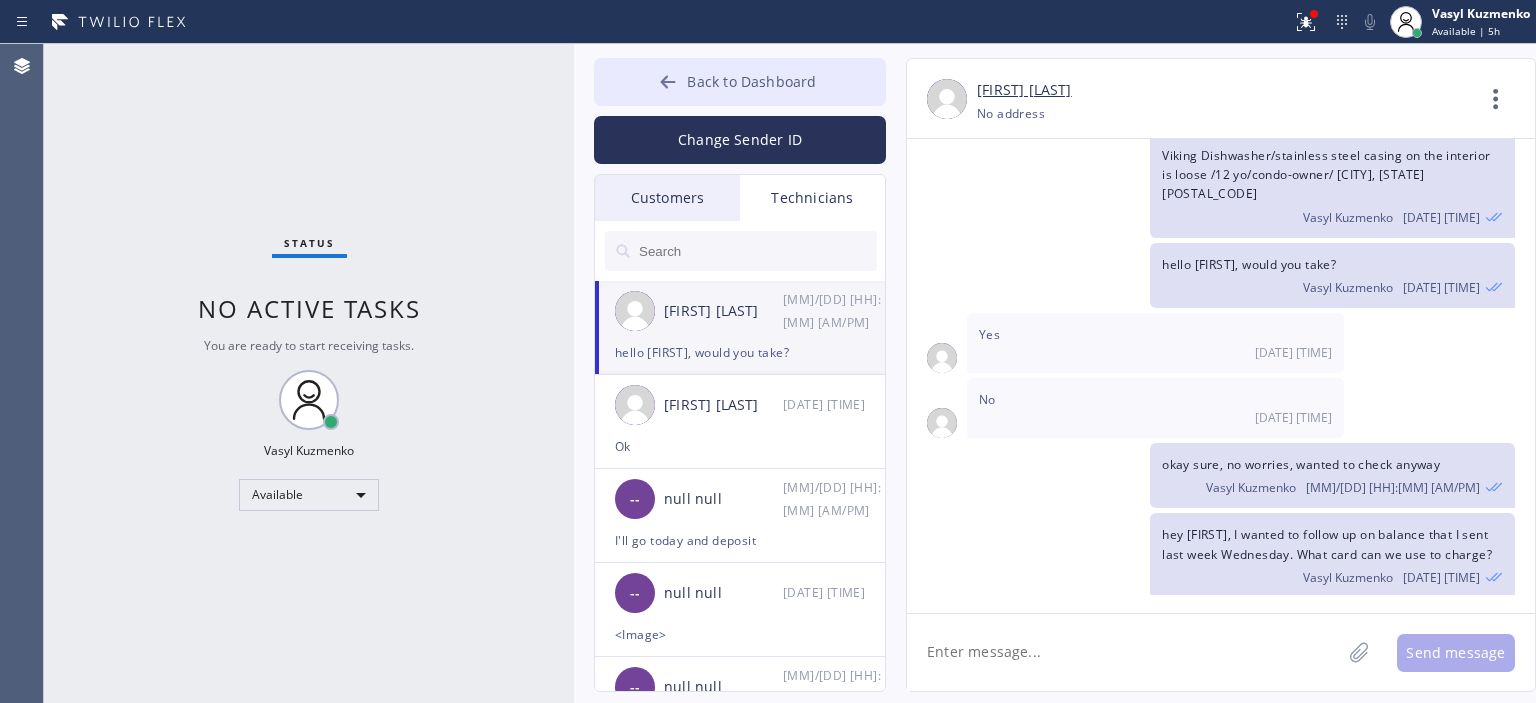 click 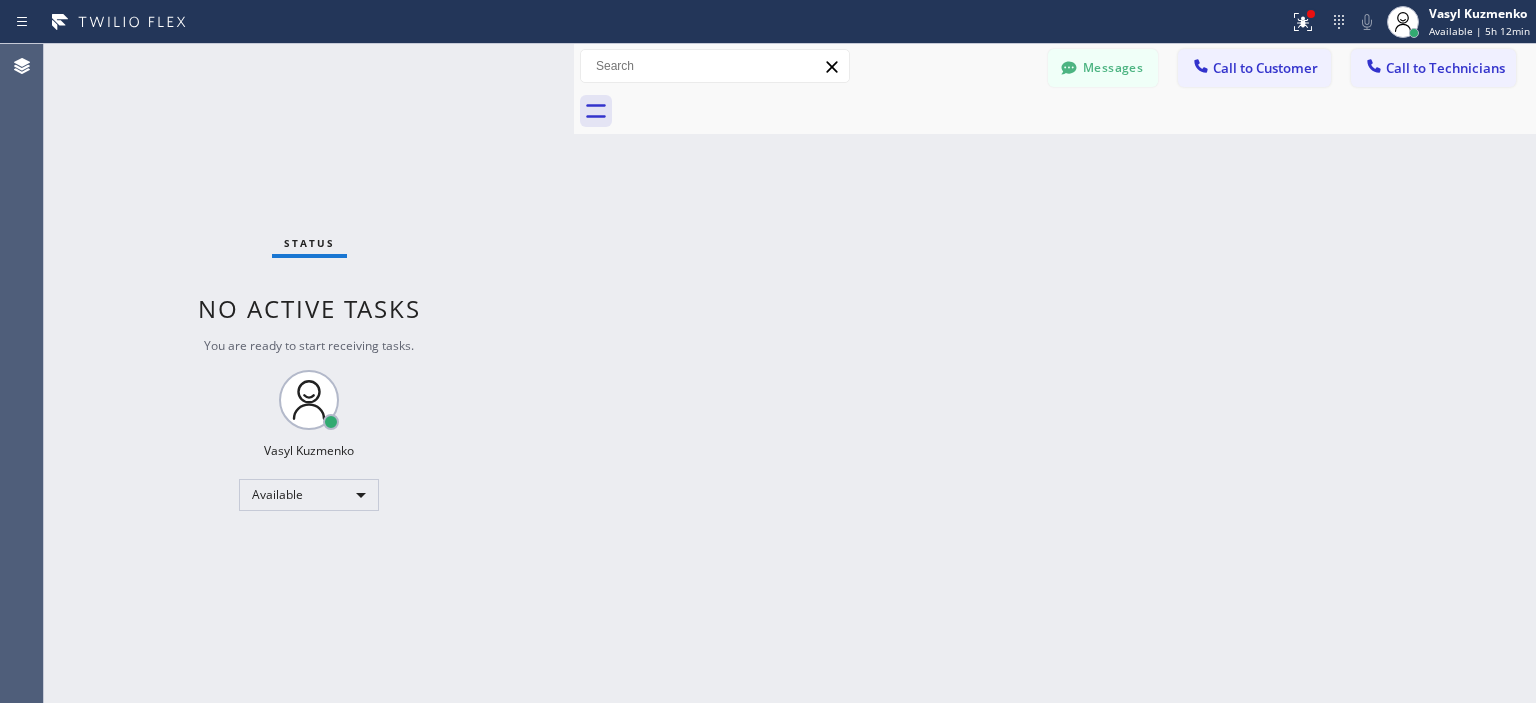 click on "Messages" at bounding box center (1103, 68) 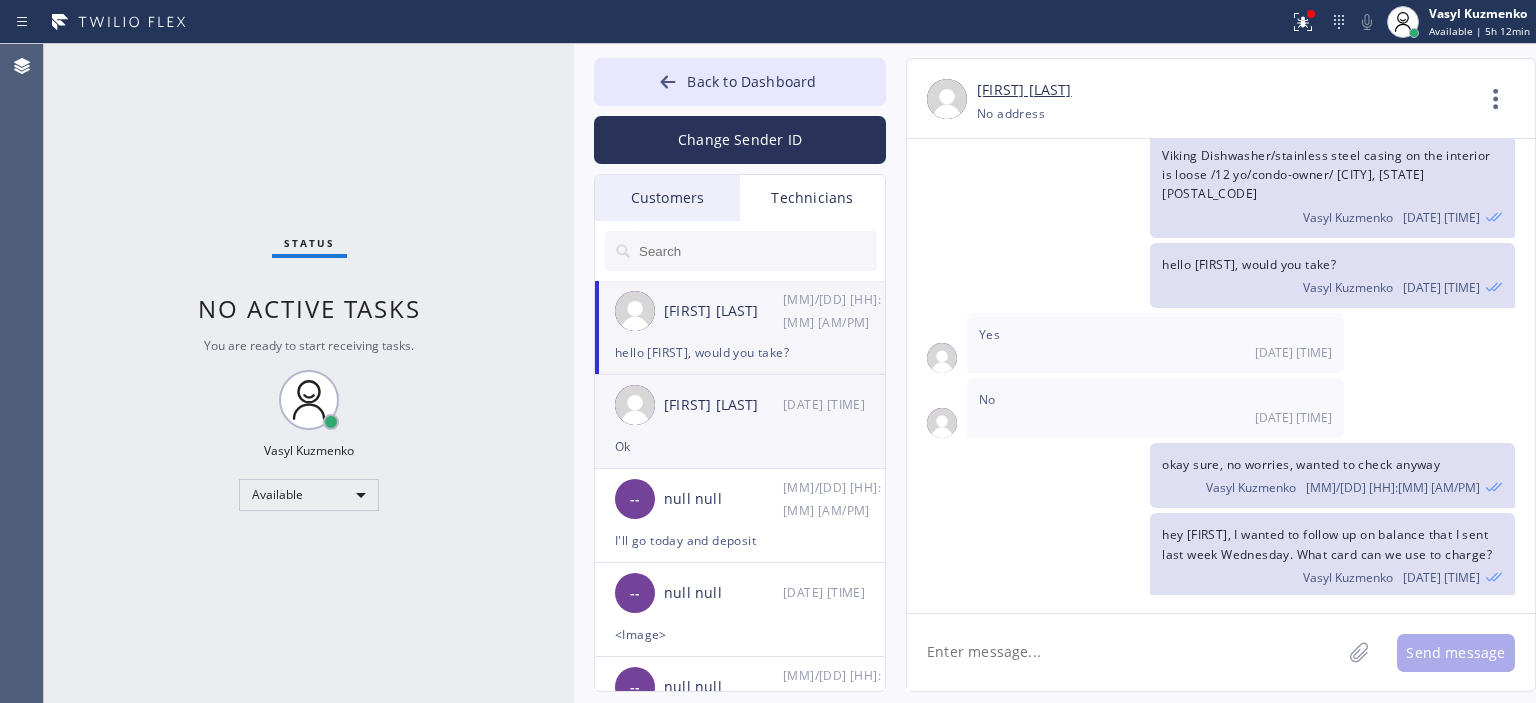 click on "[FIRST] [LAST] [DATE] [TIME]" at bounding box center [741, 405] 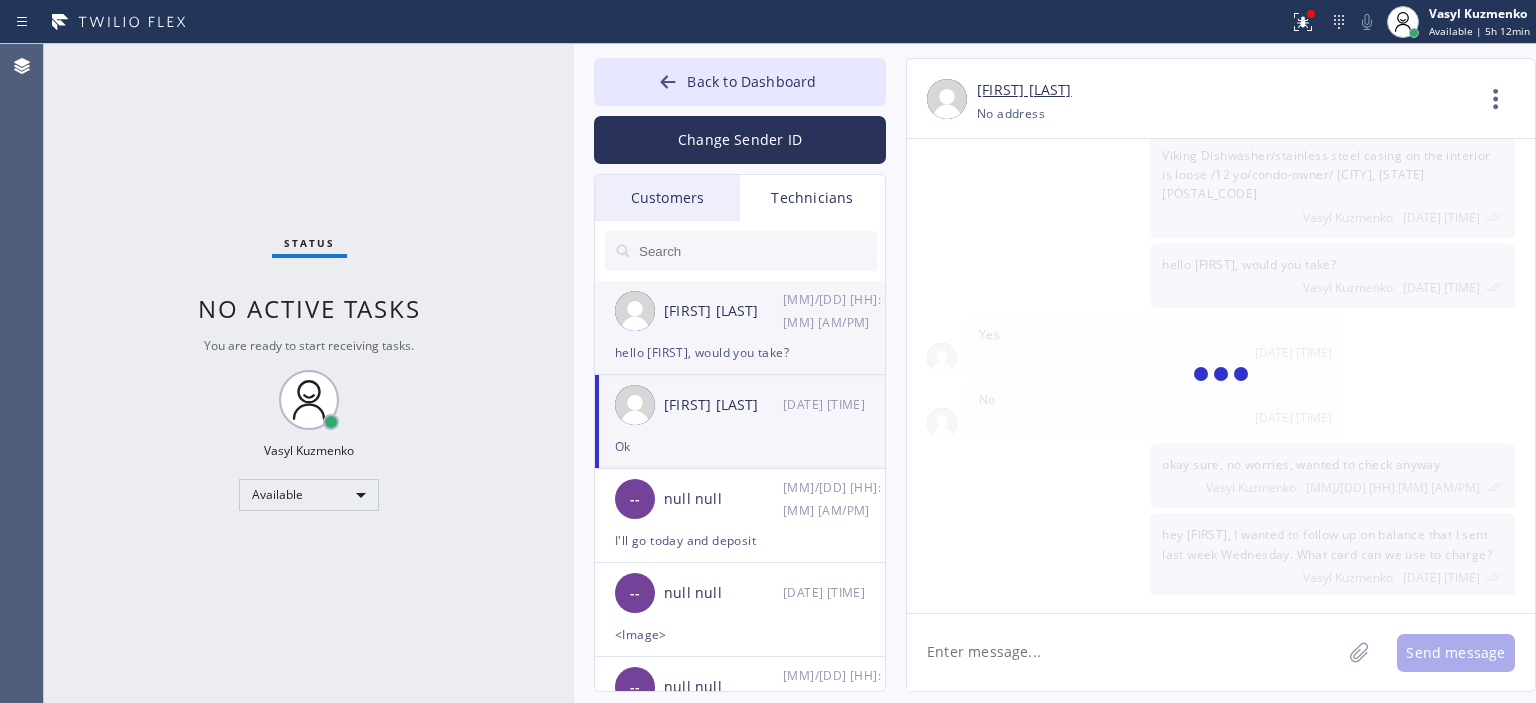 click on "hello [FIRST], would you take?" at bounding box center [740, 352] 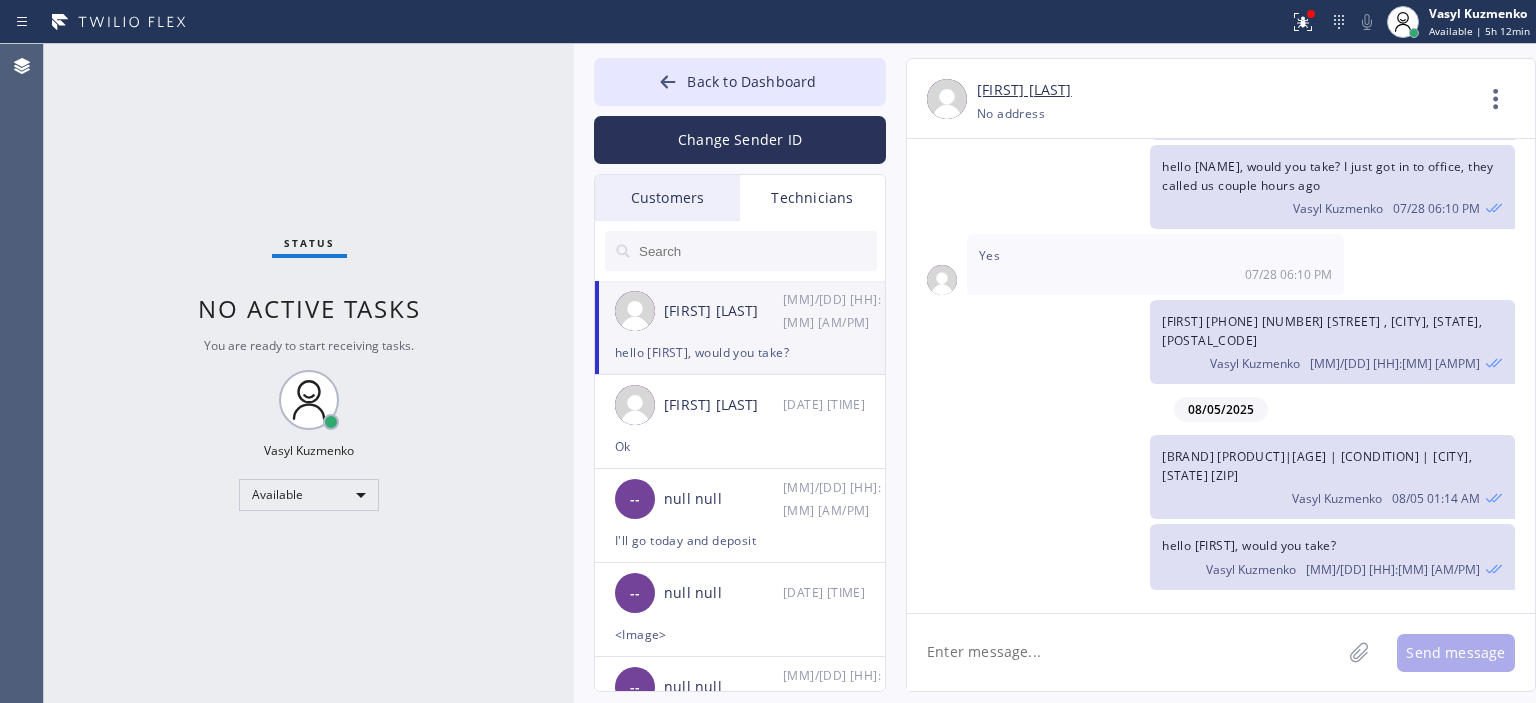 scroll, scrollTop: 89978, scrollLeft: 0, axis: vertical 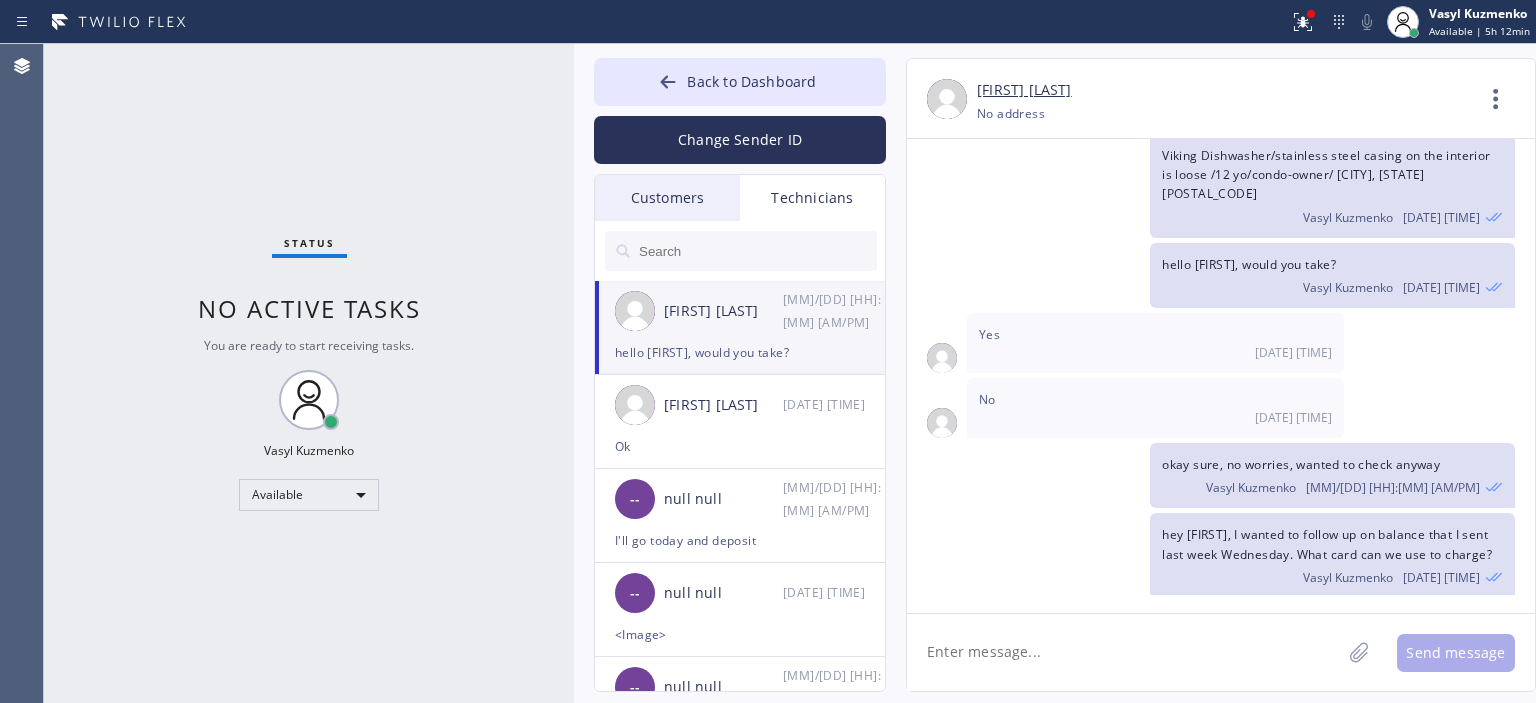 click on "Status   No active tasks     You are ready to start receiving tasks.   [PERSON_NAME] Available" at bounding box center [309, 373] 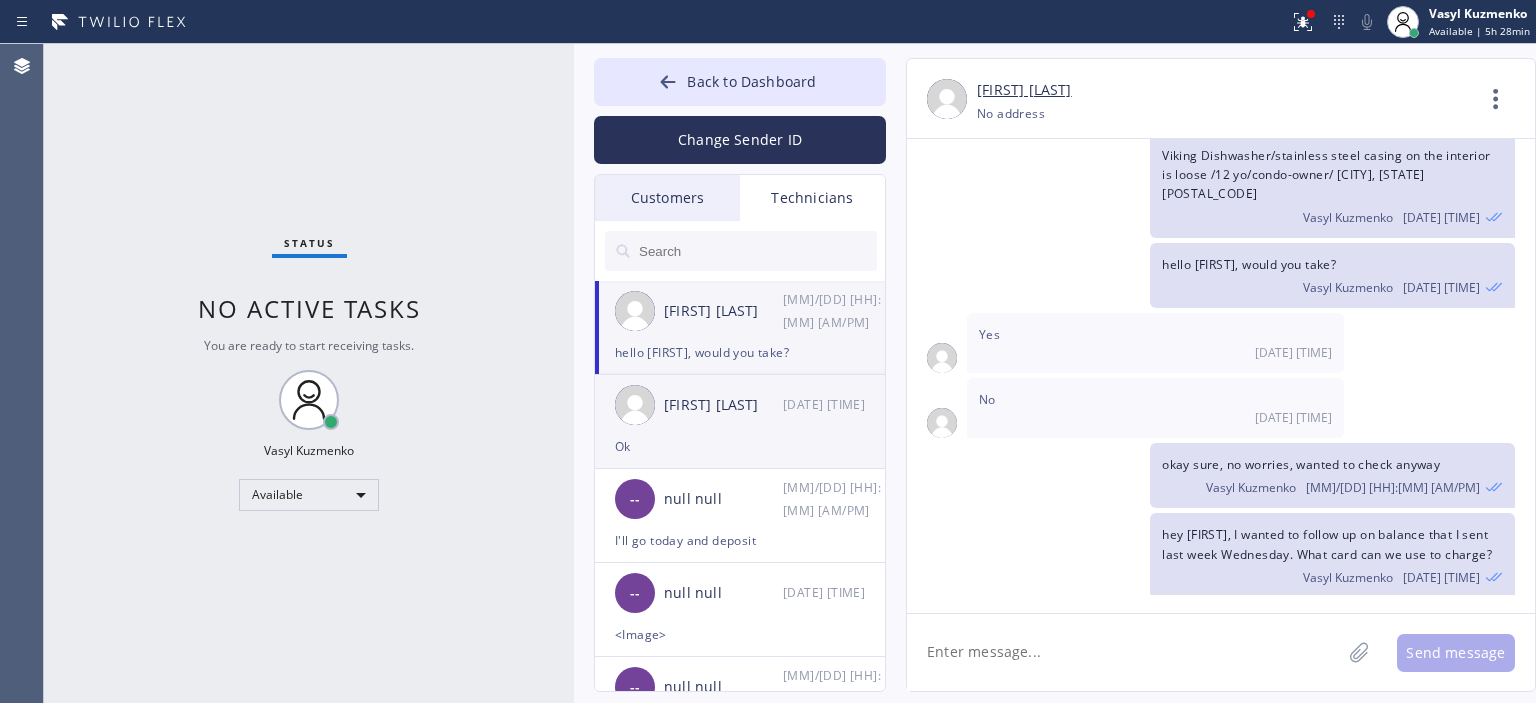 click on "[FIRST] [LAST]" at bounding box center (723, 405) 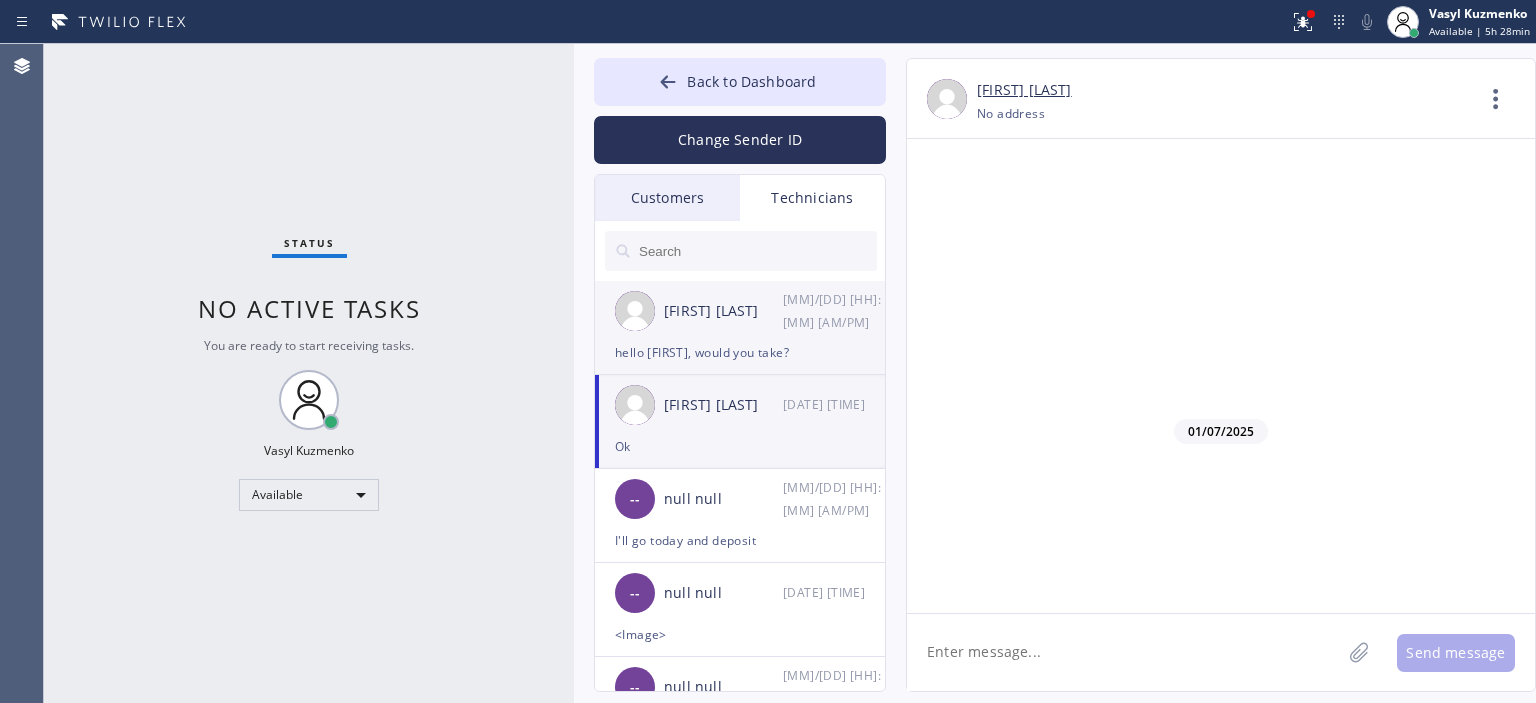 scroll, scrollTop: 114305, scrollLeft: 0, axis: vertical 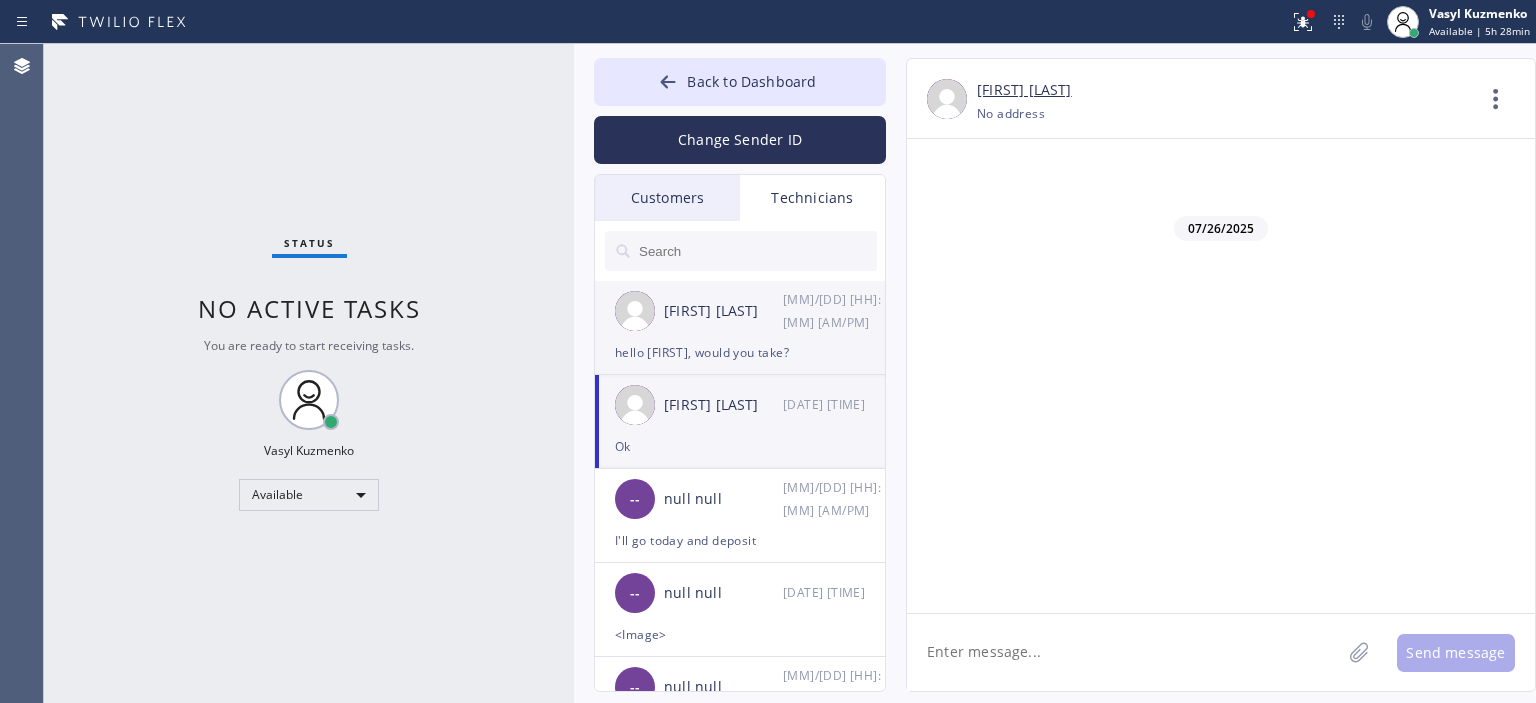 click on "[FIRST] [LAST] [TIME]" at bounding box center [741, 311] 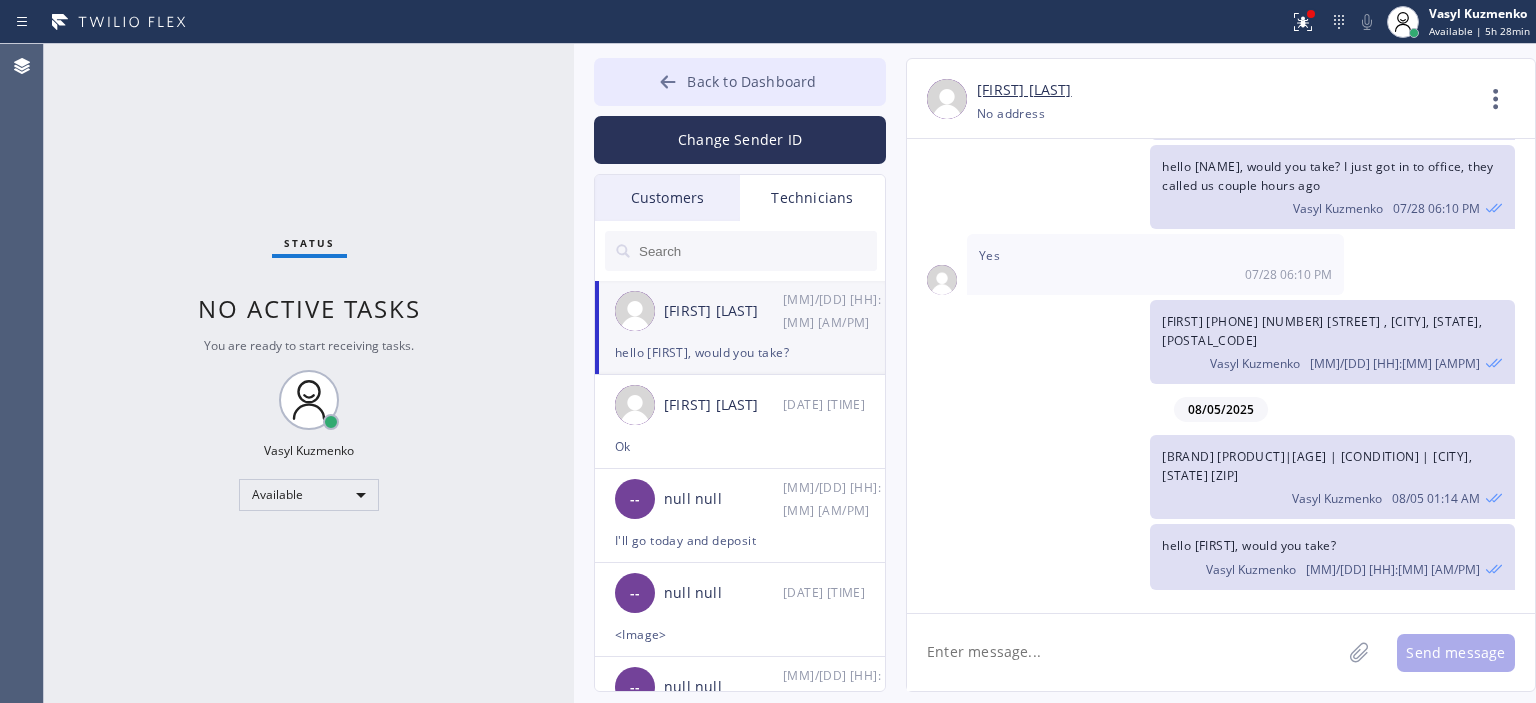 scroll, scrollTop: 89978, scrollLeft: 0, axis: vertical 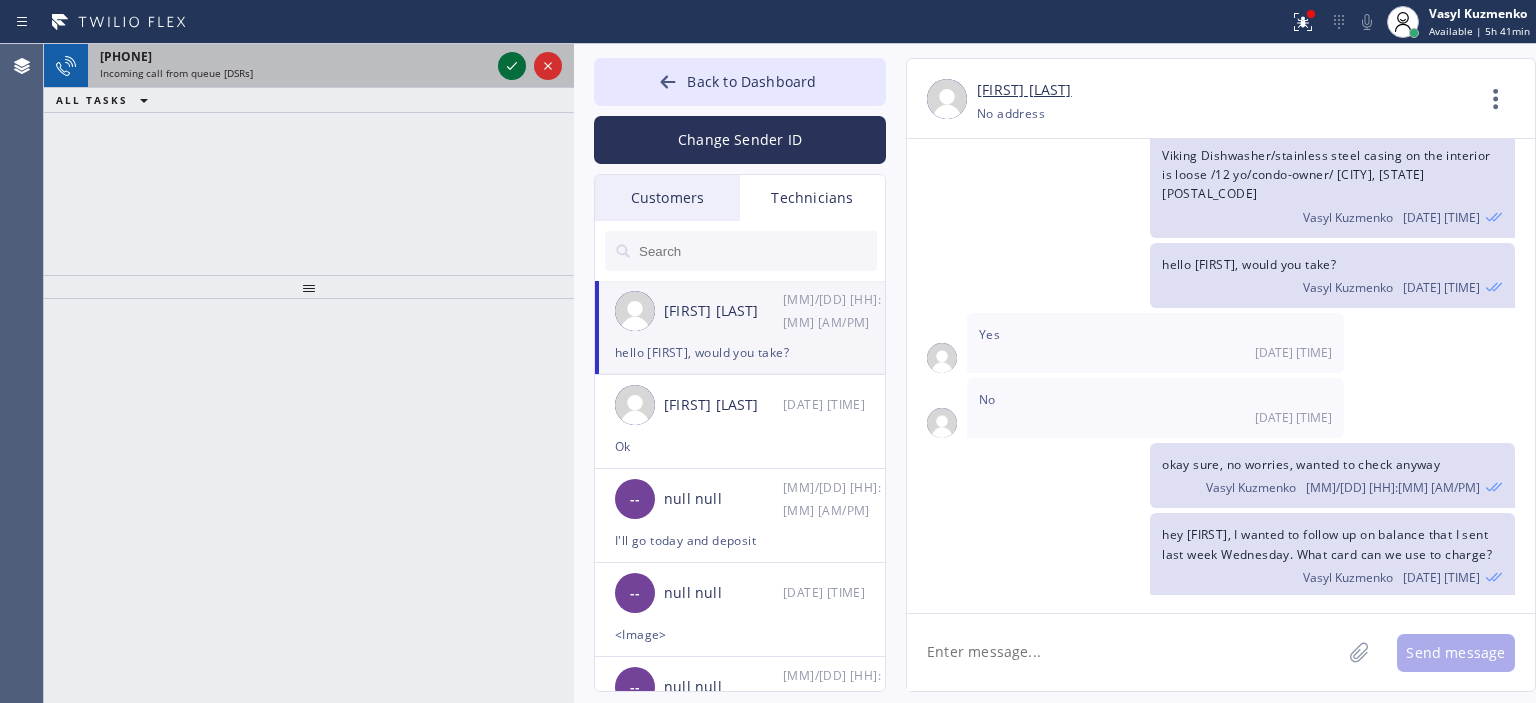 click 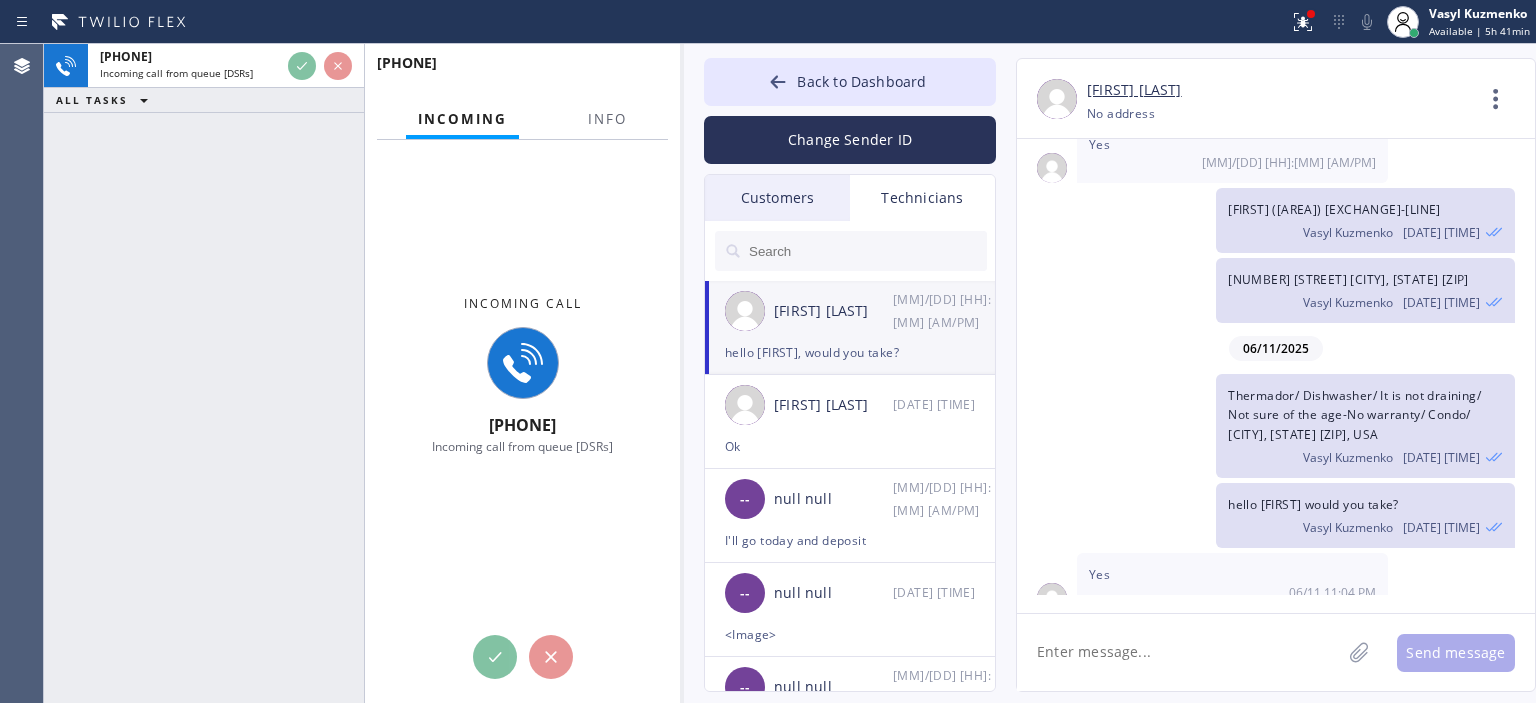 drag, startPoint x: 571, startPoint y: 87, endPoint x: 681, endPoint y: 97, distance: 110.45361 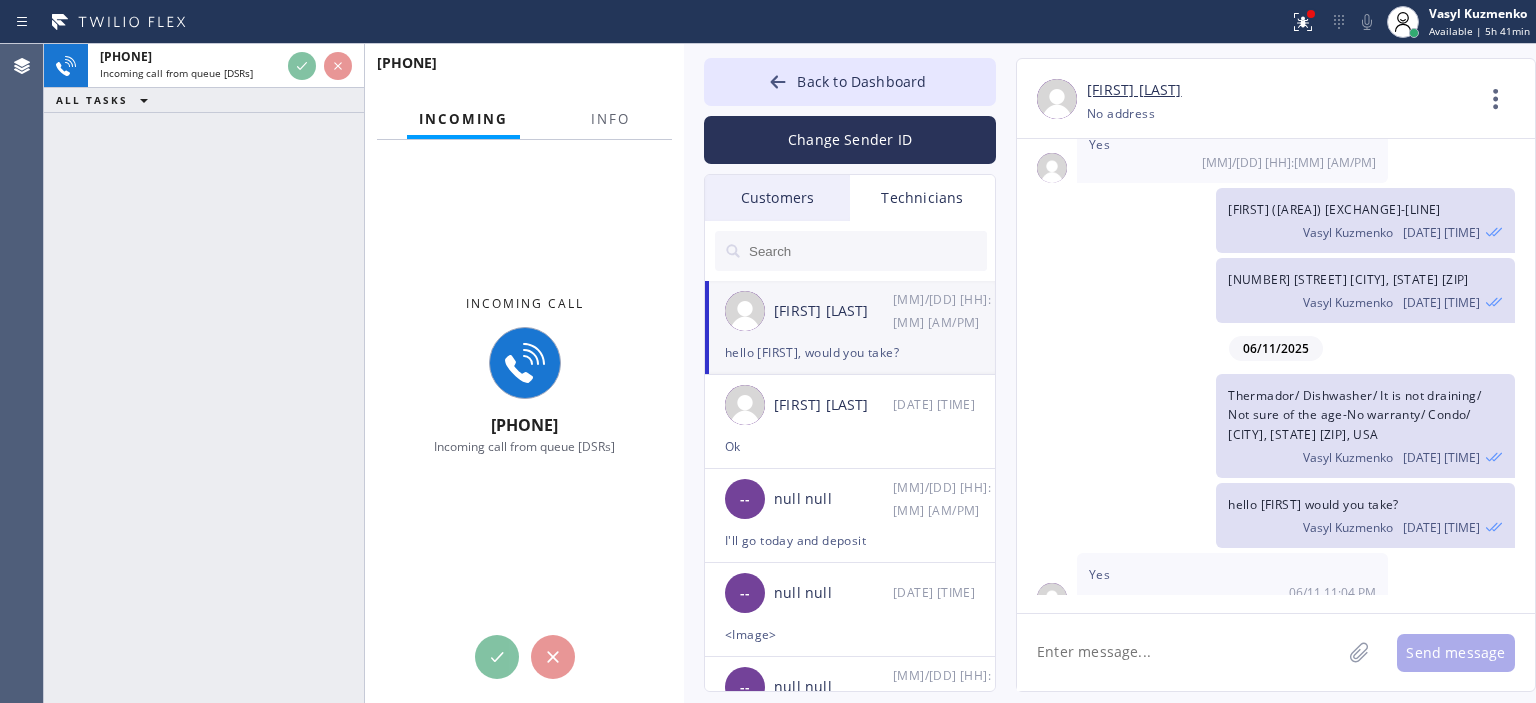 scroll, scrollTop: 92973, scrollLeft: 0, axis: vertical 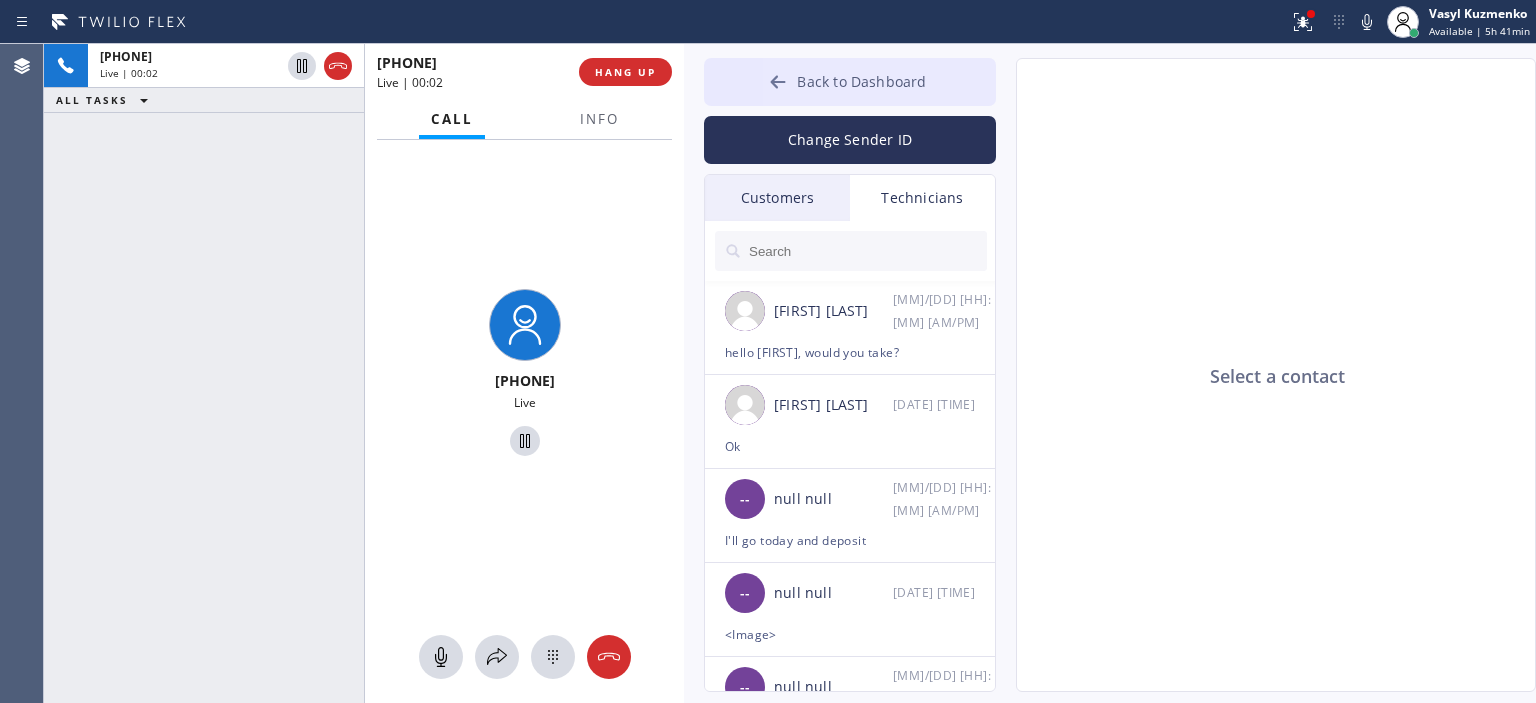 click 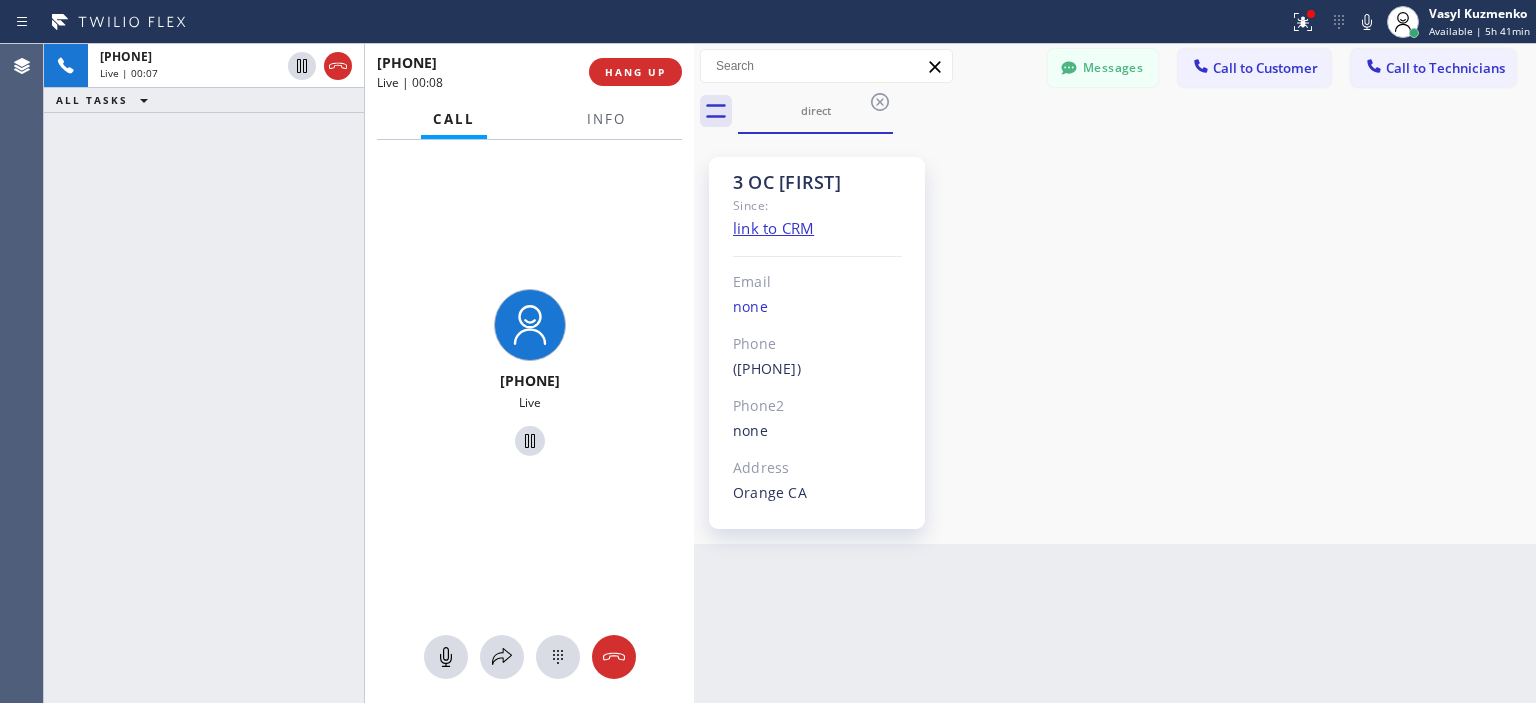 drag, startPoint x: 684, startPoint y: 97, endPoint x: 694, endPoint y: 100, distance: 10.440307 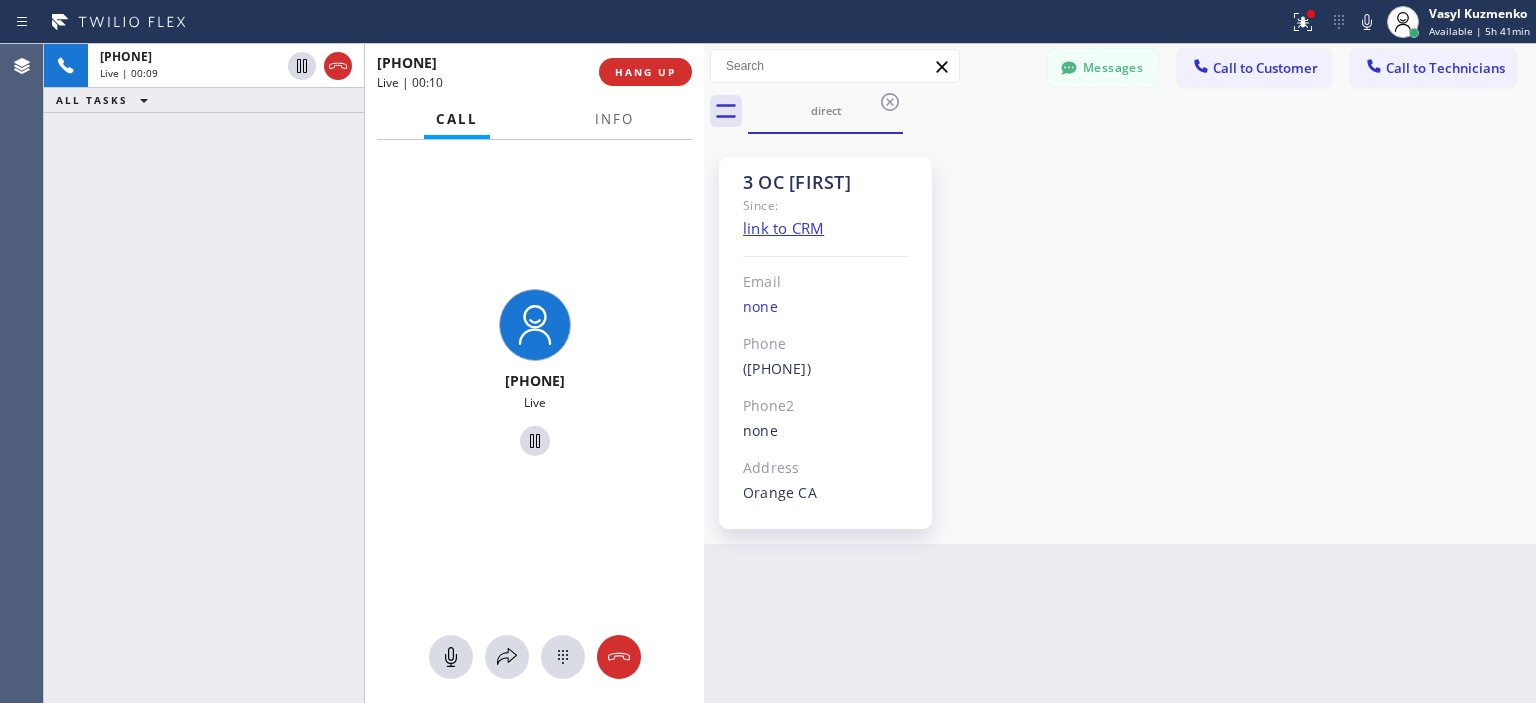 drag, startPoint x: 694, startPoint y: 100, endPoint x: 704, endPoint y: 107, distance: 12.206555 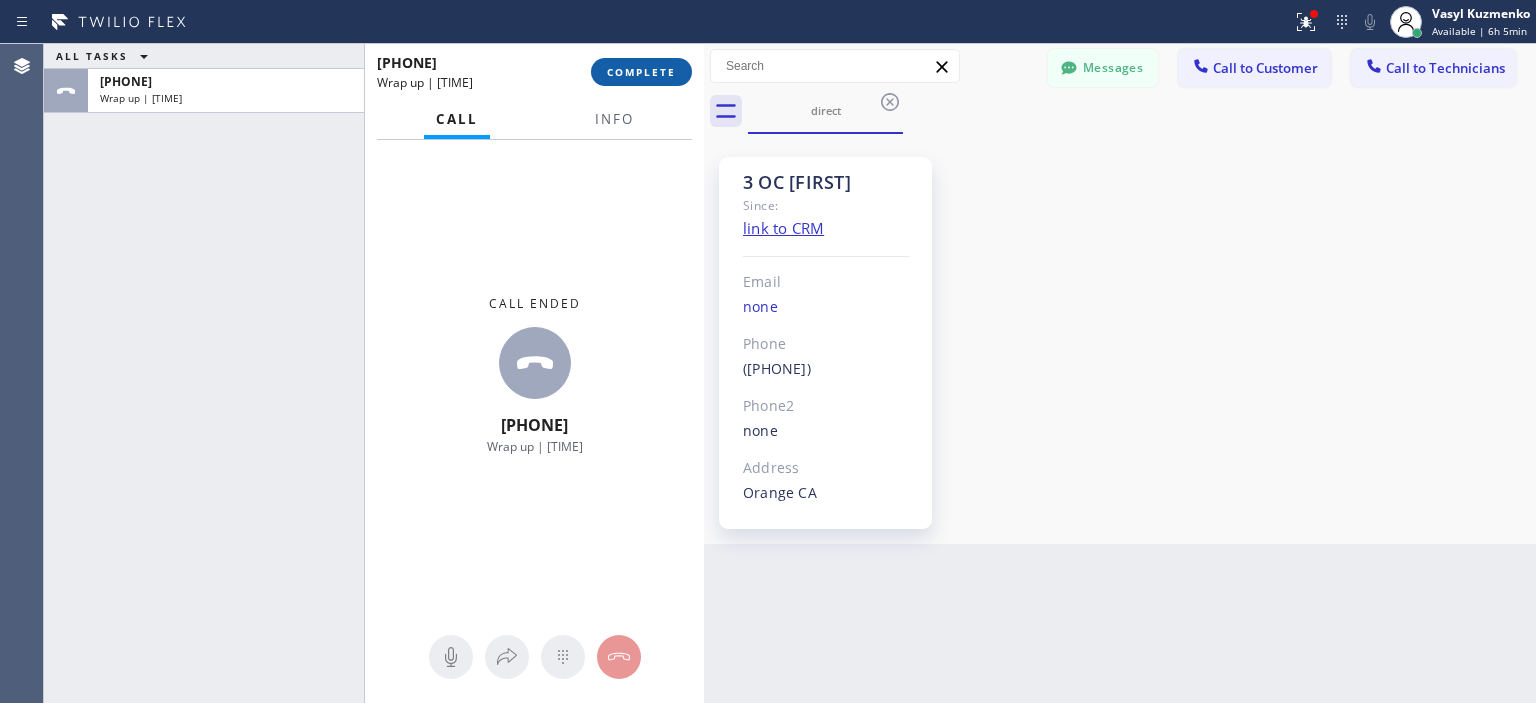 click on "COMPLETE" at bounding box center (641, 72) 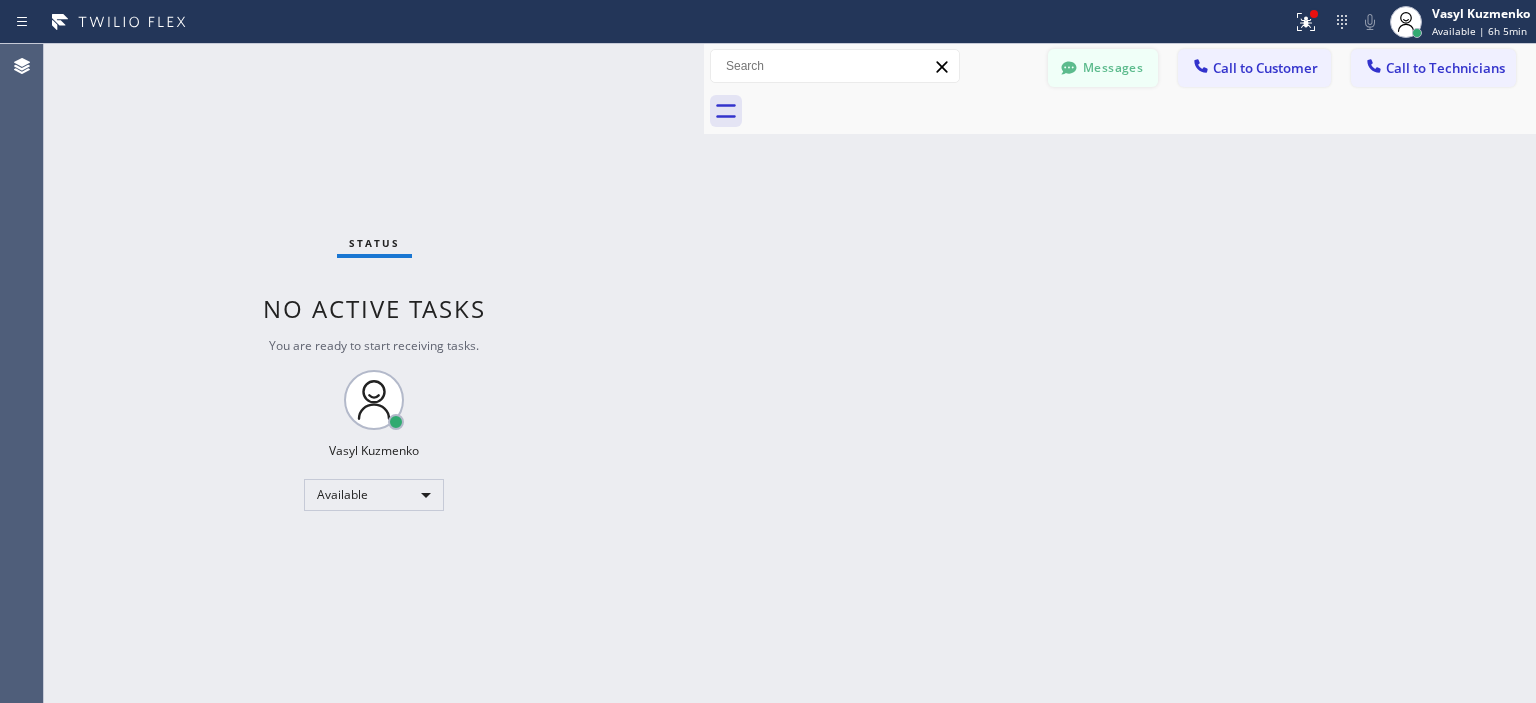 click on "Messages" at bounding box center [1103, 68] 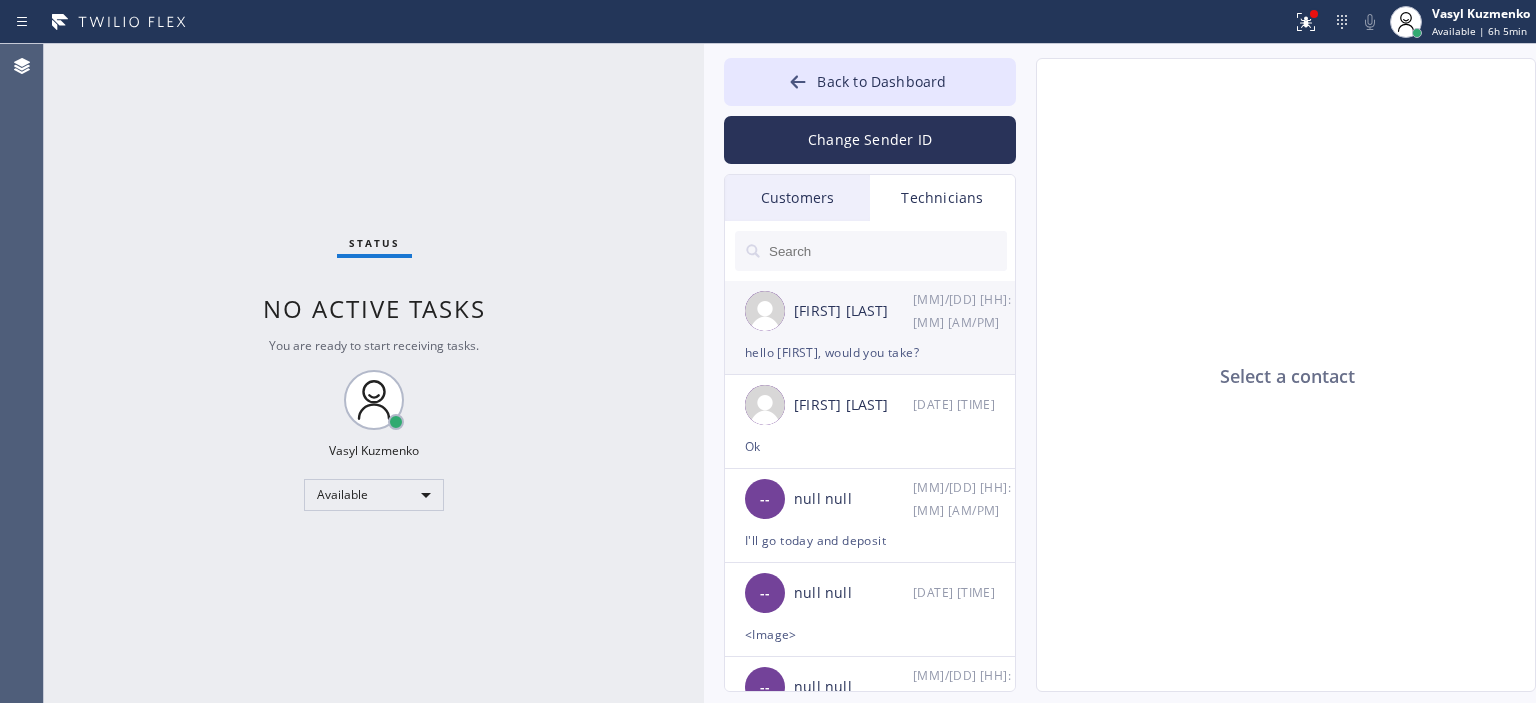 click on "hello [FIRST], would you take?" at bounding box center (870, 352) 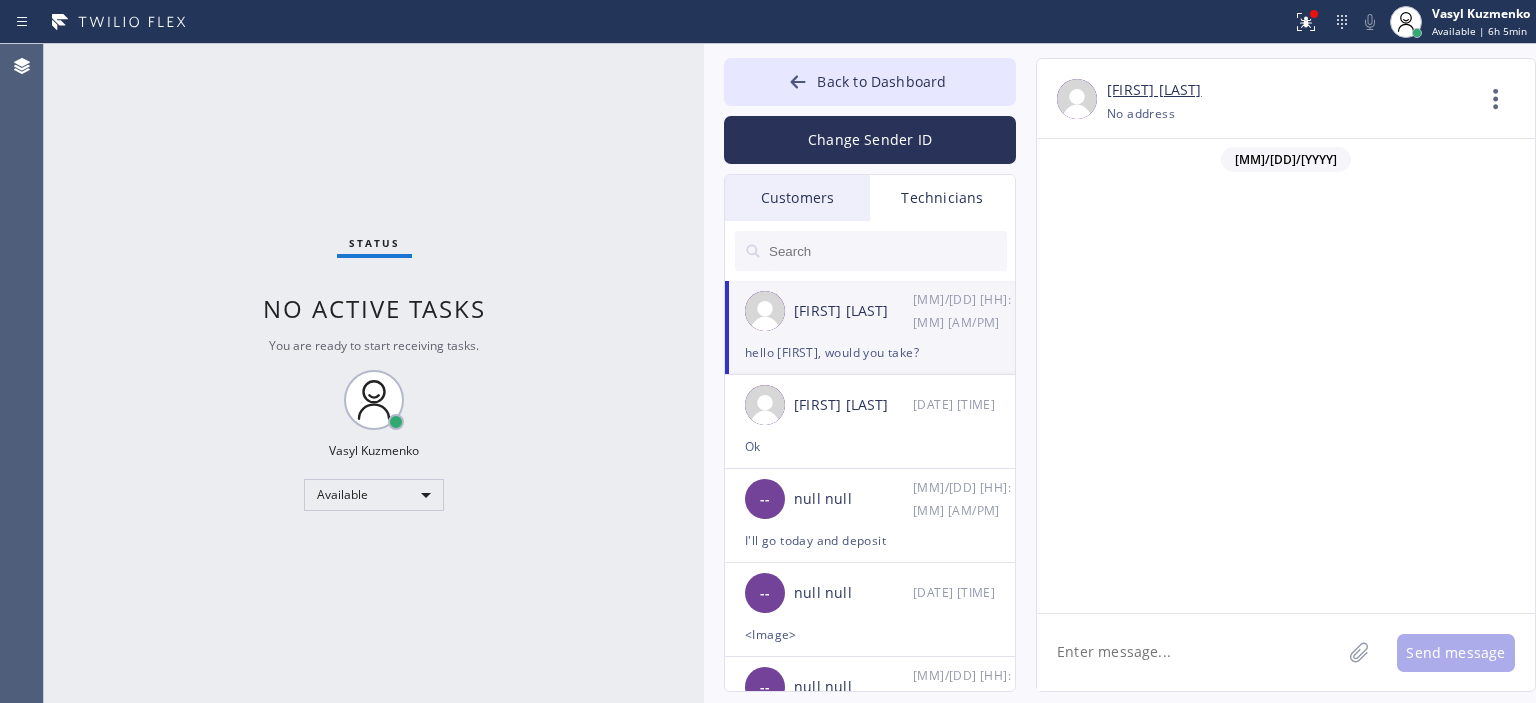 scroll, scrollTop: 93741, scrollLeft: 0, axis: vertical 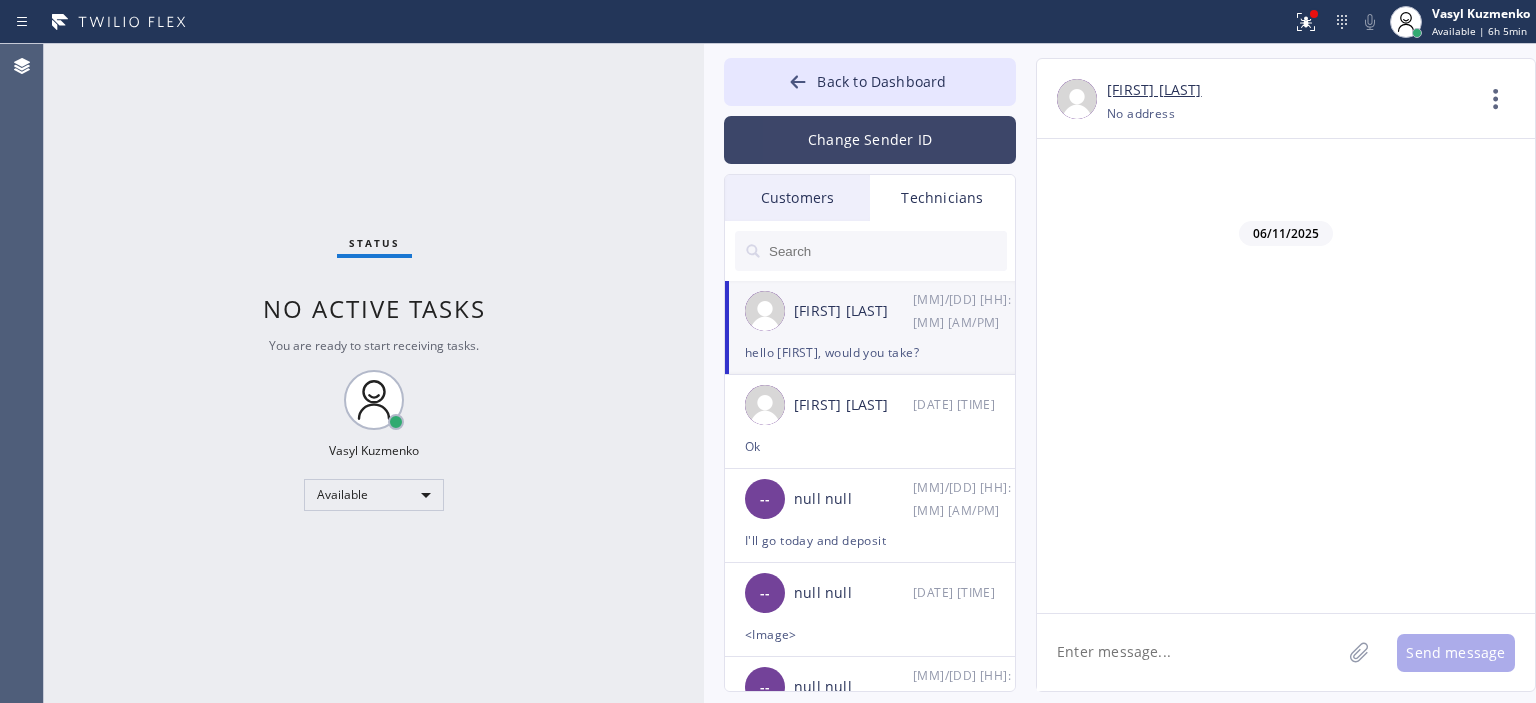 click on "Change Sender ID" at bounding box center (870, 140) 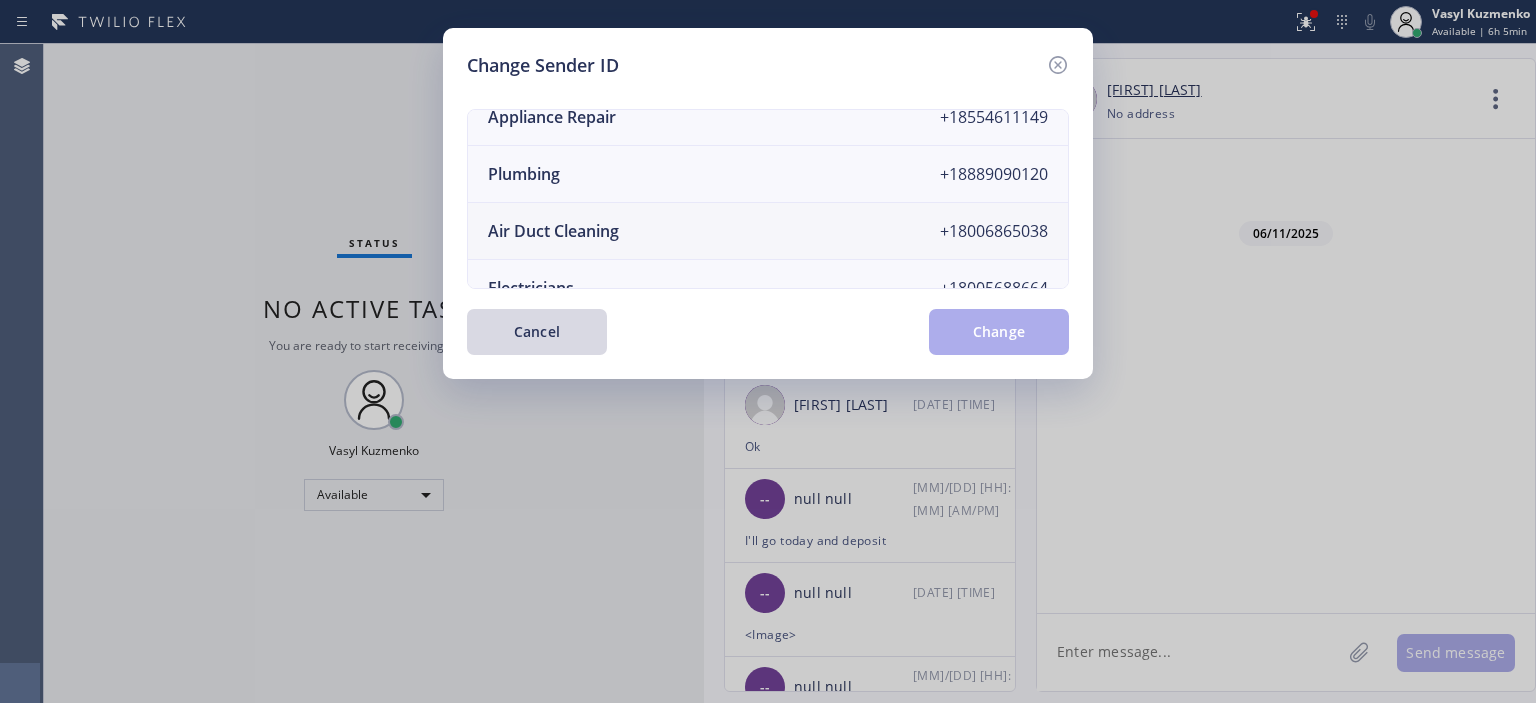 scroll, scrollTop: 199, scrollLeft: 0, axis: vertical 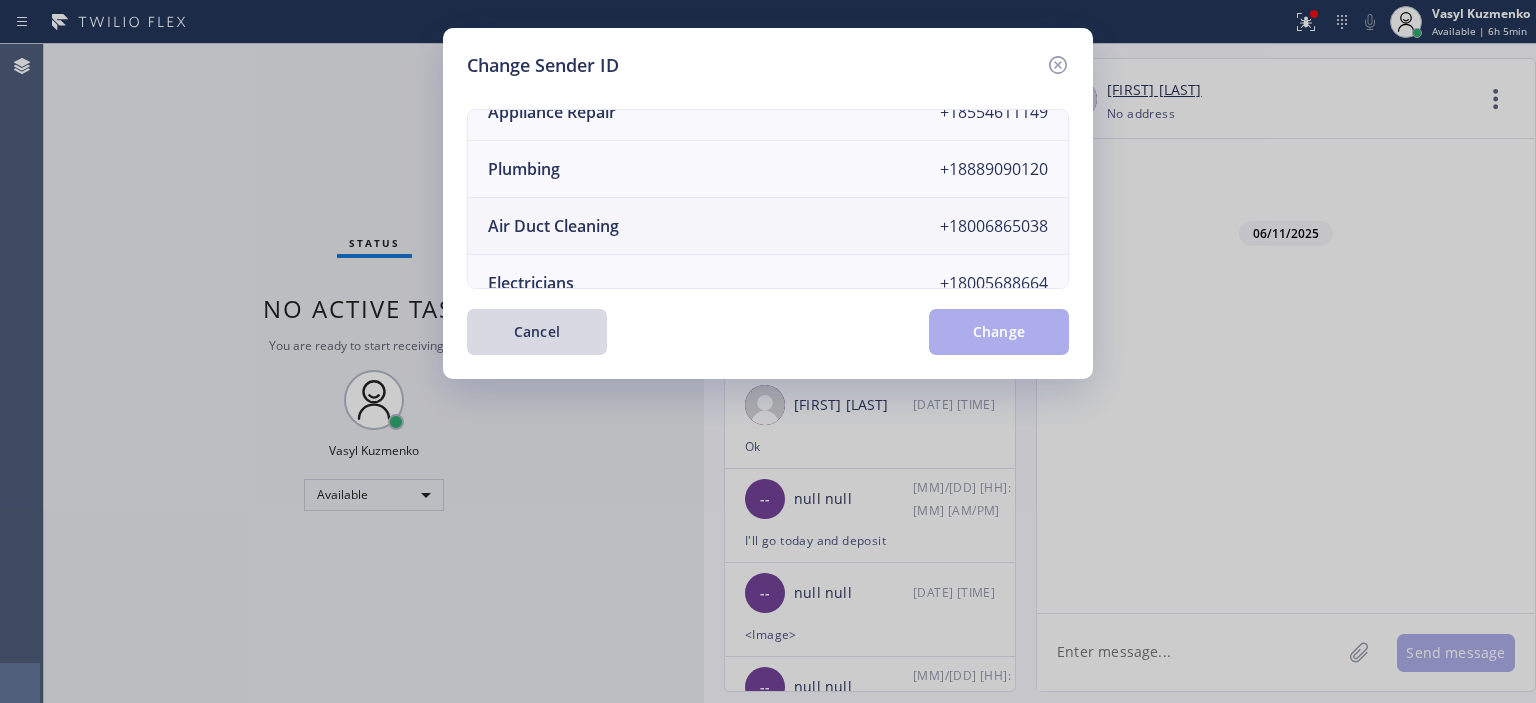 click on "Air Duct Cleaning +18006865038" at bounding box center [768, 226] 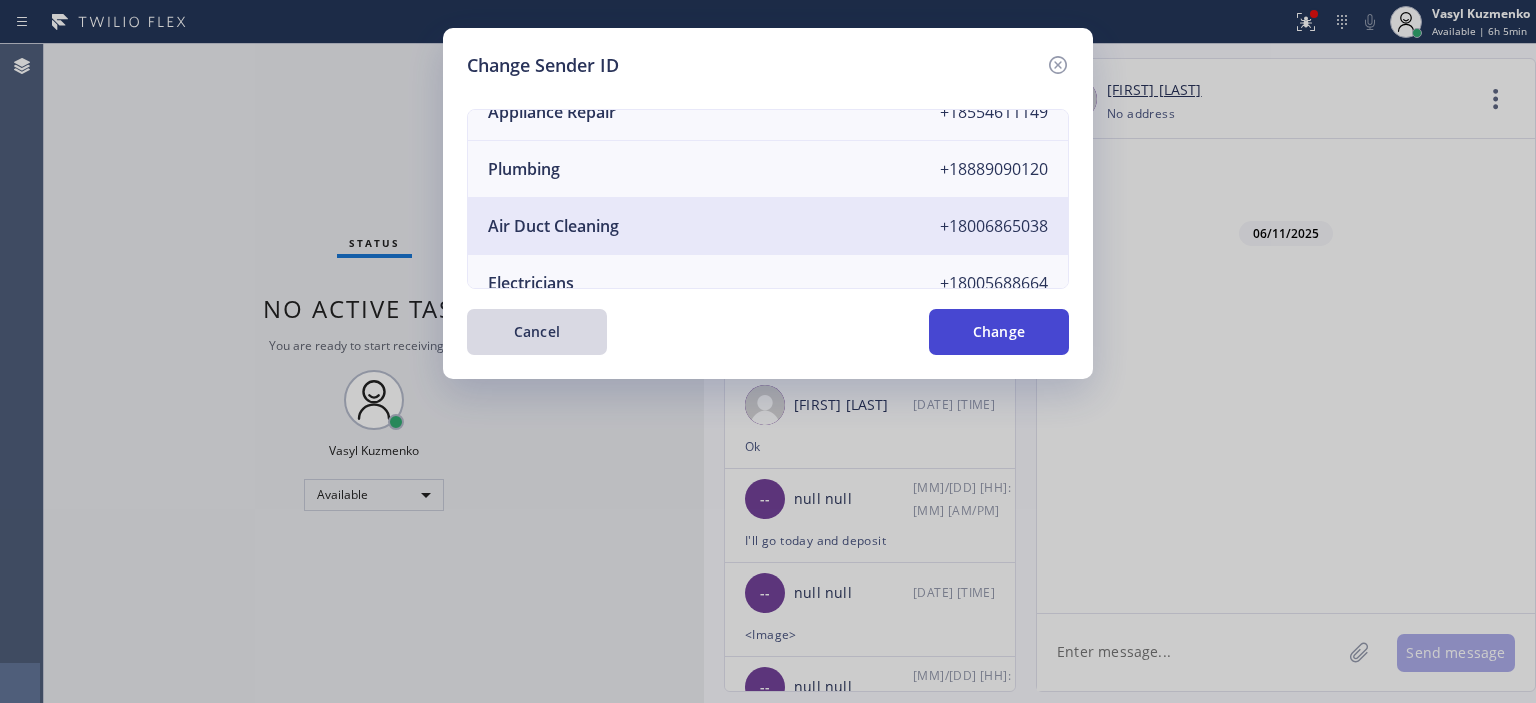 click on "Change" at bounding box center [999, 332] 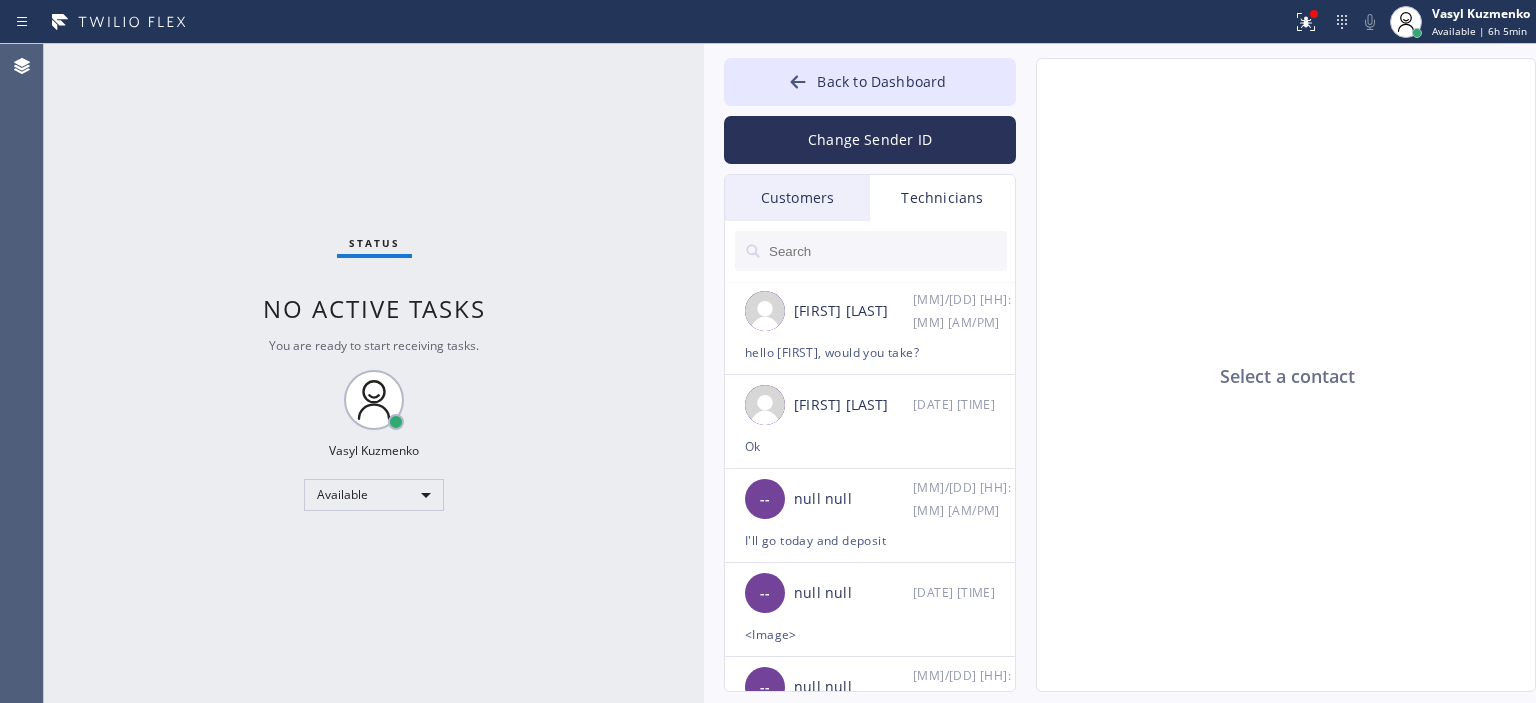 click on "Customers" at bounding box center (797, 198) 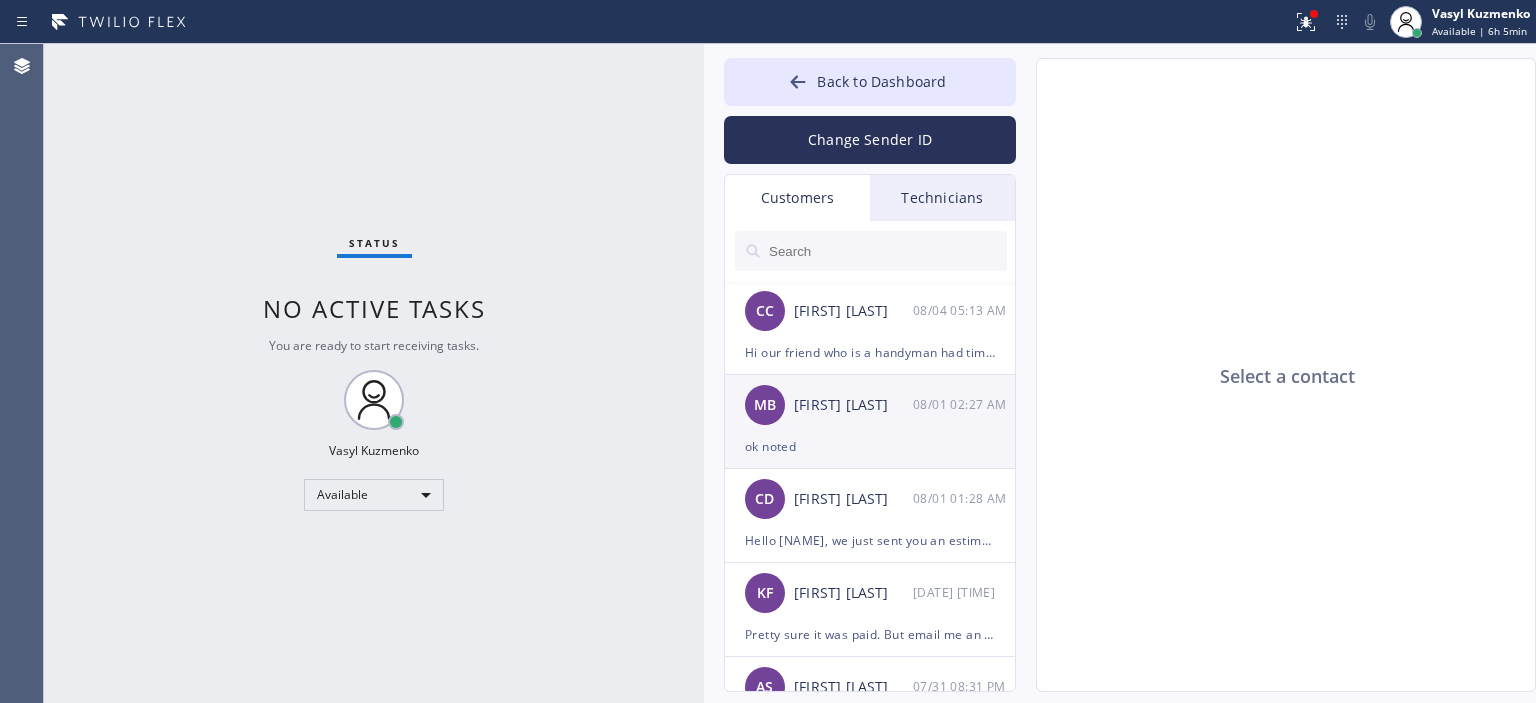 click on "[INITIALS] [LAST] [DATE] [TIME]" at bounding box center (871, 405) 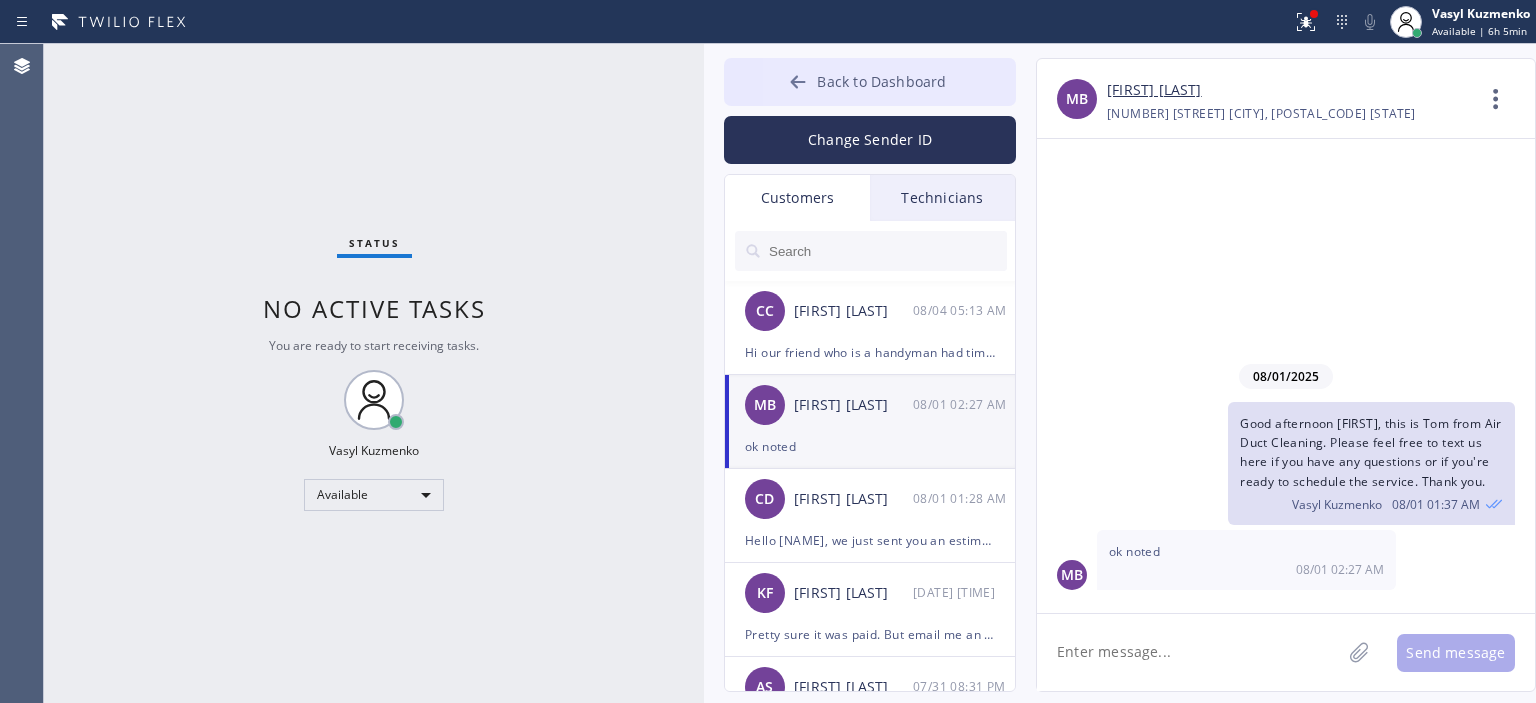 click on "Back to Dashboard" at bounding box center (870, 82) 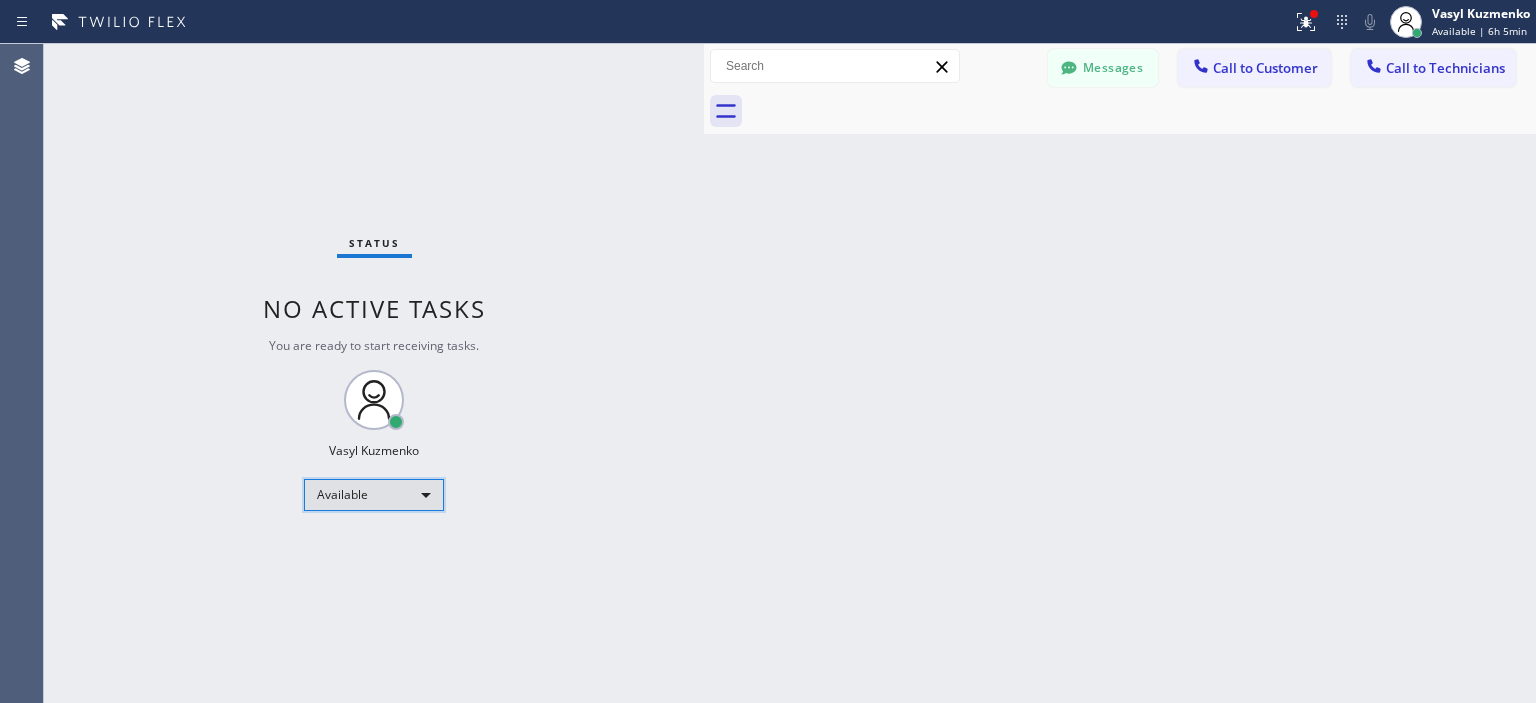 click on "Available" at bounding box center [374, 495] 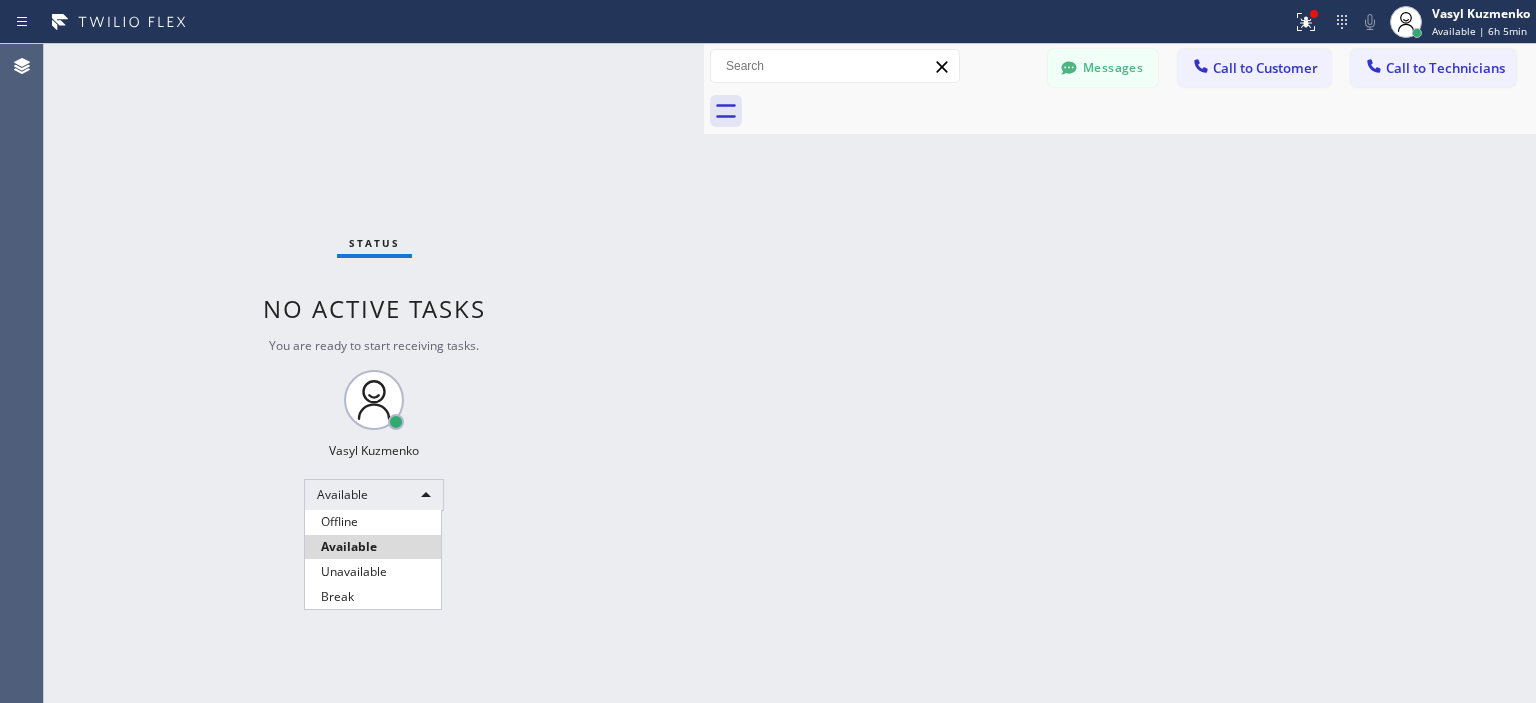 click on "Available" at bounding box center [373, 547] 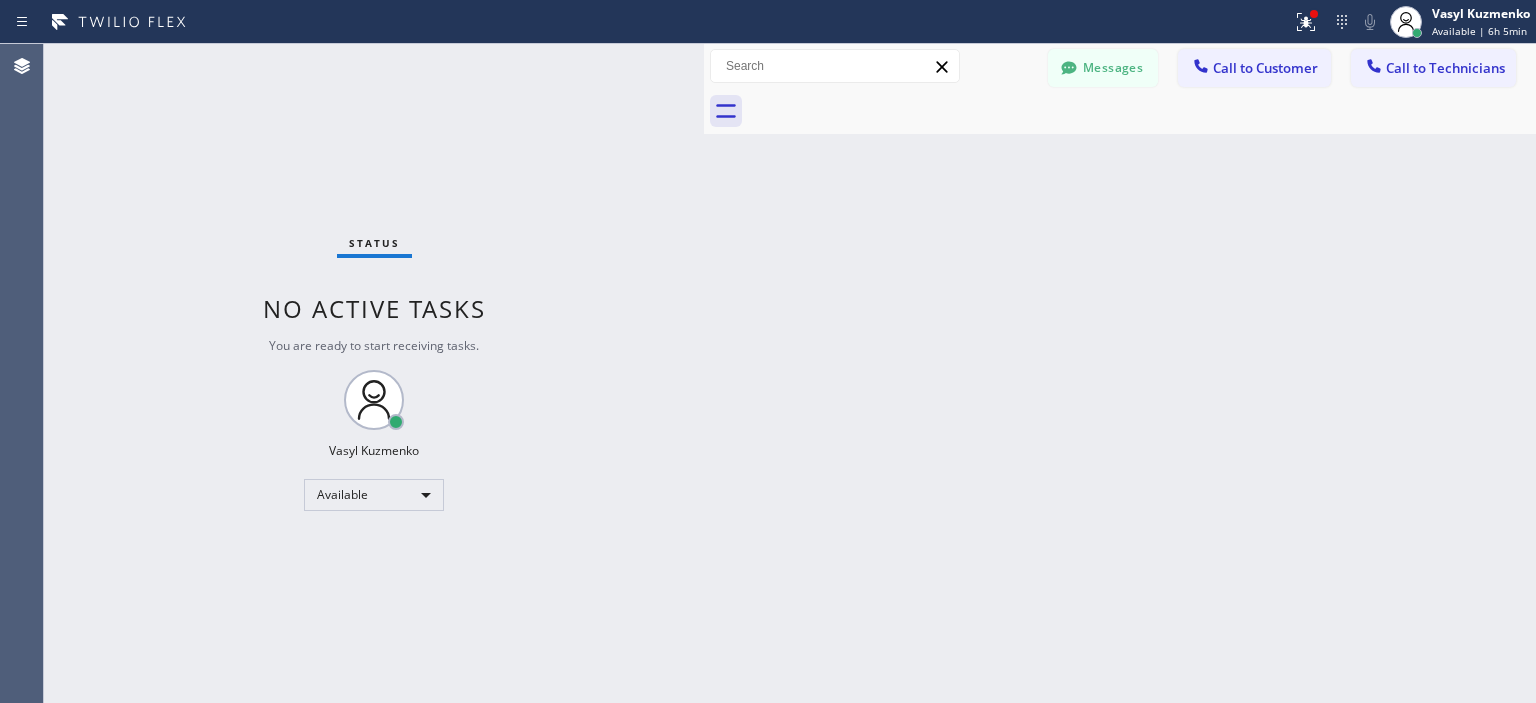 click on "Status   No active tasks     You are ready to start receiving tasks.   [PERSON_NAME] Available" at bounding box center (374, 373) 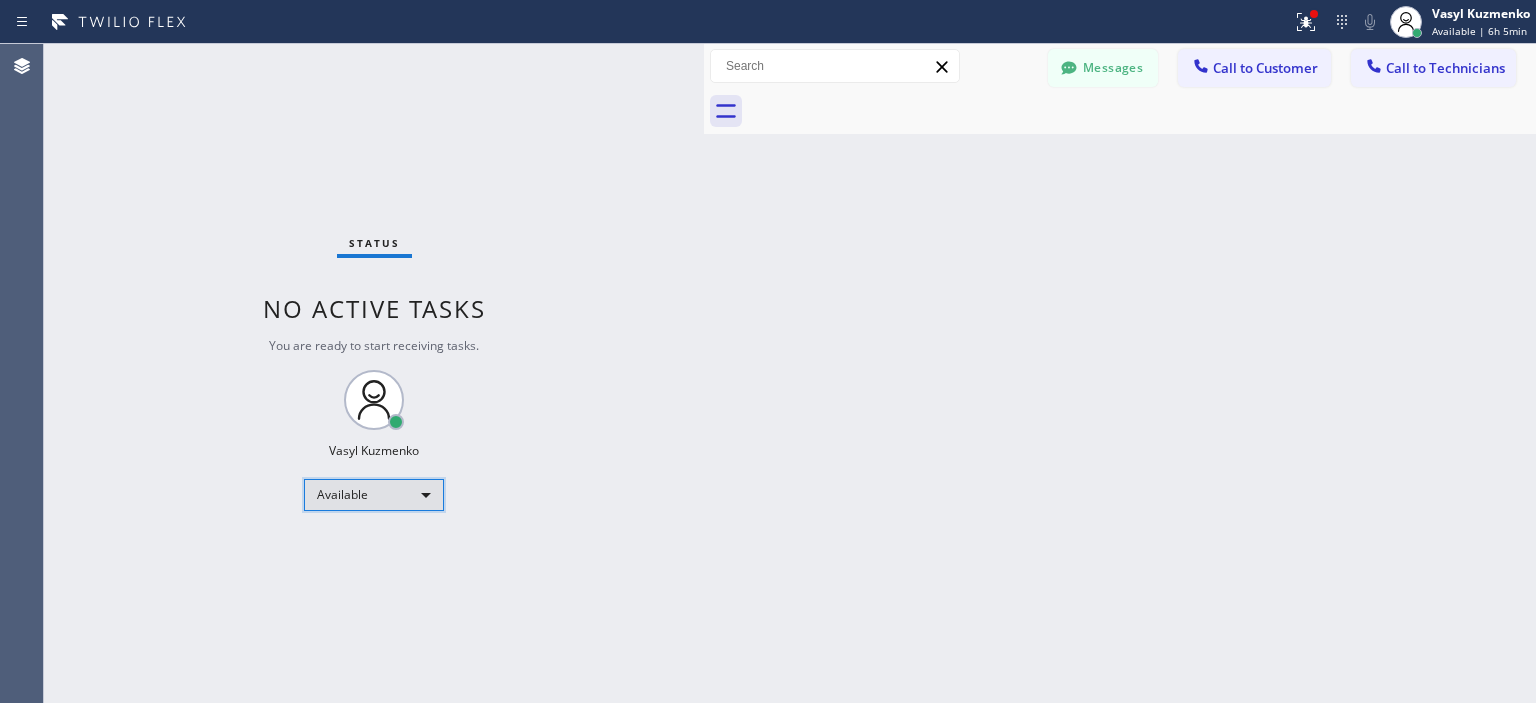 click on "Available" at bounding box center [374, 495] 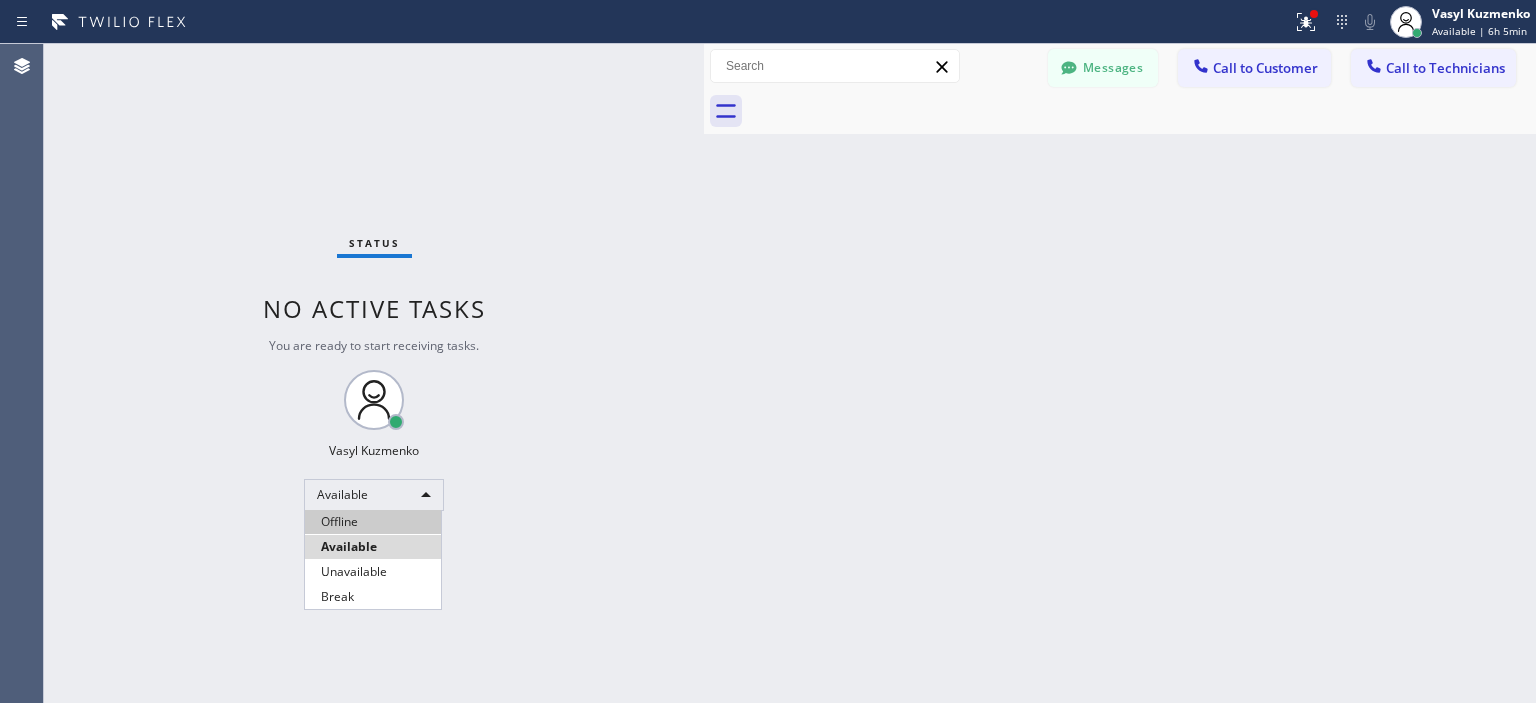 click on "Offline" at bounding box center (373, 522) 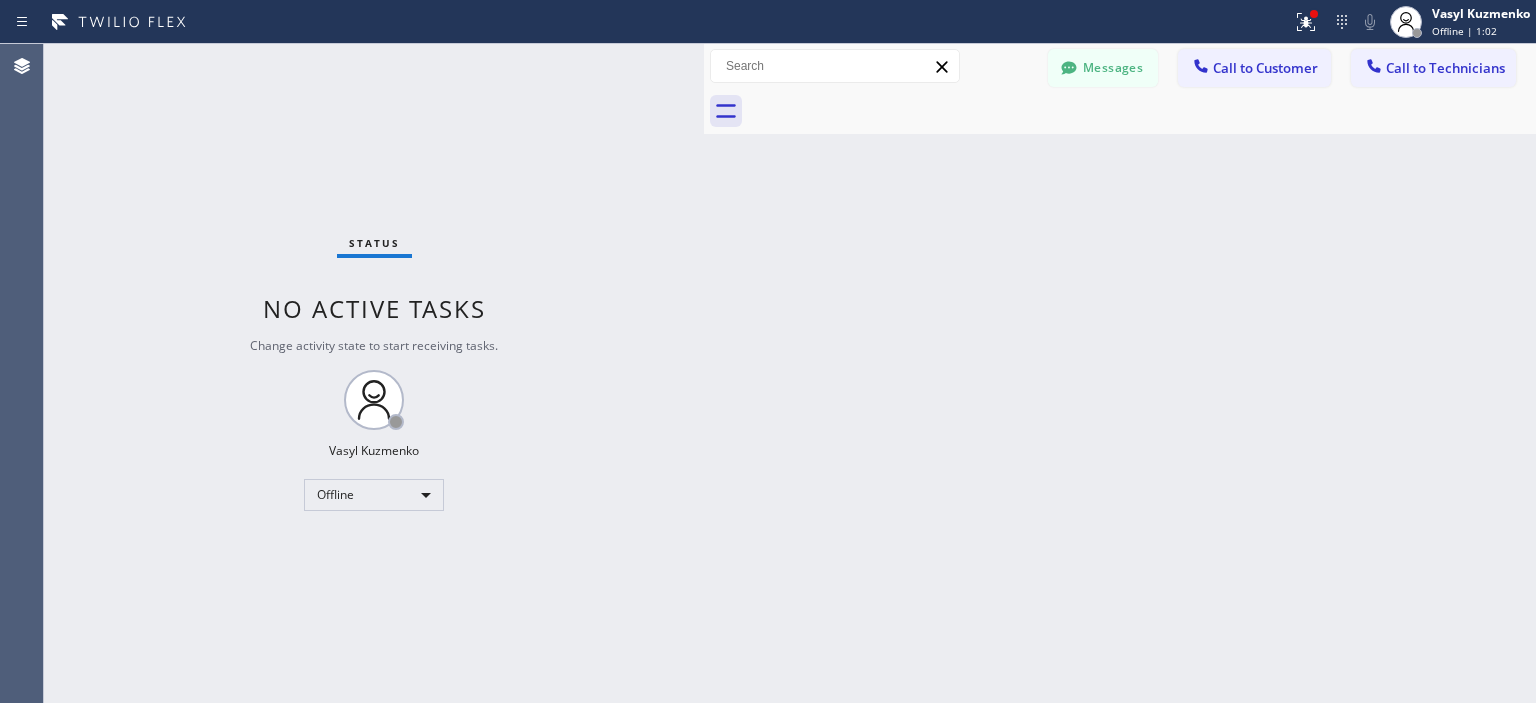 click on "Status   No active tasks     Change activity state to start receiving tasks.   [FIRST] [LAST] Offline" at bounding box center [374, 373] 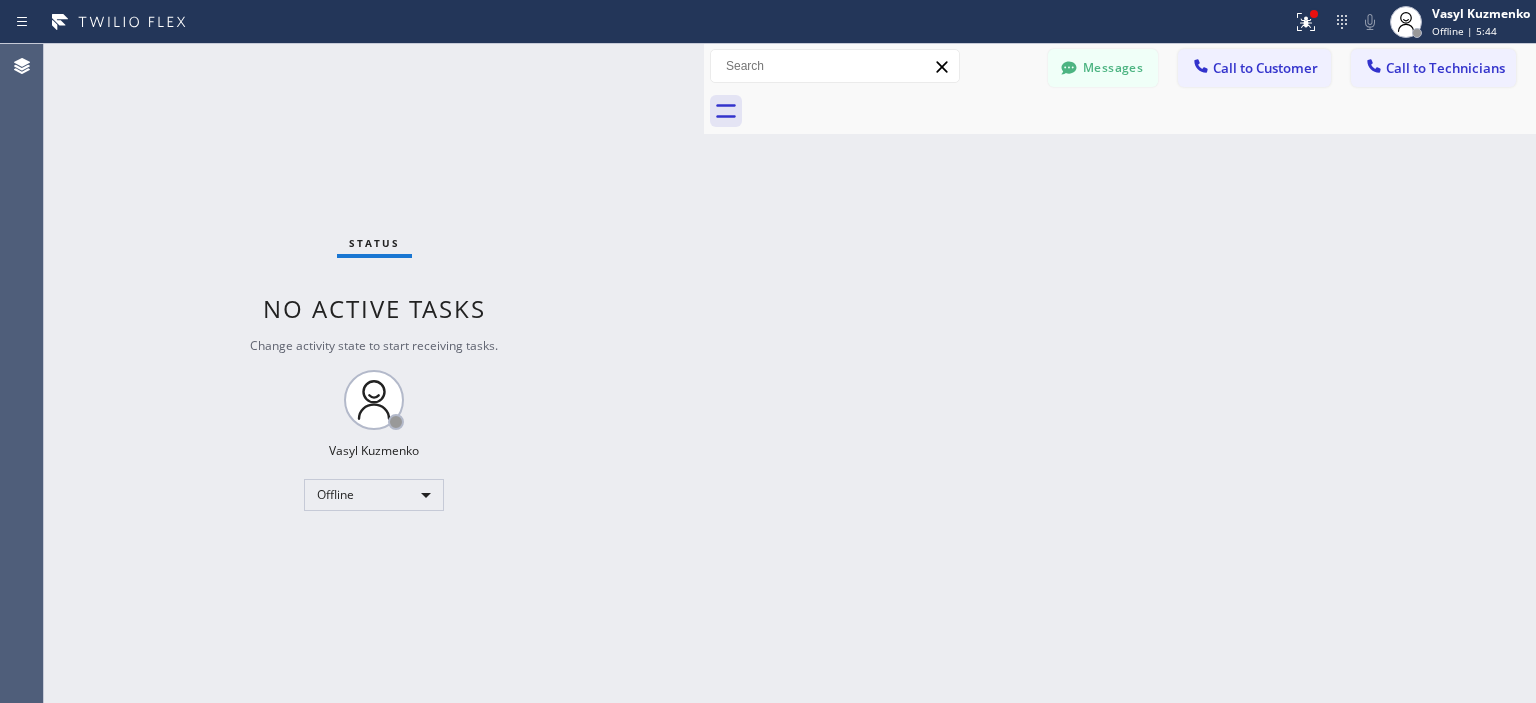 click on "Status   No active tasks     Change activity state to start receiving tasks.   [FIRST] [LAST] Offline" at bounding box center [374, 373] 